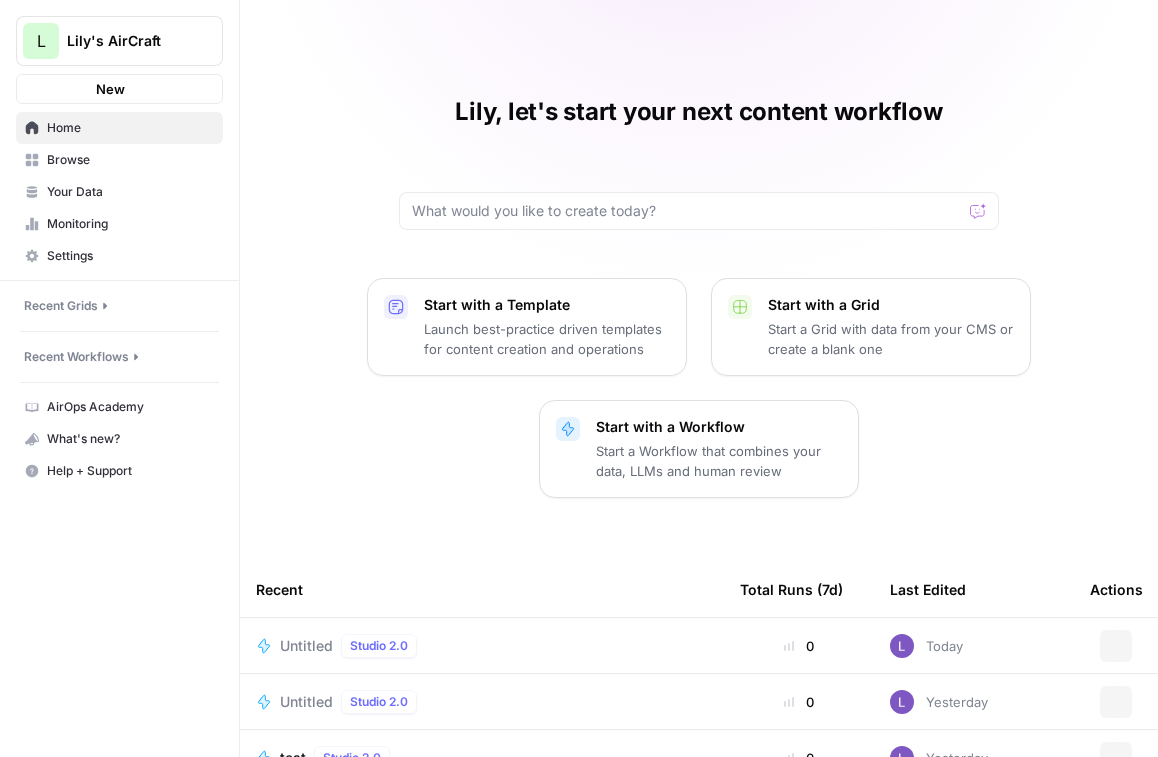 scroll, scrollTop: 0, scrollLeft: 0, axis: both 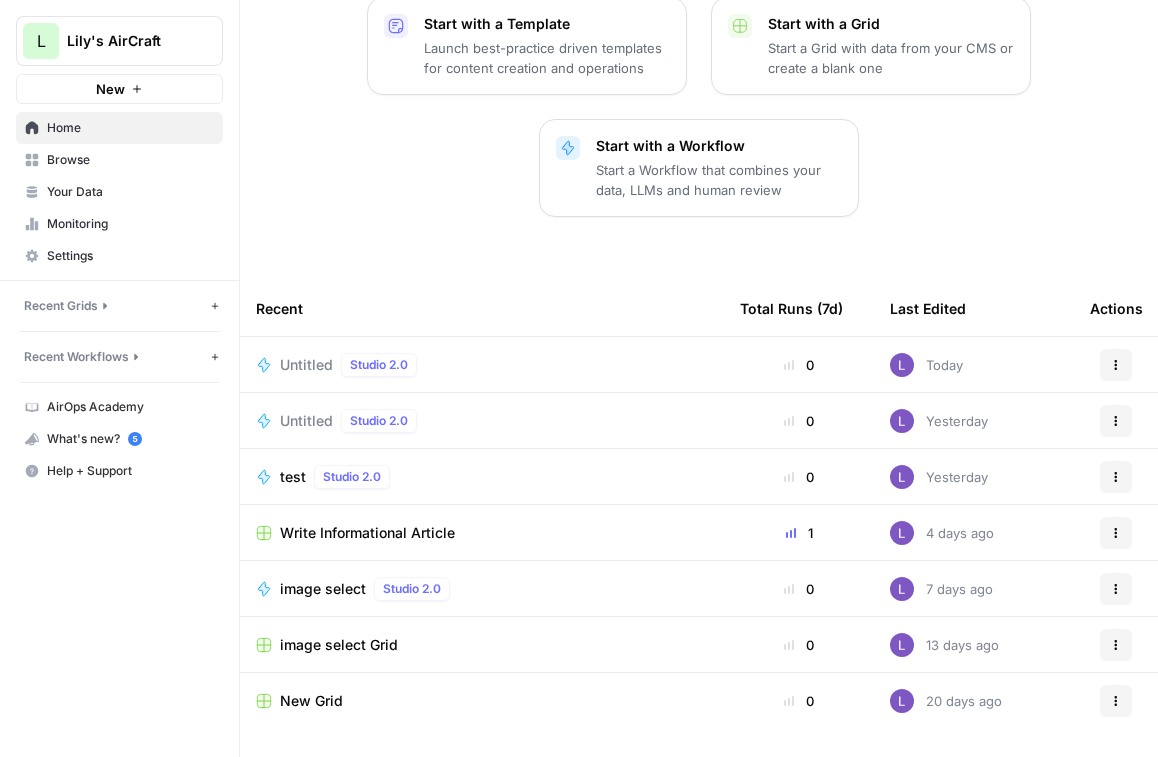 click on "Untitled" at bounding box center (306, 365) 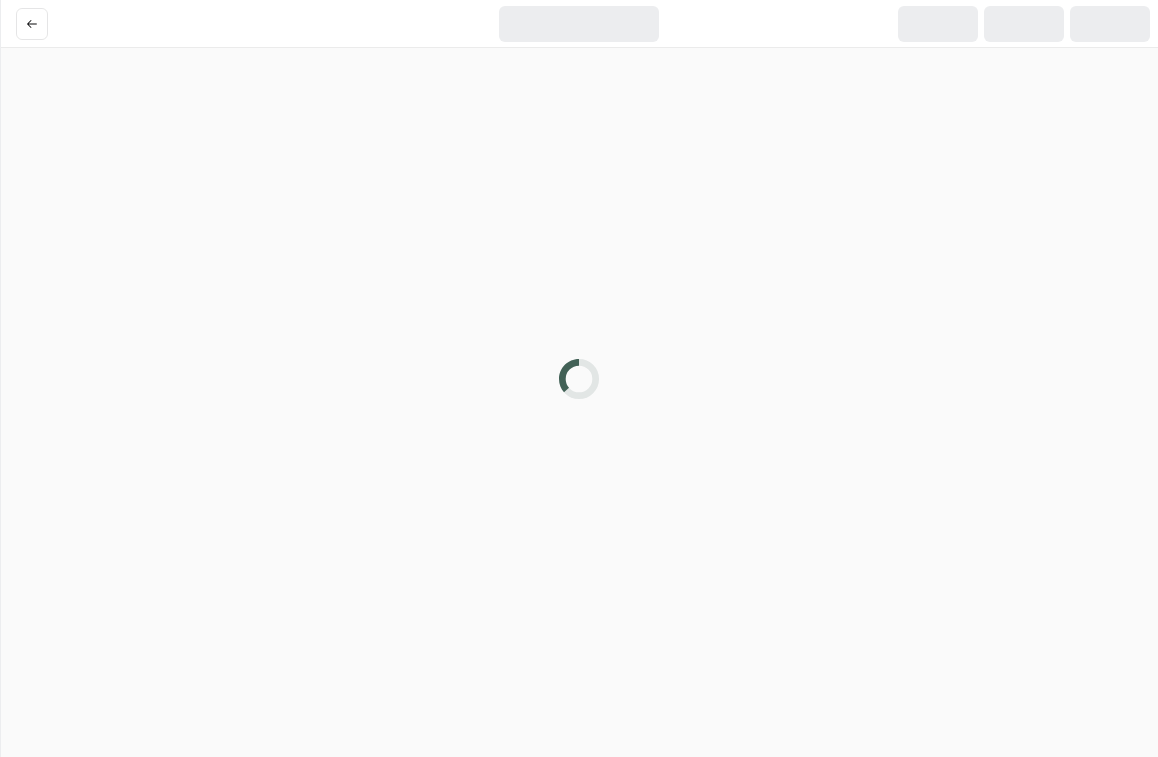 scroll, scrollTop: 0, scrollLeft: 0, axis: both 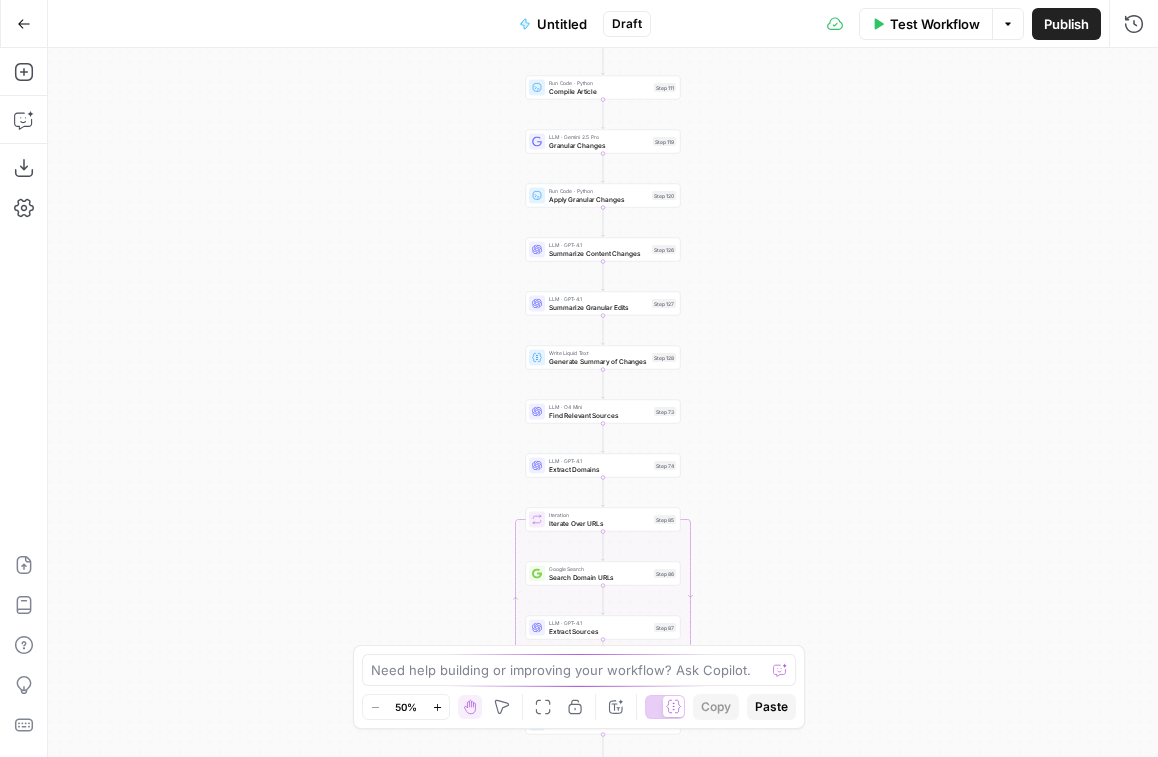 click on "Go Back" at bounding box center [24, 24] 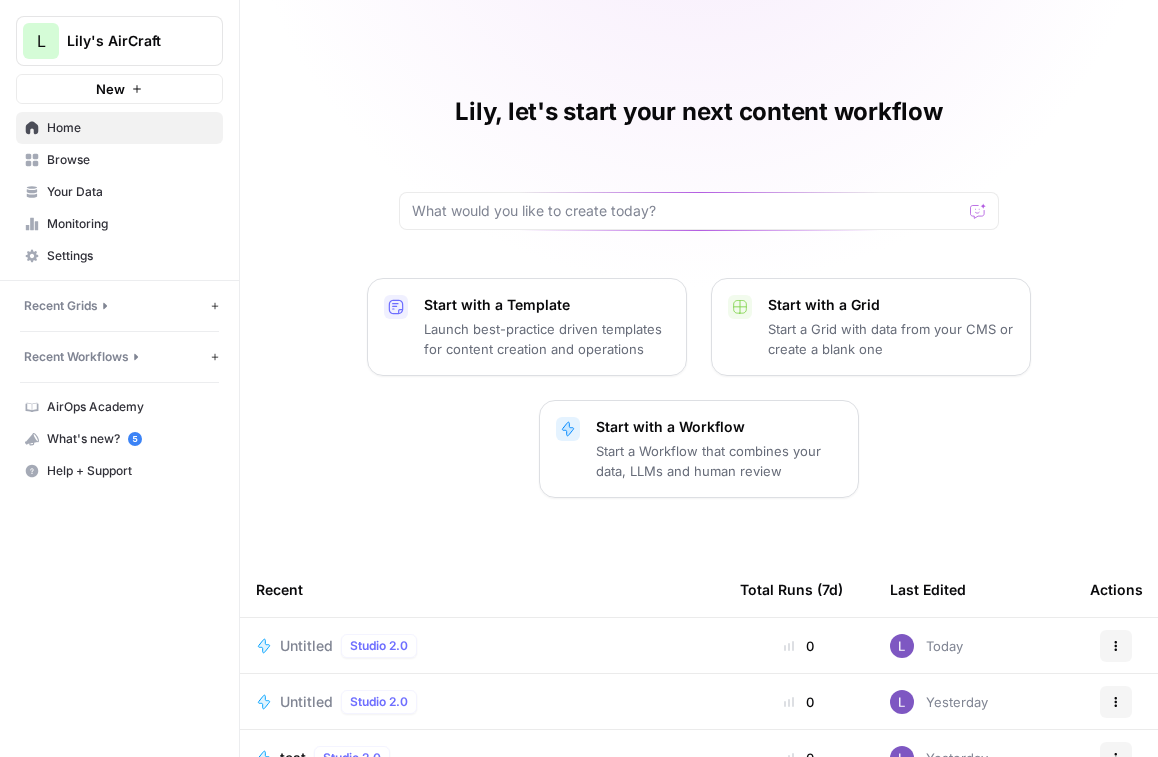 click on "Browse" at bounding box center [130, 160] 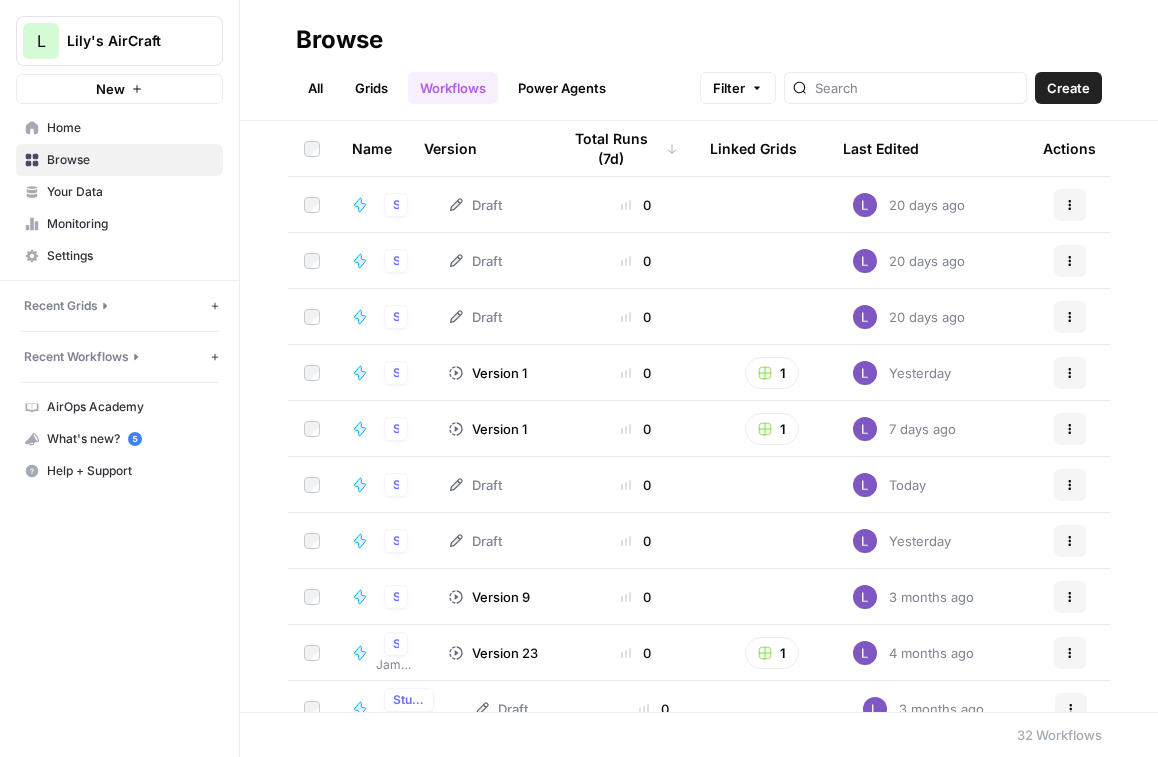 click on "Create" at bounding box center (1068, 88) 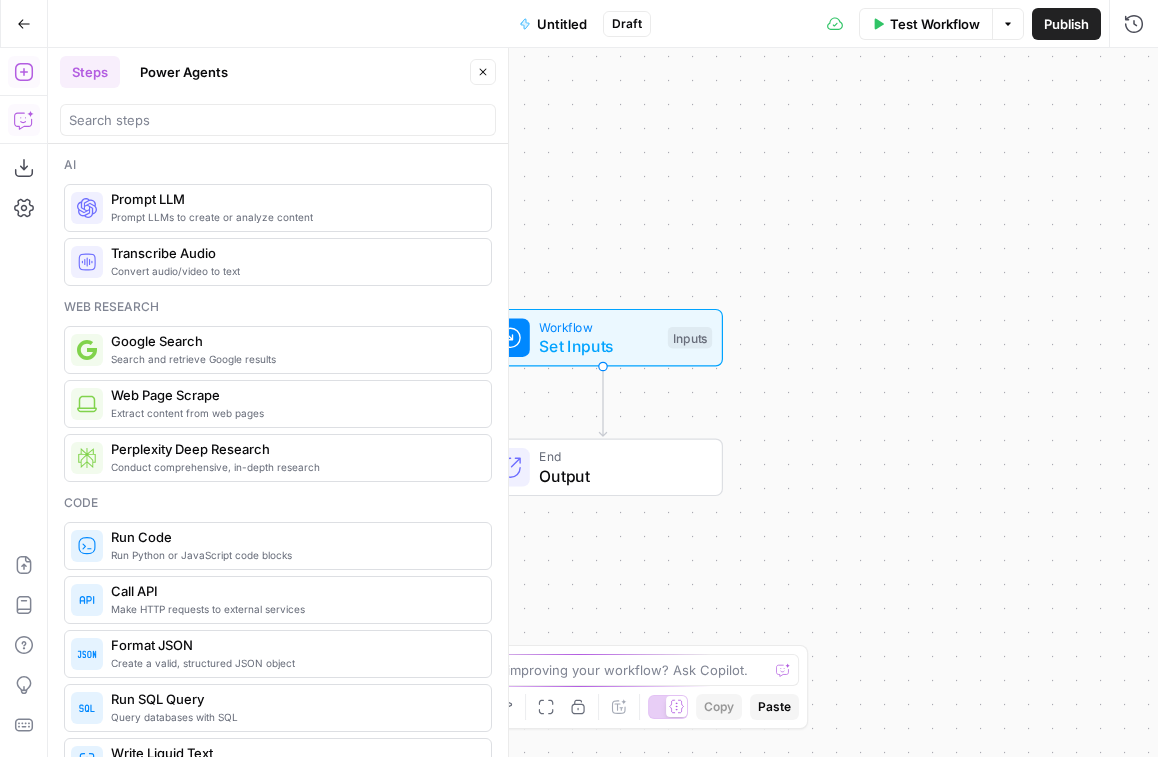 click 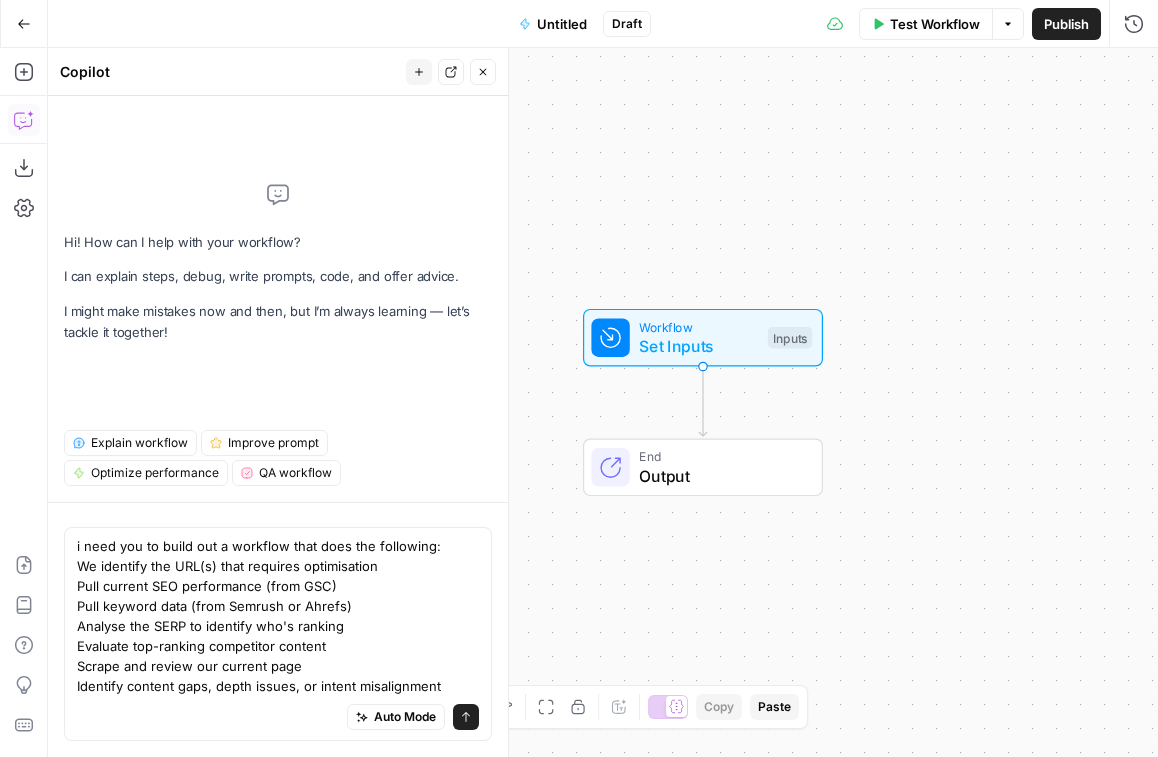 click on "i need you to build out a workflow that does the following:
We identify the URL(s) that requires optimisation
Pull current SEO performance (from GSC)
Pull keyword data (from Semrush or Ahrefs)
Analyse the SERP to identify who's ranking
Evaluate top-ranking competitor content
Scrape and review our current page
Identify content gaps, depth issues, or intent misalignment" at bounding box center [278, 616] 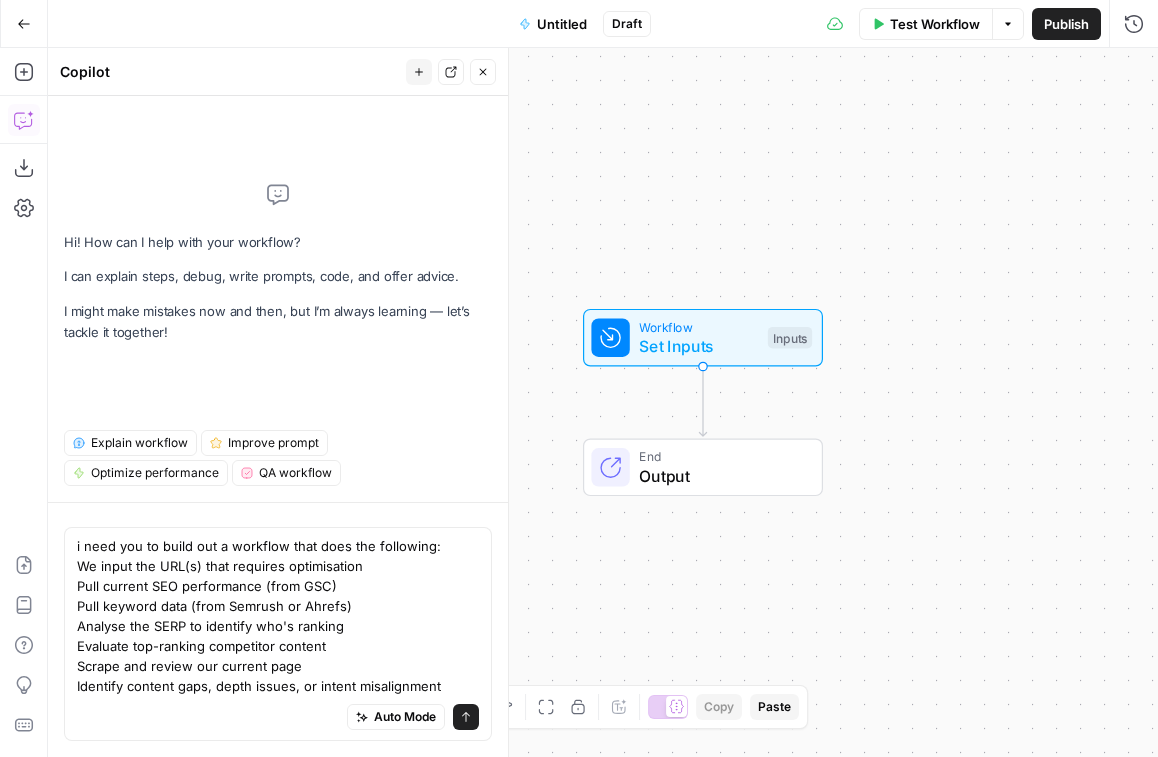 click on "i need you to build out a workflow that does the following:
We input the URL(s) that requires optimisation
Pull current SEO performance (from GSC)
Pull keyword data (from Semrush or Ahrefs)
Analyse the SERP to identify who's ranking
Evaluate top-ranking competitor content
Scrape and review our current page
Identify content gaps, depth issues, or intent misalignment" at bounding box center [278, 616] 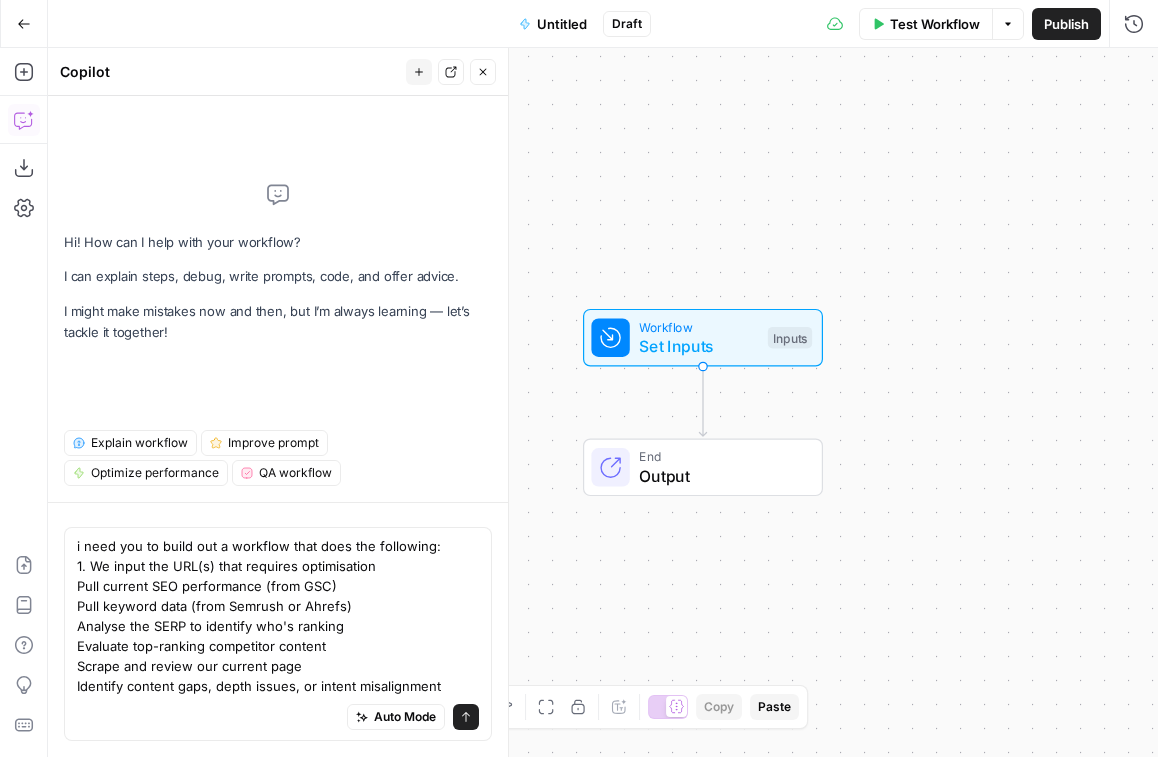 click on "i need you to build out a workflow that does the following:
1. We input the URL(s) that requires optimisation
Pull current SEO performance (from GSC)
Pull keyword data (from Semrush or Ahrefs)
Analyse the SERP to identify who's ranking
Evaluate top-ranking competitor content
Scrape and review our current page
Identify content gaps, depth issues, or intent misalignment" at bounding box center [278, 616] 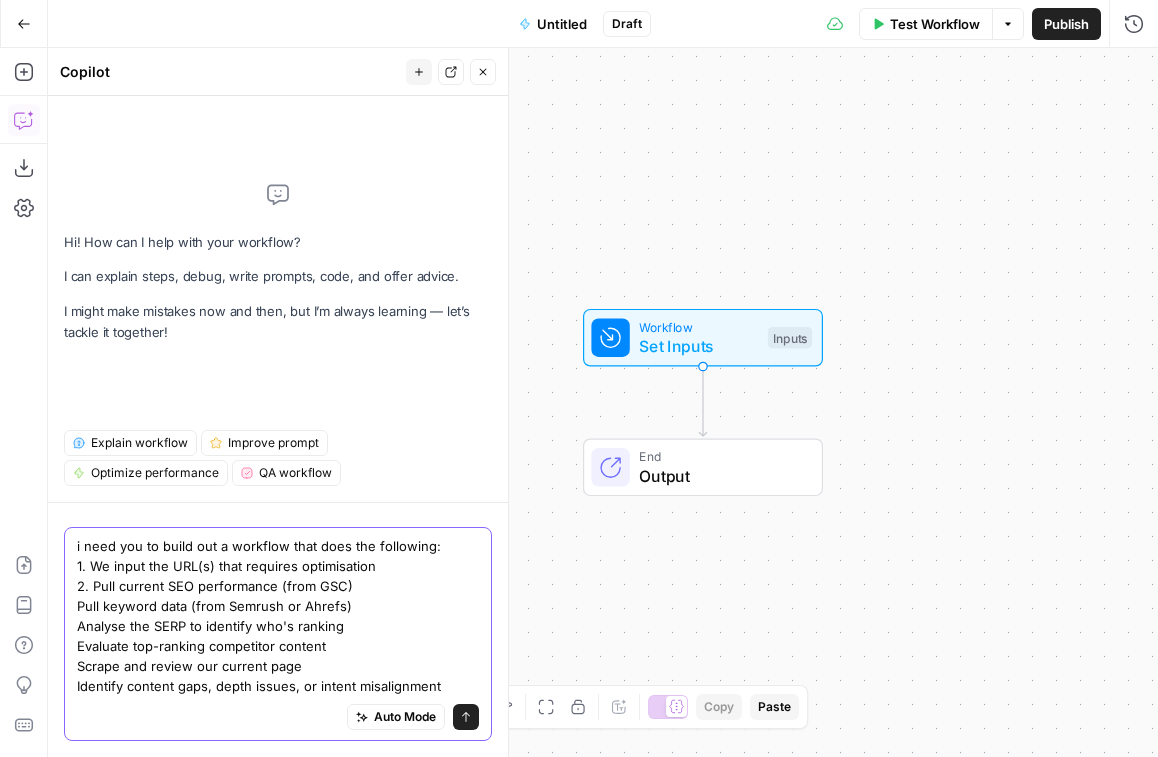 click on "i need you to build out a workflow that does the following:
1. We input the URL(s) that requires optimisation
2. Pull current SEO performance (from GSC)
Pull keyword data (from Semrush or Ahrefs)
Analyse the SERP to identify who's ranking
Evaluate top-ranking competitor content
Scrape and review our current page
Identify content gaps, depth issues, or intent misalignment" at bounding box center (278, 616) 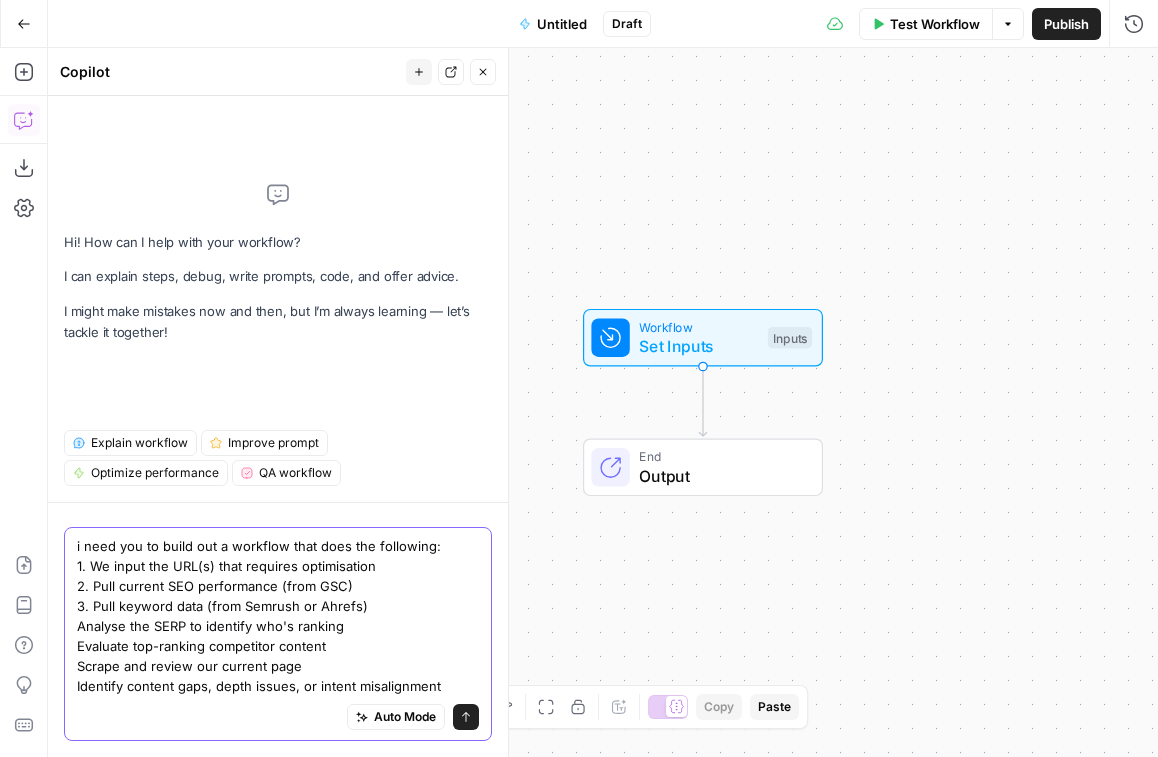 click on "i need you to build out a workflow that does the following:
1. We input the URL(s) that requires optimisation
2. Pull current SEO performance (from GSC)
3. Pull keyword data (from Semrush or Ahrefs)
Analyse the SERP to identify who's ranking
Evaluate top-ranking competitor content
Scrape and review our current page
Identify content gaps, depth issues, or intent misalignment" at bounding box center (278, 616) 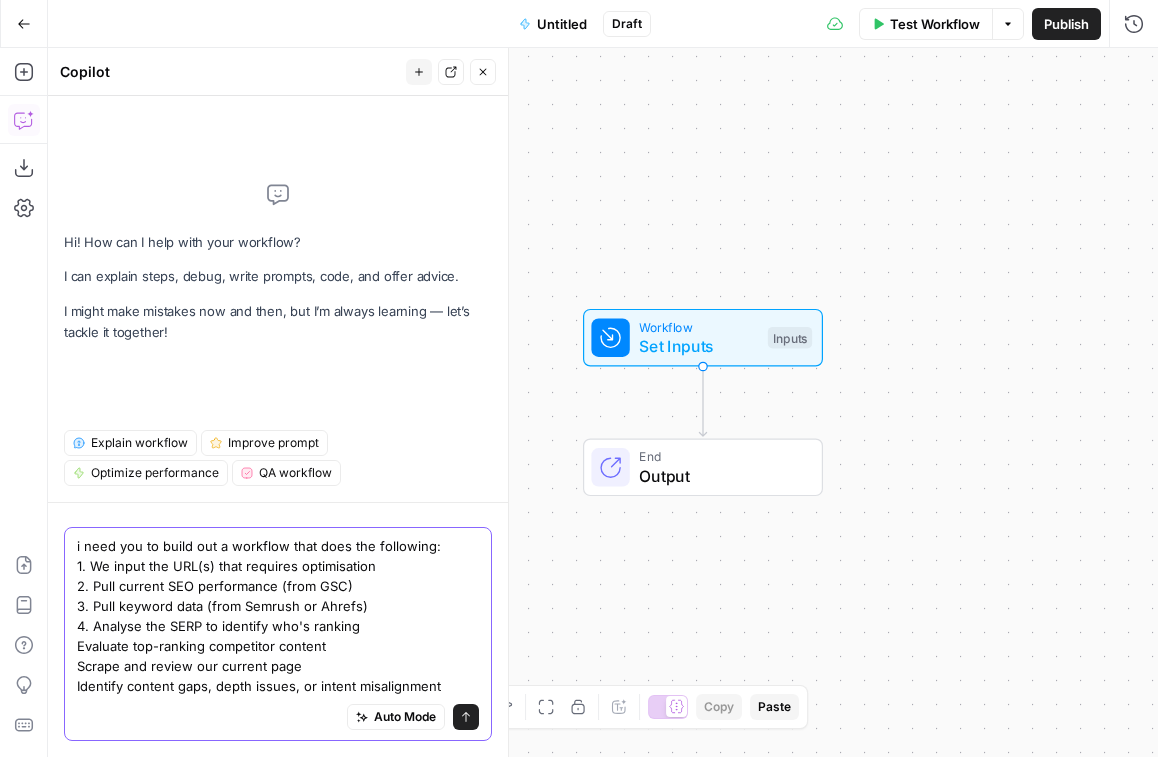 click on "i need you to build out a workflow that does the following:
1. We input the URL(s) that requires optimisation
2. Pull current SEO performance (from GSC)
3. Pull keyword data (from Semrush or Ahrefs)
4. Analyse the SERP to identify who's ranking
Evaluate top-ranking competitor content
Scrape and review our current page
Identify content gaps, depth issues, or intent misalignment" at bounding box center [278, 616] 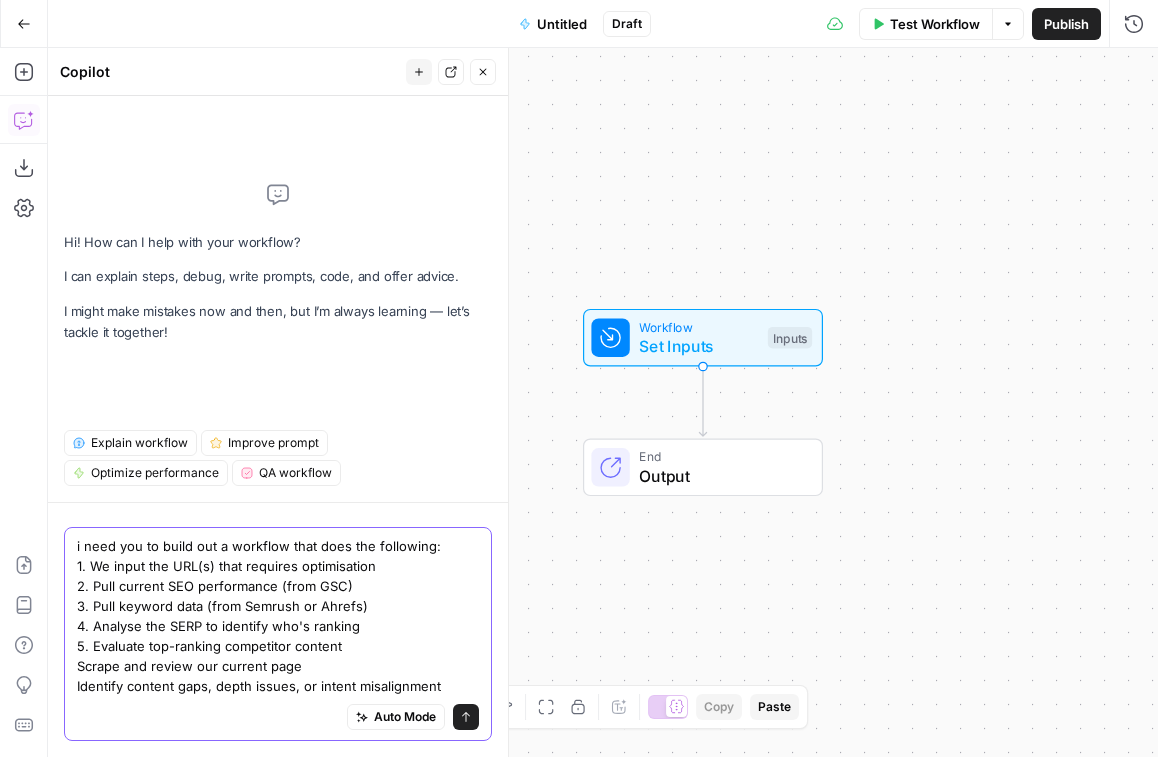 click on "i need you to build out a workflow that does the following:
1. We input the URL(s) that requires optimisation
2. Pull current SEO performance (from GSC)
3. Pull keyword data (from Semrush or Ahrefs)
4. Analyse the SERP to identify who's ranking
5. Evaluate top-ranking competitor content
Scrape and review our current page
Identify content gaps, depth issues, or intent misalignment" at bounding box center (278, 616) 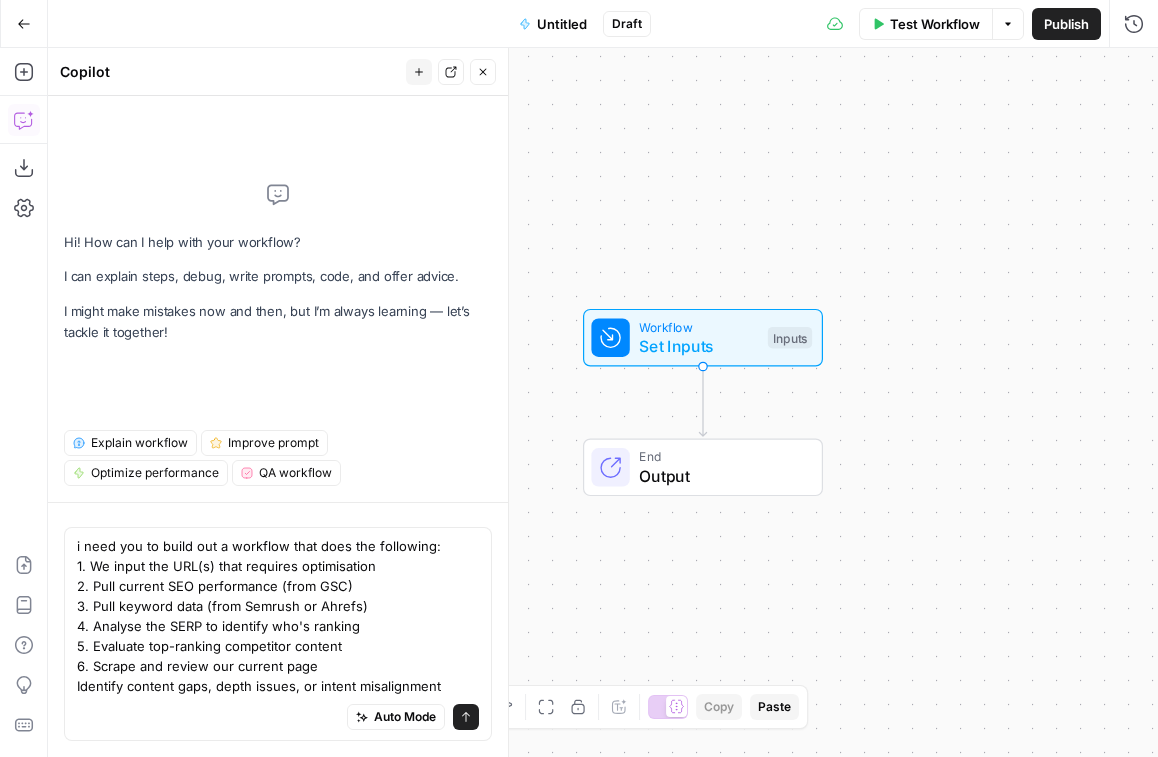 click on "i need you to build out a workflow that does the following:
1. We input the URL(s) that requires optimisation
2. Pull current SEO performance (from GSC)
3. Pull keyword data (from Semrush or Ahrefs)
4. Analyse the SERP to identify who's ranking
5. Evaluate top-ranking competitor content
6. Scrape and review our current page
Identify content gaps, depth issues, or intent misalignment i need you to build out a workflow that does the following:
1. We input the URL(s) that requires optimisation
2. Pull current SEO performance (from GSC)
3. Pull keyword data (from Semrush or Ahrefs)
4. Analyse the SERP to identify who's ranking
5. Evaluate top-ranking competitor content
6. Scrape and review our current page
Identify content gaps, depth issues, or intent misalignment Auto Mode Send" at bounding box center [278, 634] 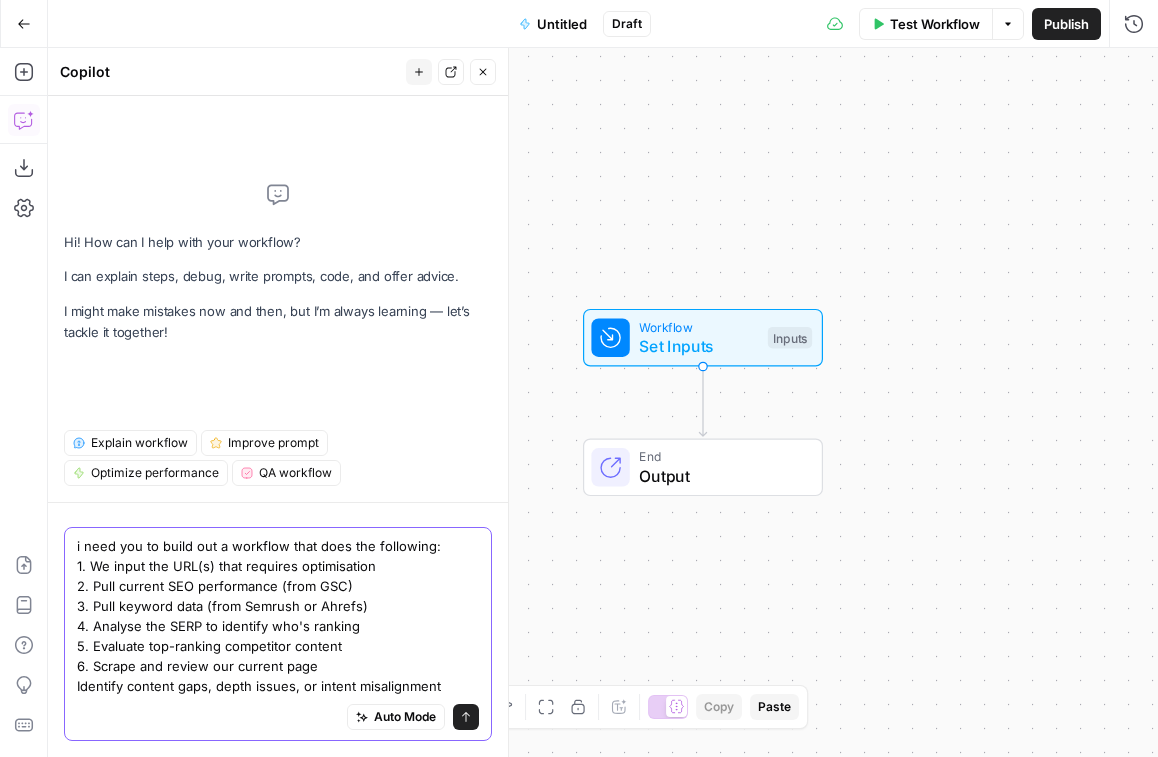 click on "i need you to build out a workflow that does the following:
1. We input the URL(s) that requires optimisation
2. Pull current SEO performance (from GSC)
3. Pull keyword data (from Semrush or Ahrefs)
4. Analyse the SERP to identify who's ranking
5. Evaluate top-ranking competitor content
6. Scrape and review our current page
Identify content gaps, depth issues, or intent misalignment" at bounding box center [278, 616] 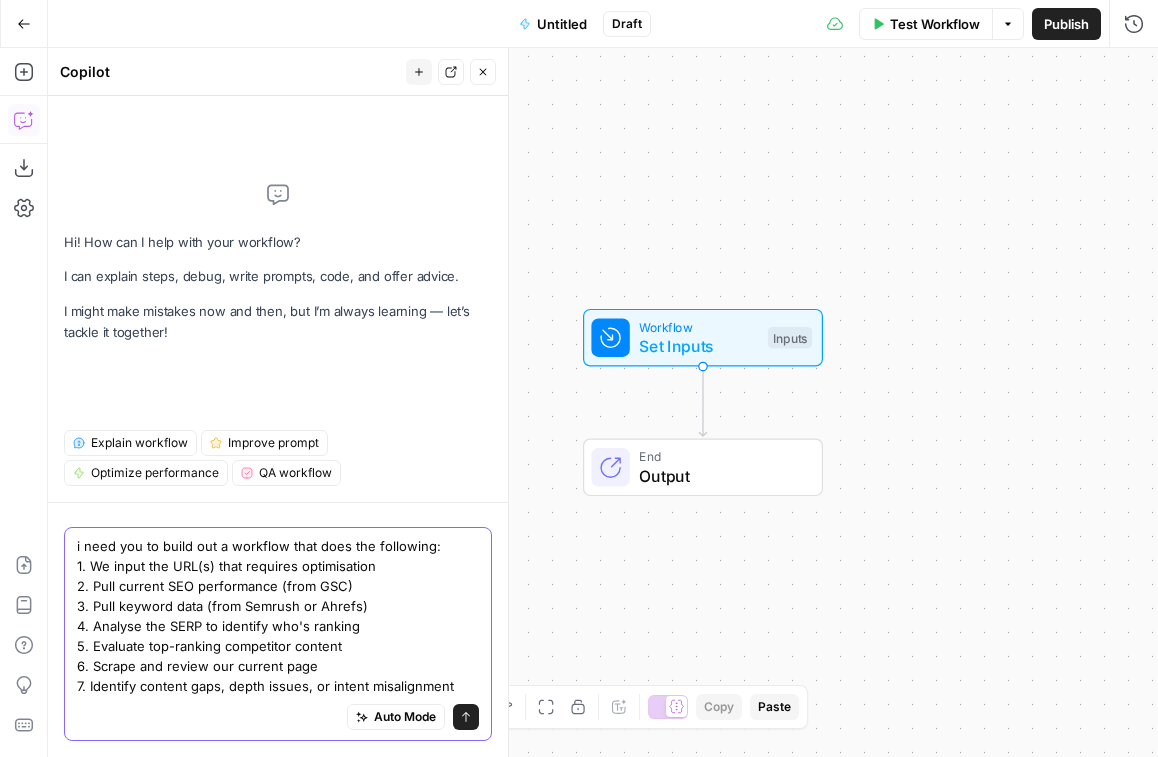 click on "i need you to build out a workflow that does the following:
1. We input the URL(s) that requires optimisation
2. Pull current SEO performance (from GSC)
3. Pull keyword data (from Semrush or Ahrefs)
4. Analyse the SERP to identify who's ranking
5. Evaluate top-ranking competitor content
6. Scrape and review our current page
7. Identify content gaps, depth issues, or intent misalignment" at bounding box center (278, 616) 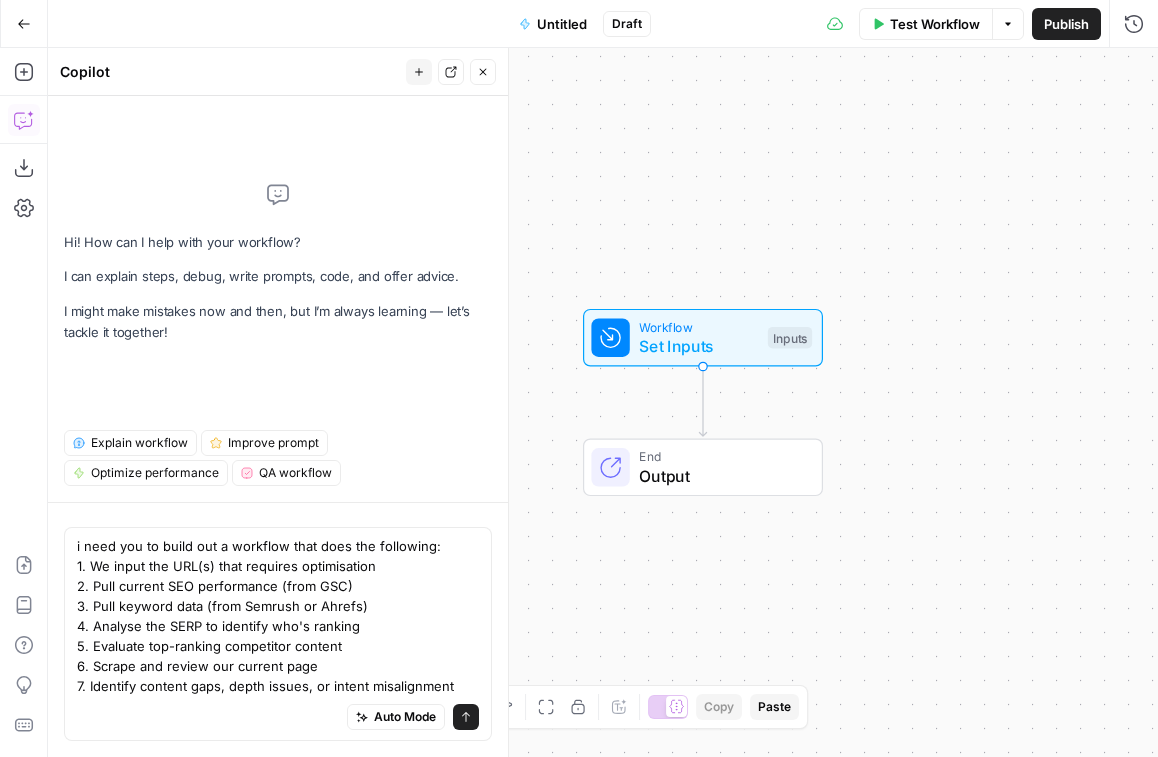 click on "Auto Mode Send" at bounding box center [278, 718] 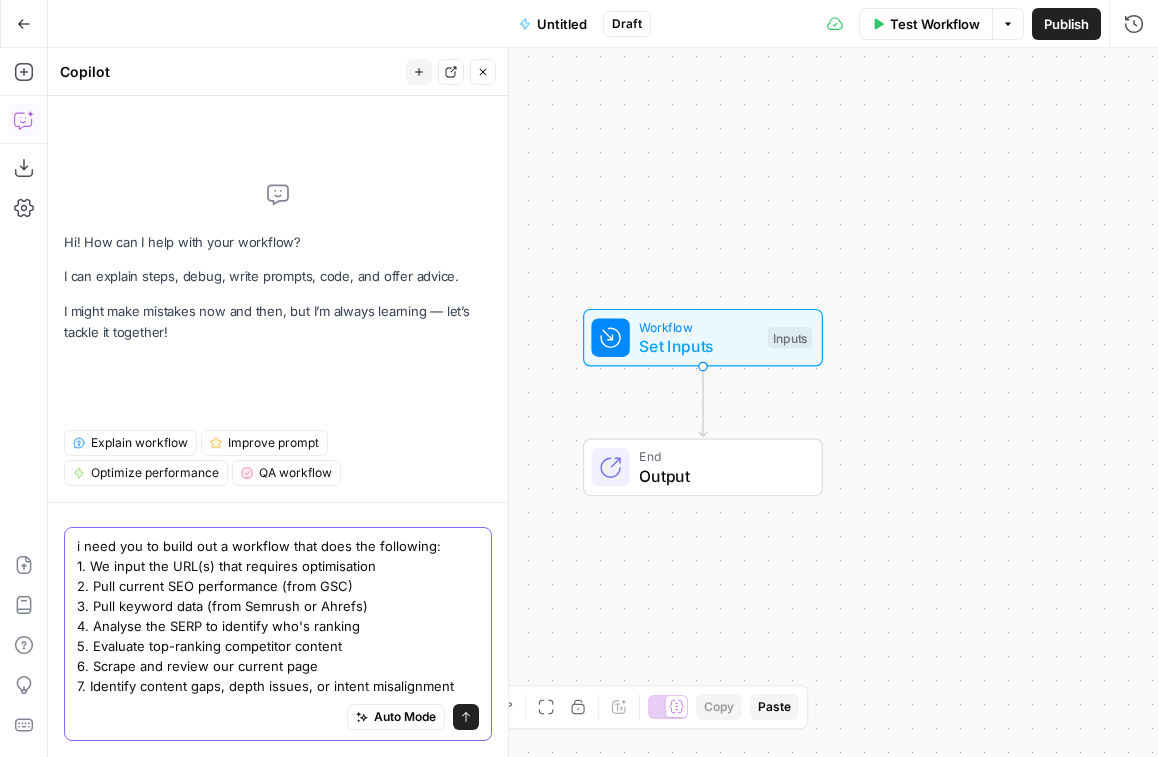 click on "i need you to build out a workflow that does the following:
1. We input the URL(s) that requires optimisation
2. Pull current SEO performance (from GSC)
3. Pull keyword data (from Semrush or Ahrefs)
4. Analyse the SERP to identify who's ranking
5. Evaluate top-ranking competitor content
6. Scrape and review our current page
7. Identify content gaps, depth issues, or intent misalignment" at bounding box center (278, 616) 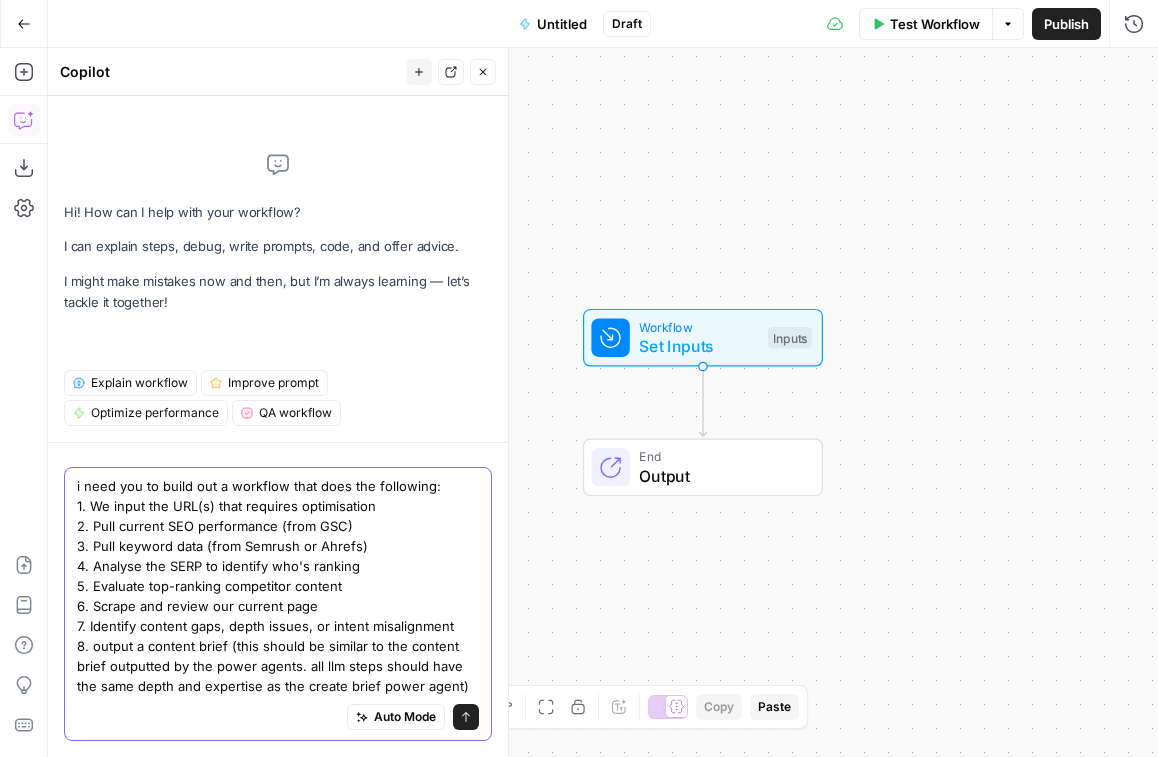 type on "i need you to build out a workflow that does the following:
1. We input the URL(s) that requires optimisation
2. Pull current SEO performance (from GSC)
3. Pull keyword data (from Semrush or Ahrefs)
4. Analyse the SERP to identify who's ranking
5. Evaluate top-ranking competitor content
6. Scrape and review our current page
7. Identify content gaps, depth issues, or intent misalignment
8. output a content brief (this should be similar to the content brief outputted by the power agents. all llm steps should have the same depth and expertise as the create brief power agent)" 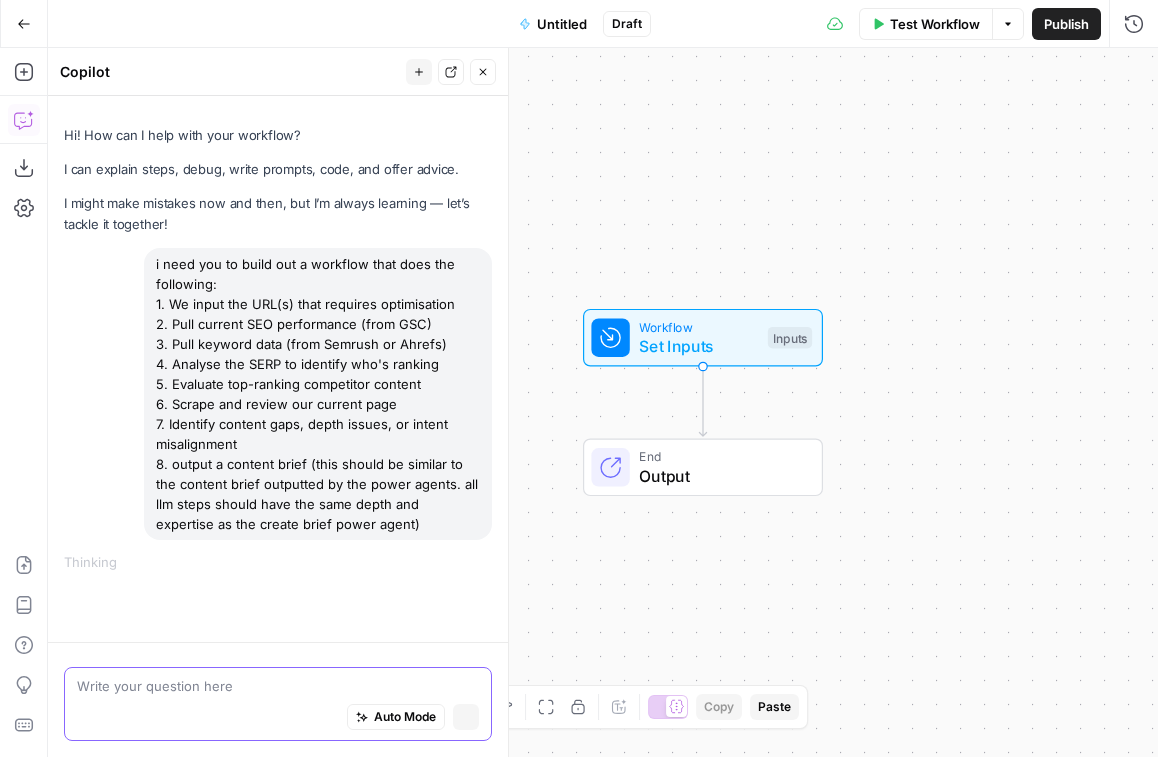 scroll, scrollTop: 0, scrollLeft: 0, axis: both 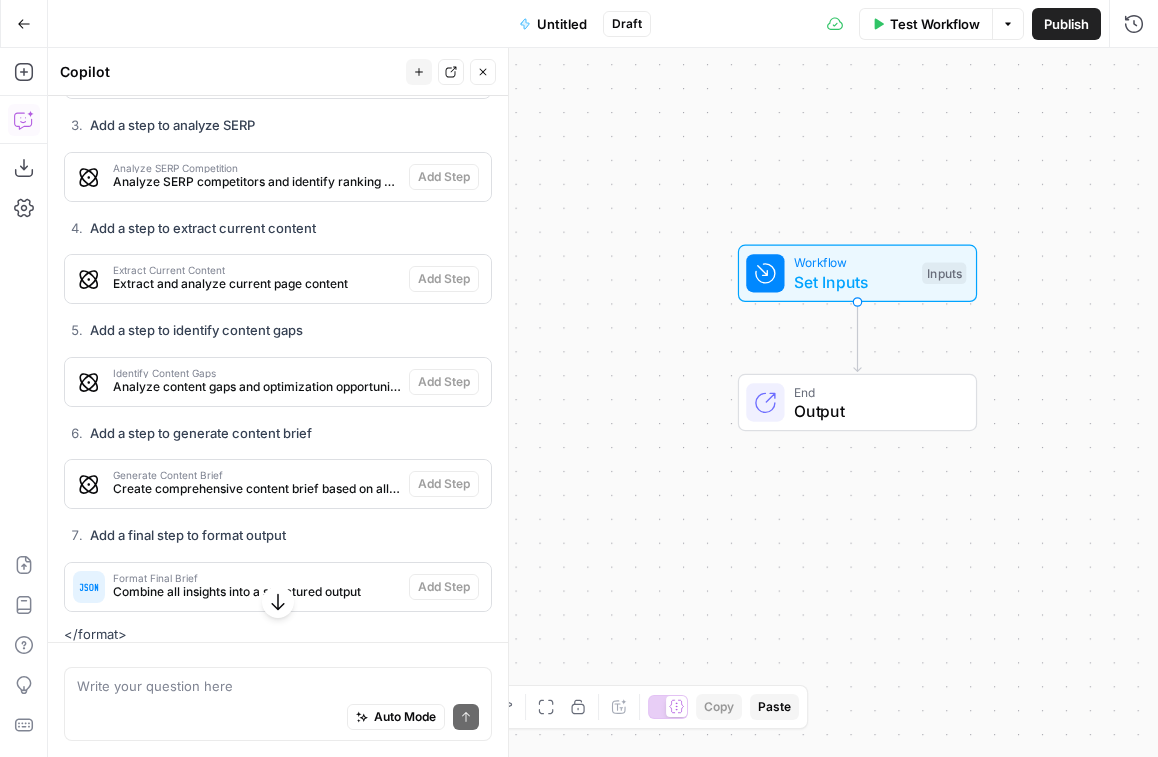 click on "Create comprehensive content brief based on all gathered data" at bounding box center (257, 489) 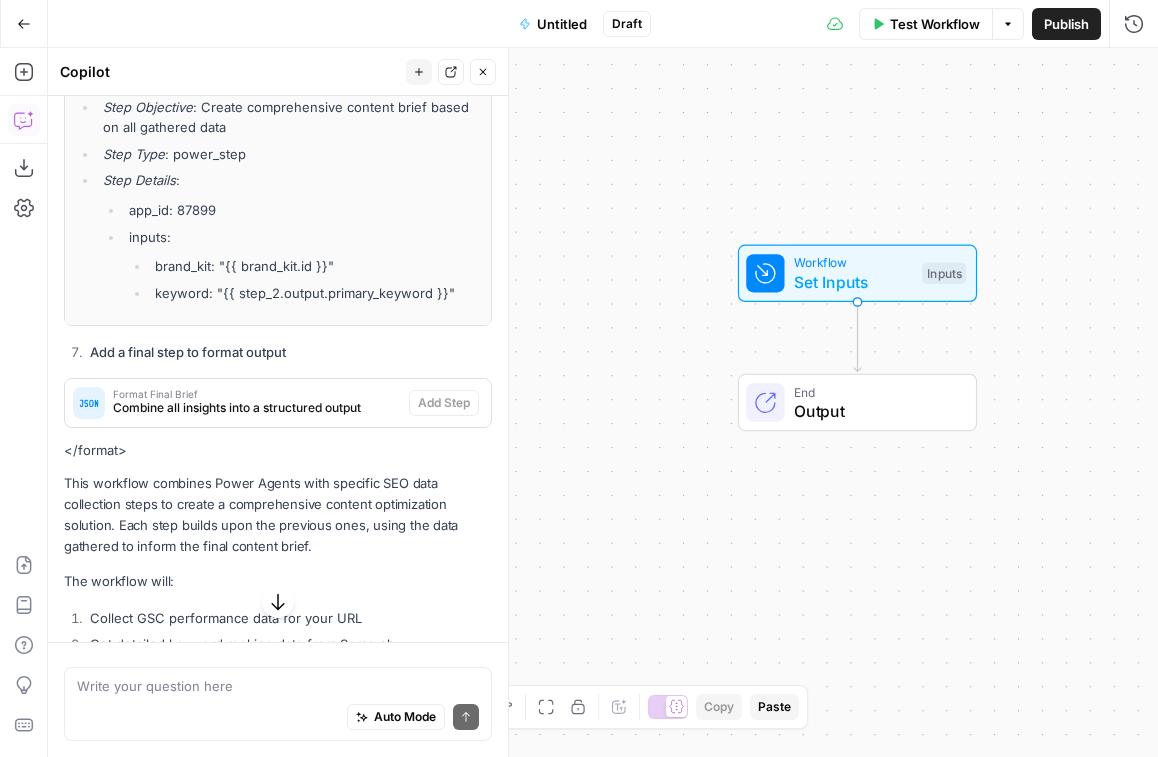 scroll, scrollTop: 1802, scrollLeft: 0, axis: vertical 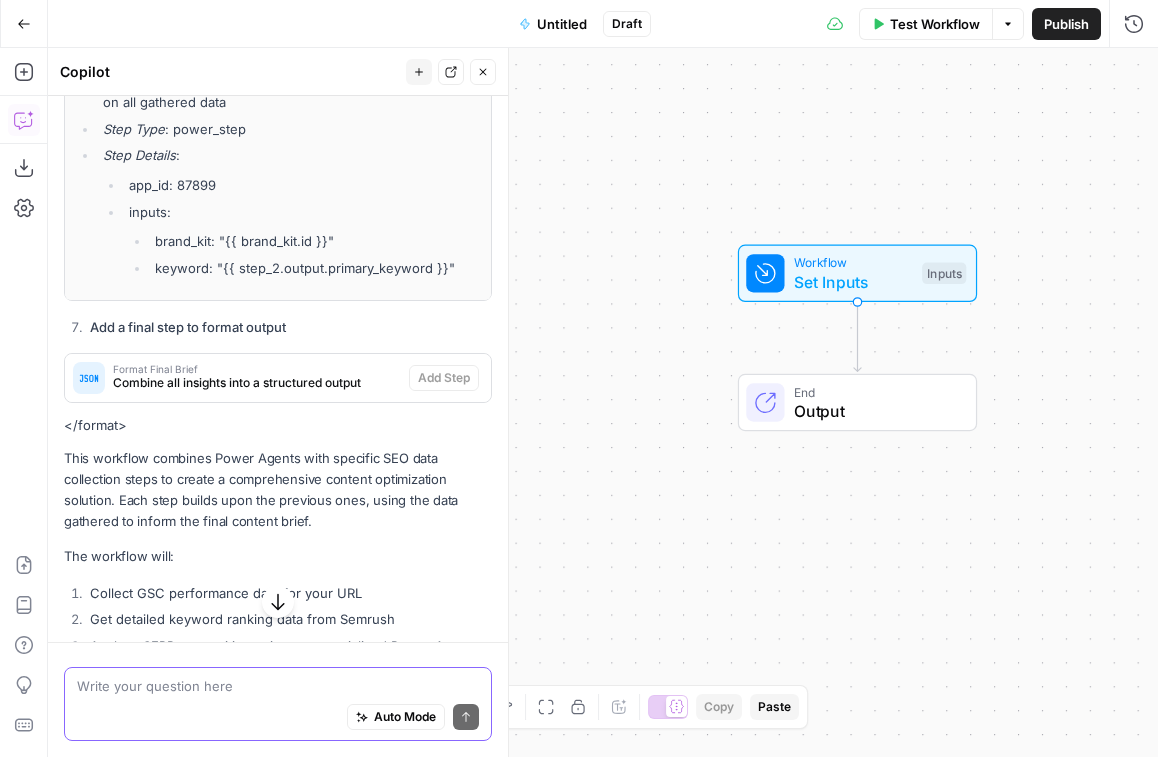 click at bounding box center [278, 686] 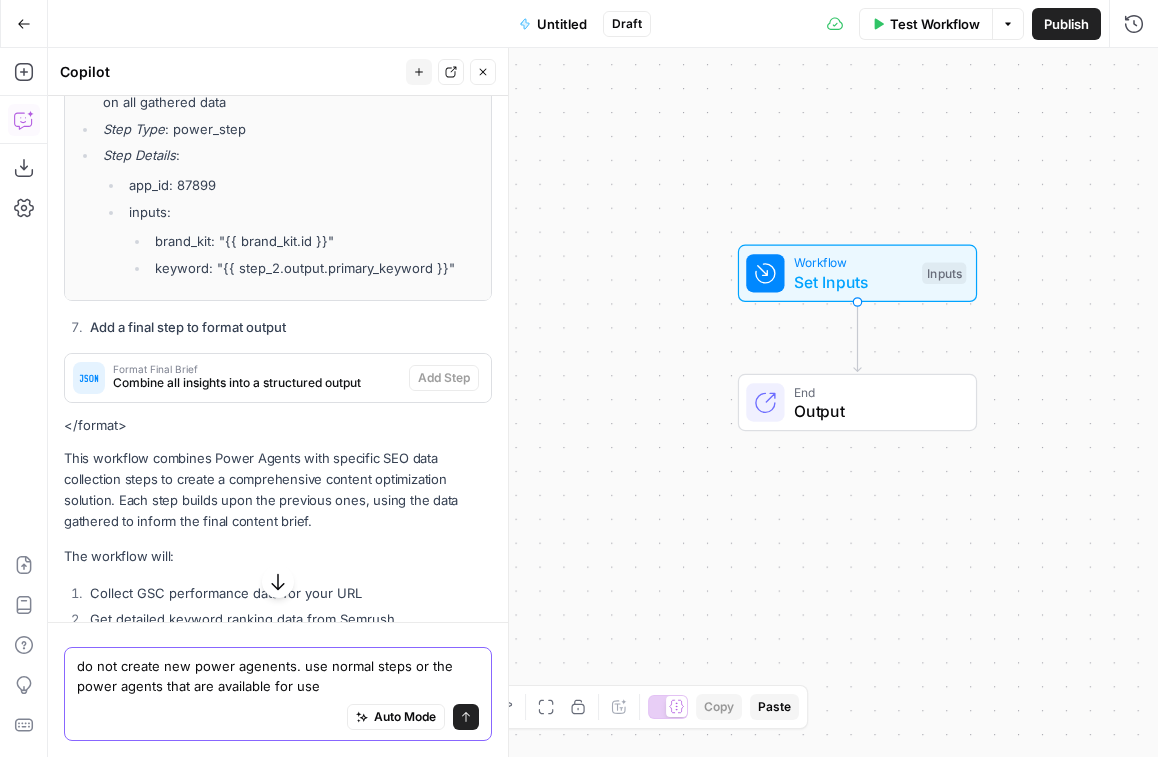 type on "do not create new power agenents. use normal steps or the power agents that are available for use" 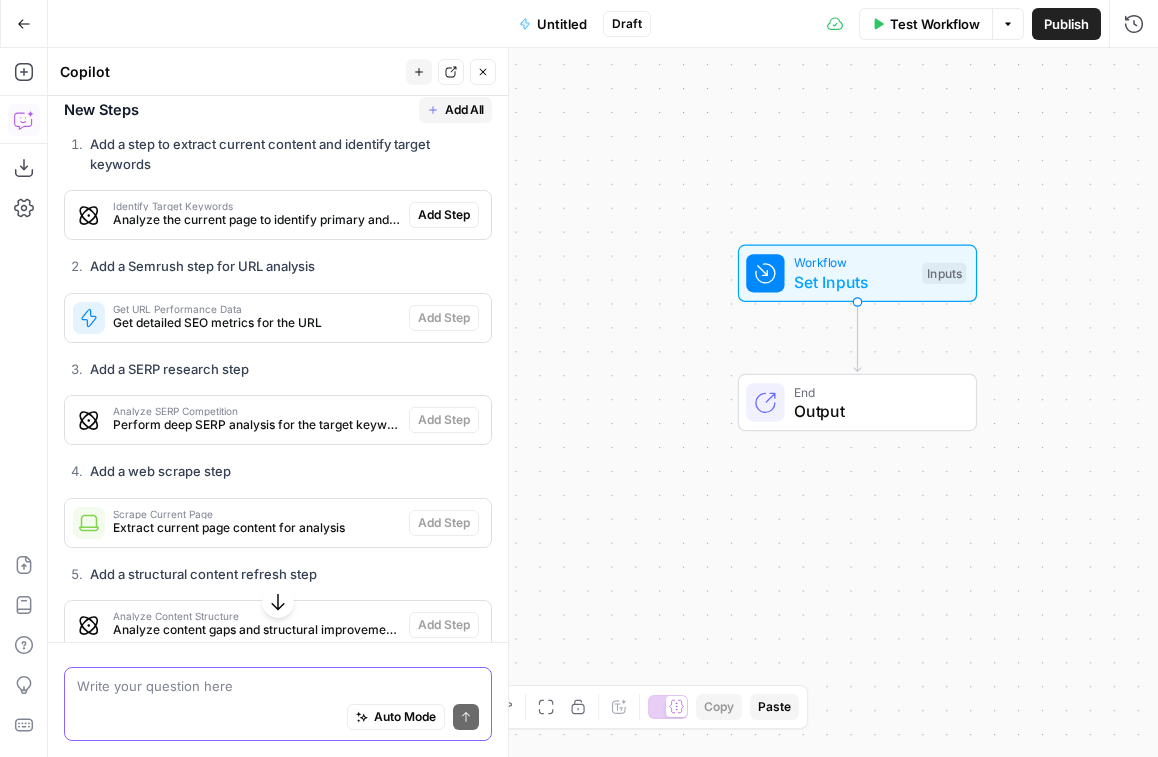 scroll, scrollTop: 3213, scrollLeft: 0, axis: vertical 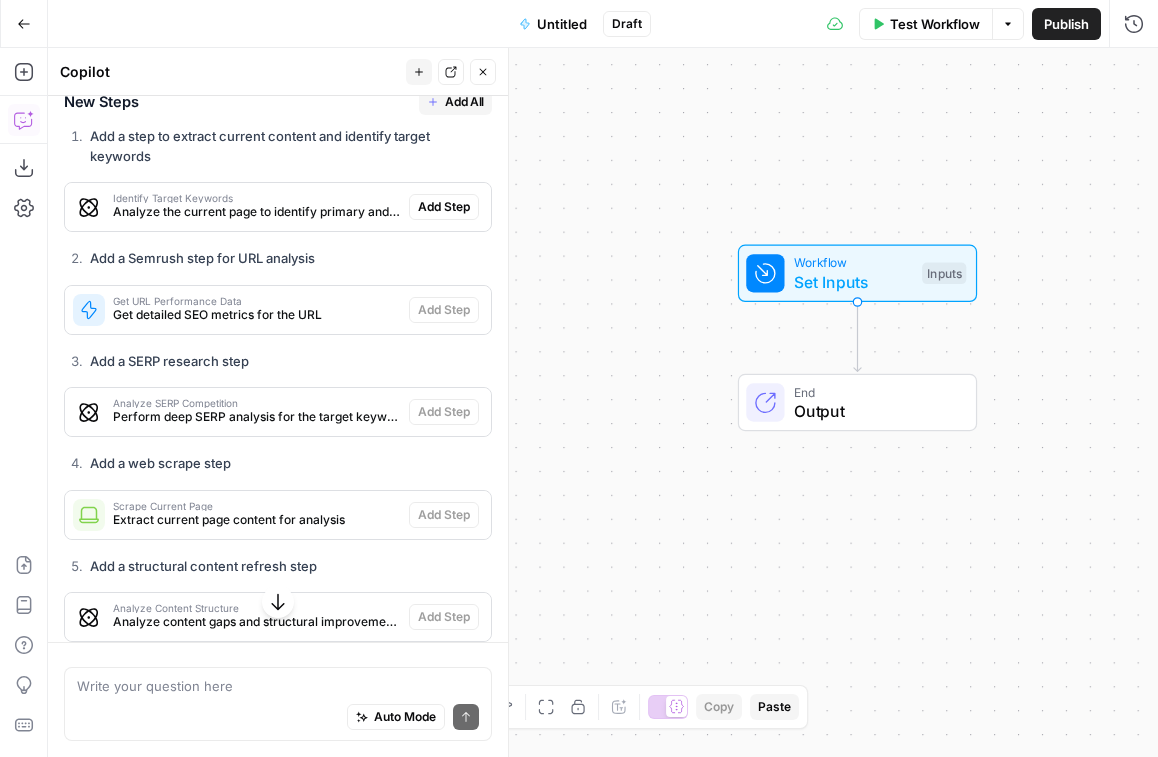 click on "Analyze the current page to identify primary and secondary keywords" at bounding box center (257, 212) 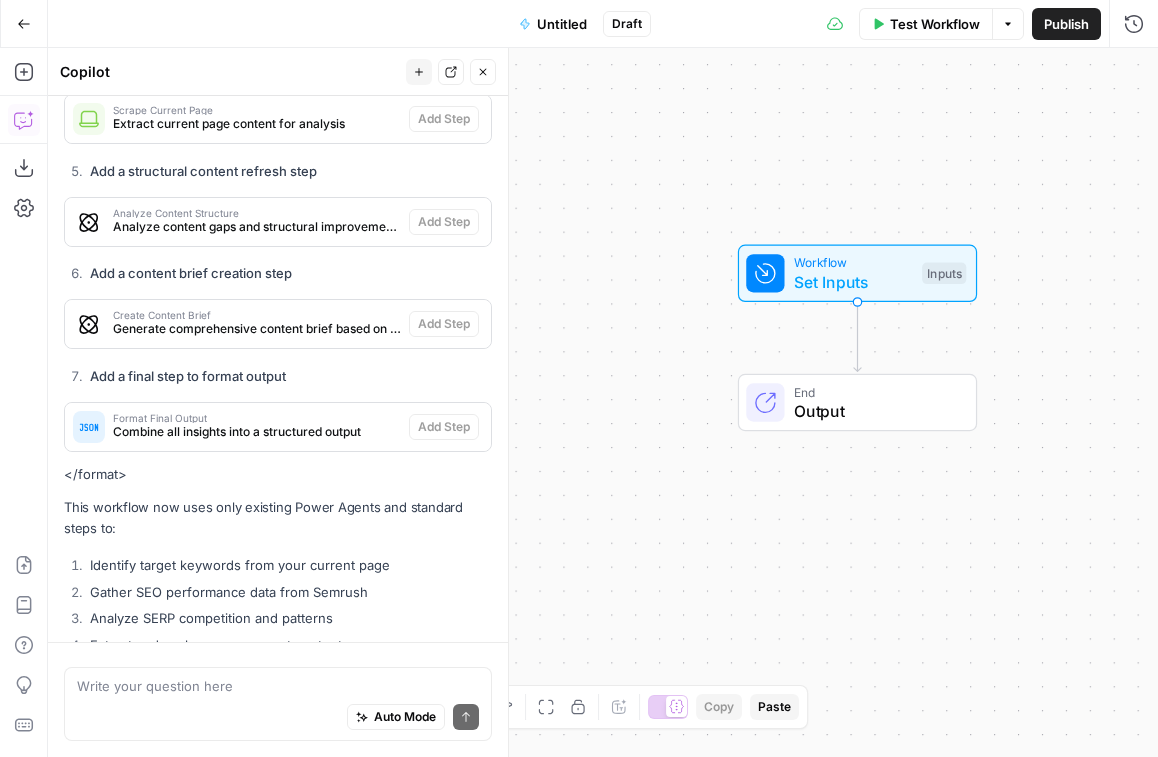 scroll, scrollTop: 3877, scrollLeft: 0, axis: vertical 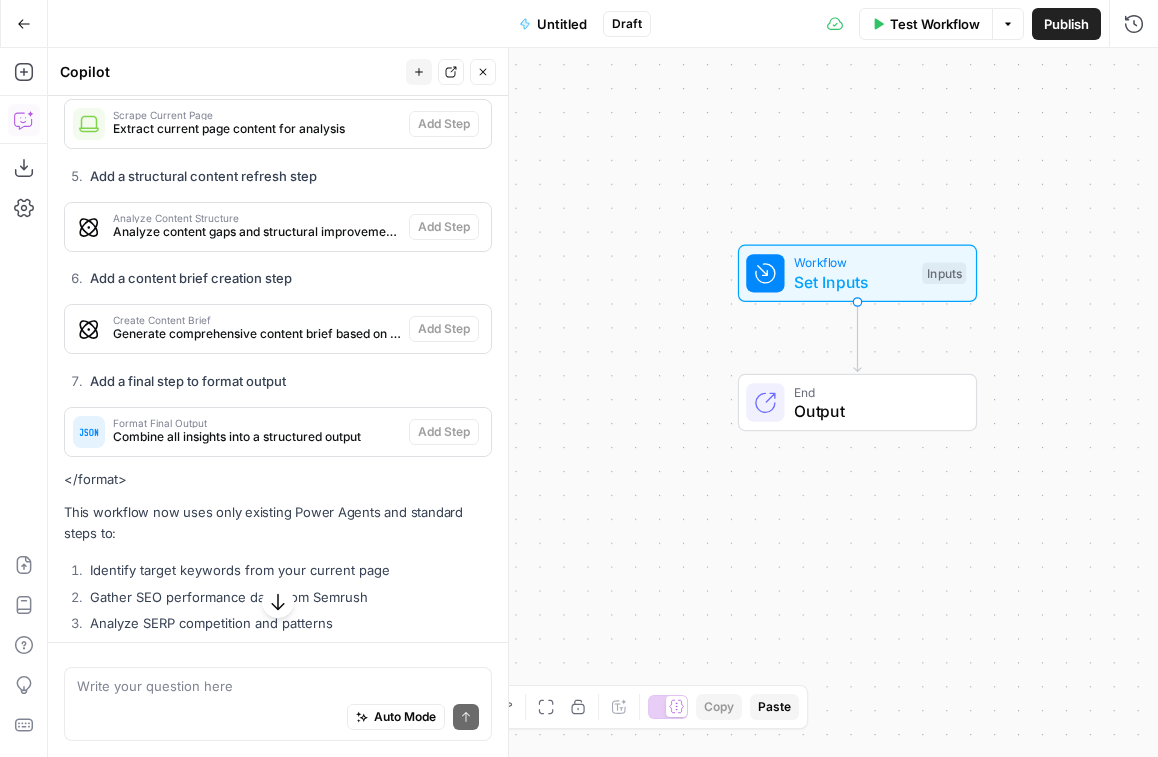 click on "Generate comprehensive content brief based on all analysis" at bounding box center [257, 334] 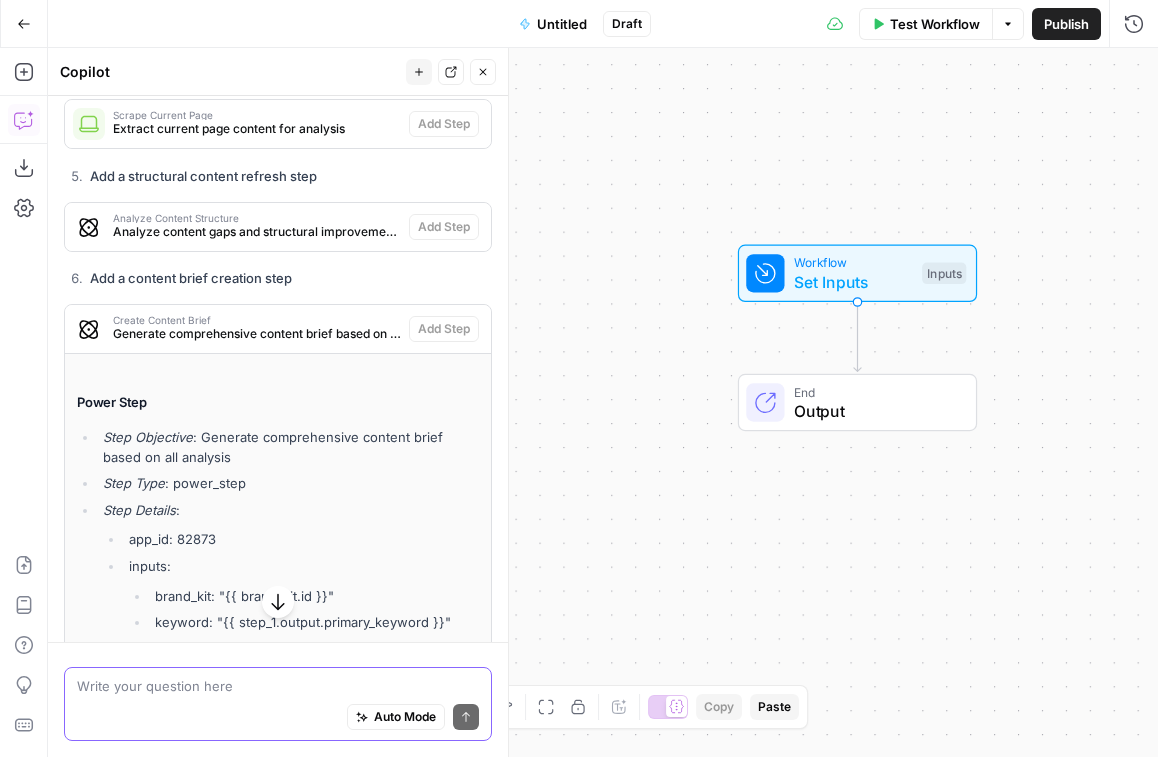 click at bounding box center [278, 686] 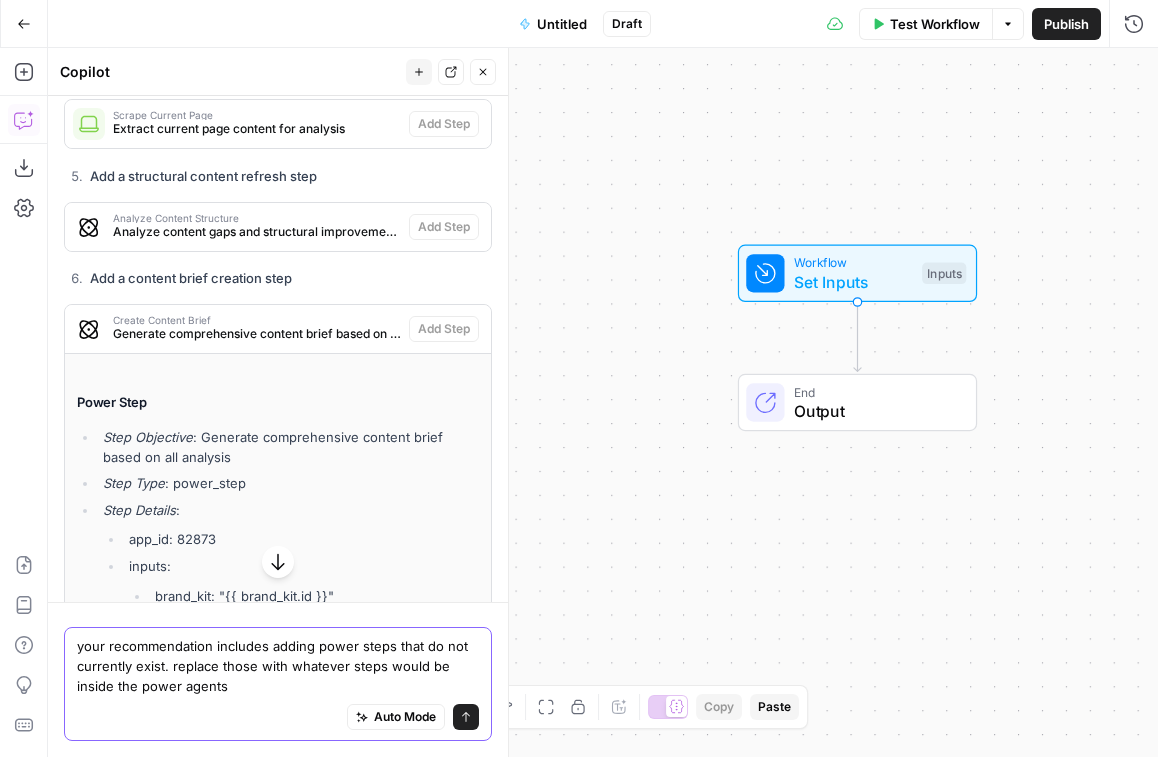 type on "your recommendation includes adding power steps that do not currently exist. replace those with whatever steps would be inside the power agents" 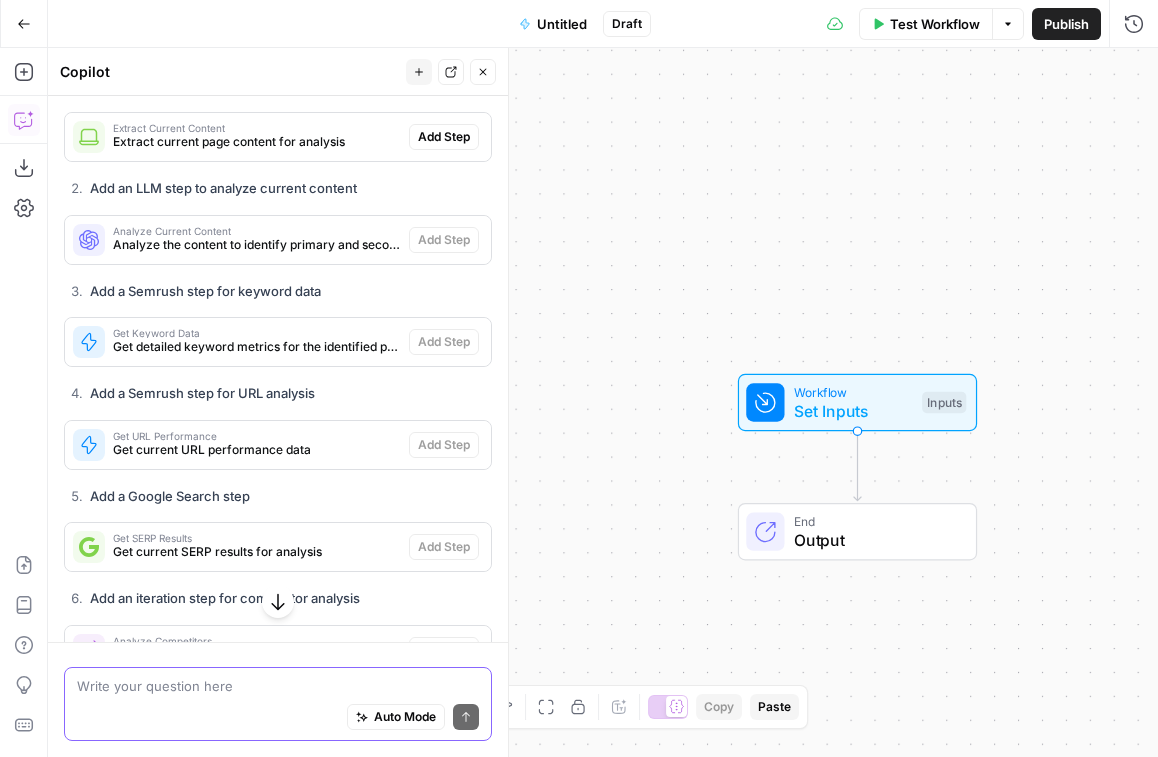 scroll, scrollTop: 5684, scrollLeft: 0, axis: vertical 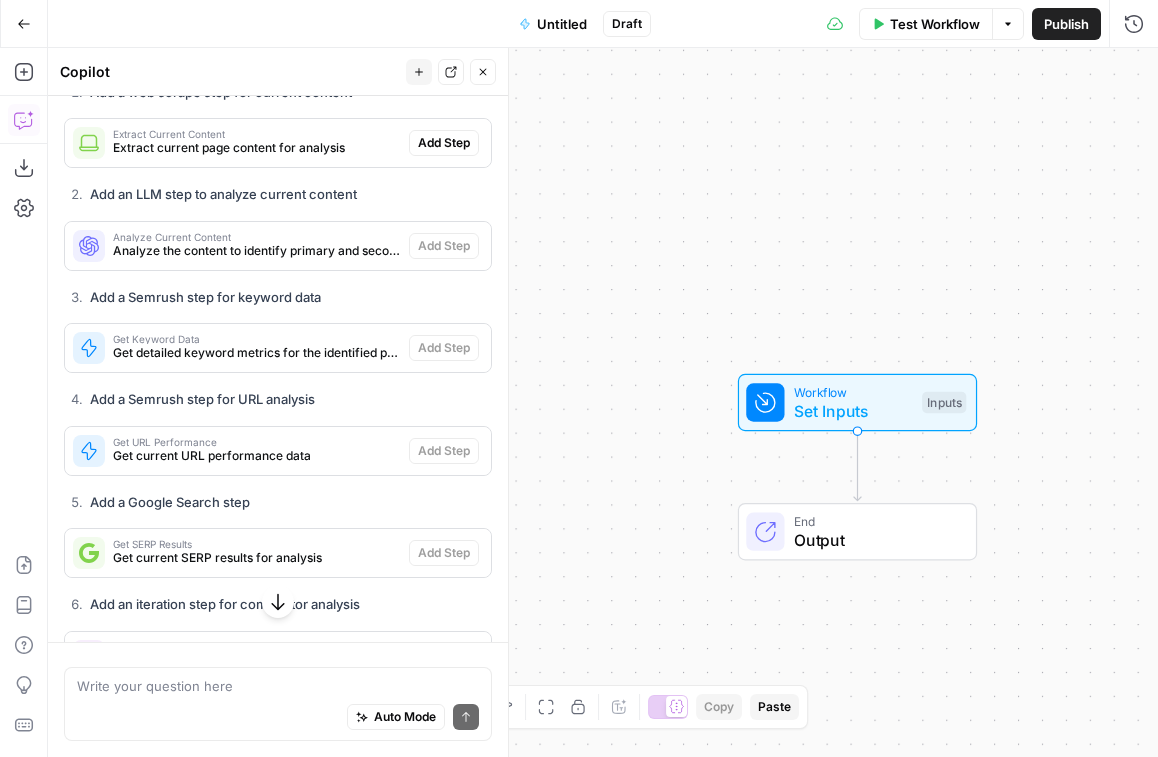 click on "Get detailed keyword metrics for the identified primary keyword" at bounding box center [257, 353] 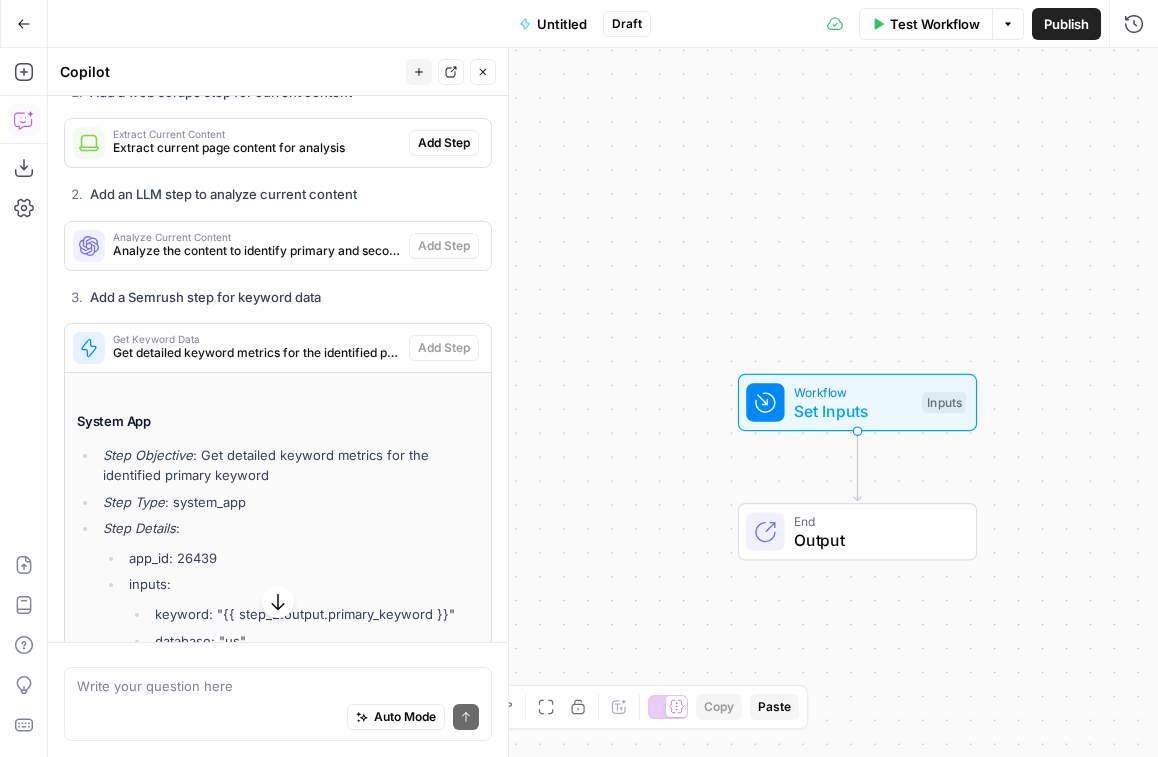 click on "Get Keyword Data Get detailed keyword metrics for the identified primary keyword" at bounding box center [237, 348] 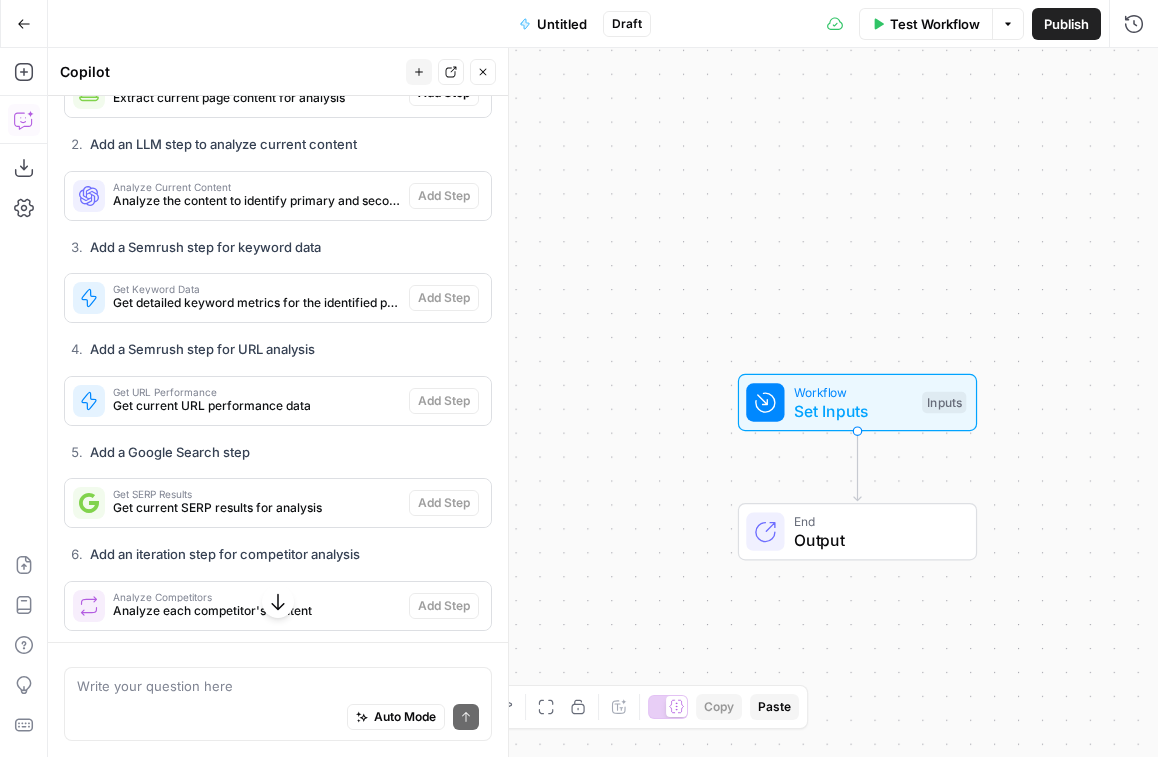 scroll, scrollTop: 5735, scrollLeft: 0, axis: vertical 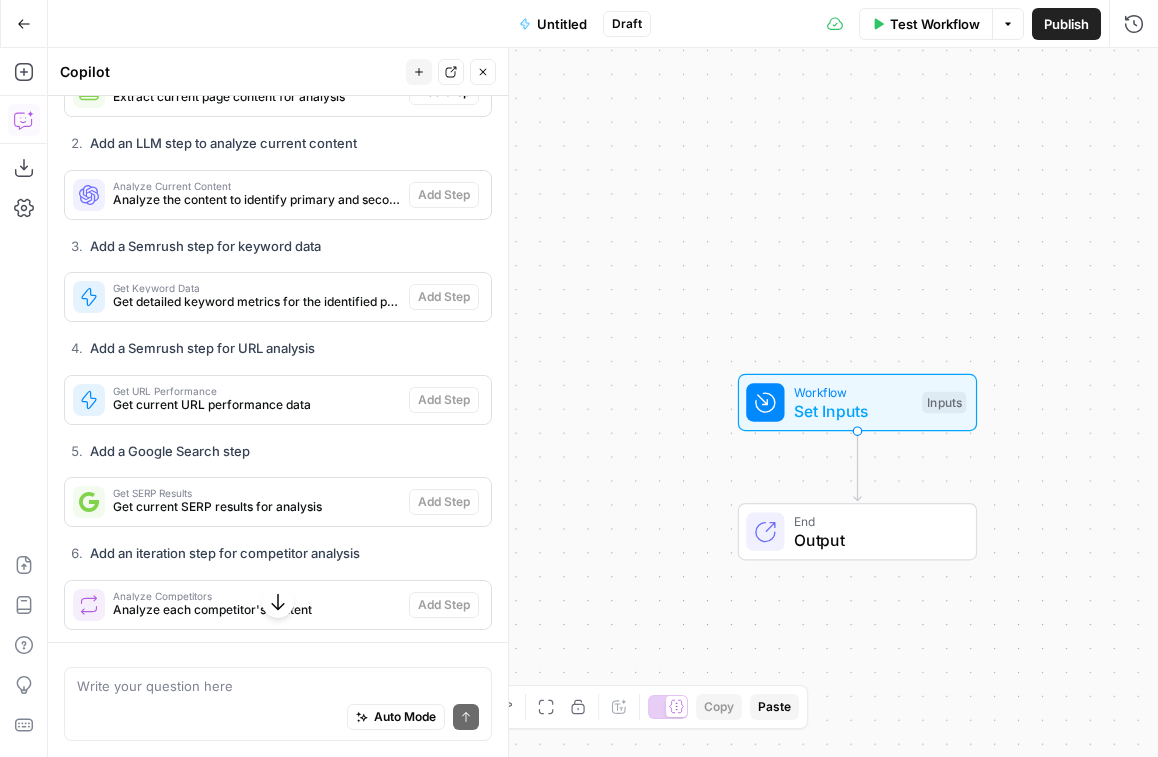 click on "Get current URL performance data" at bounding box center [257, 405] 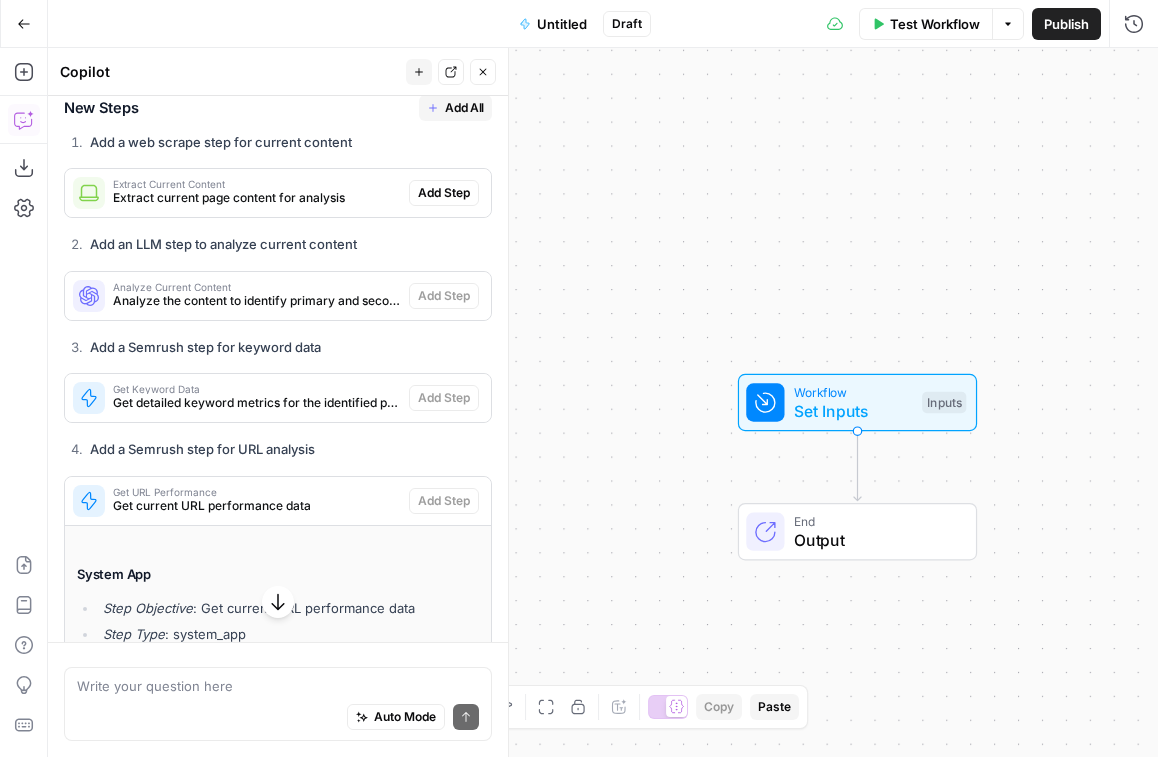 scroll, scrollTop: 5636, scrollLeft: 0, axis: vertical 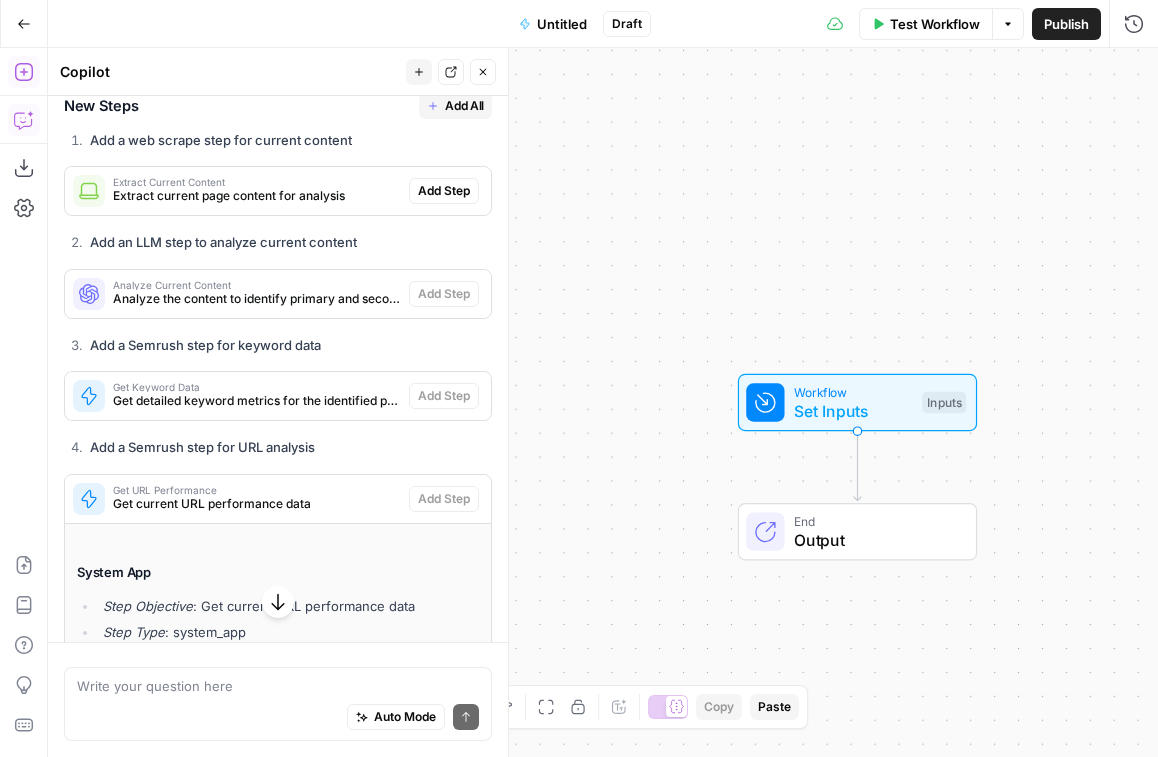click on "Add Steps" at bounding box center (24, 72) 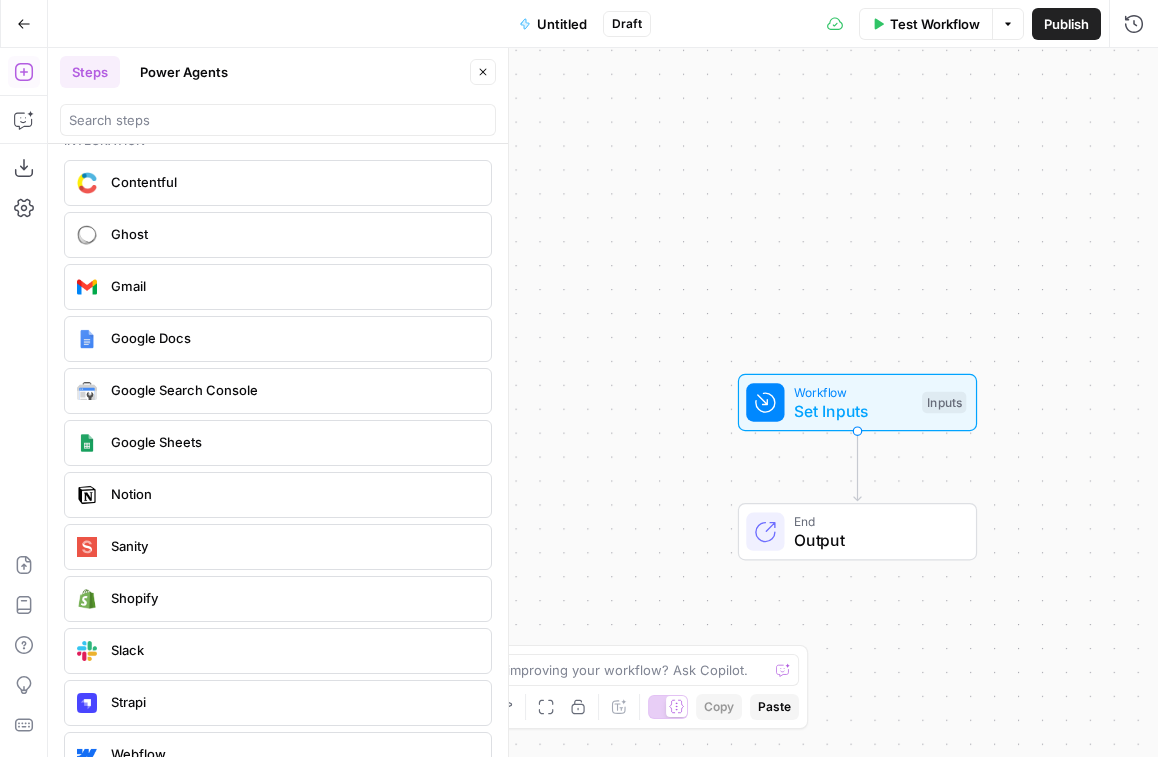 scroll, scrollTop: 3532, scrollLeft: 0, axis: vertical 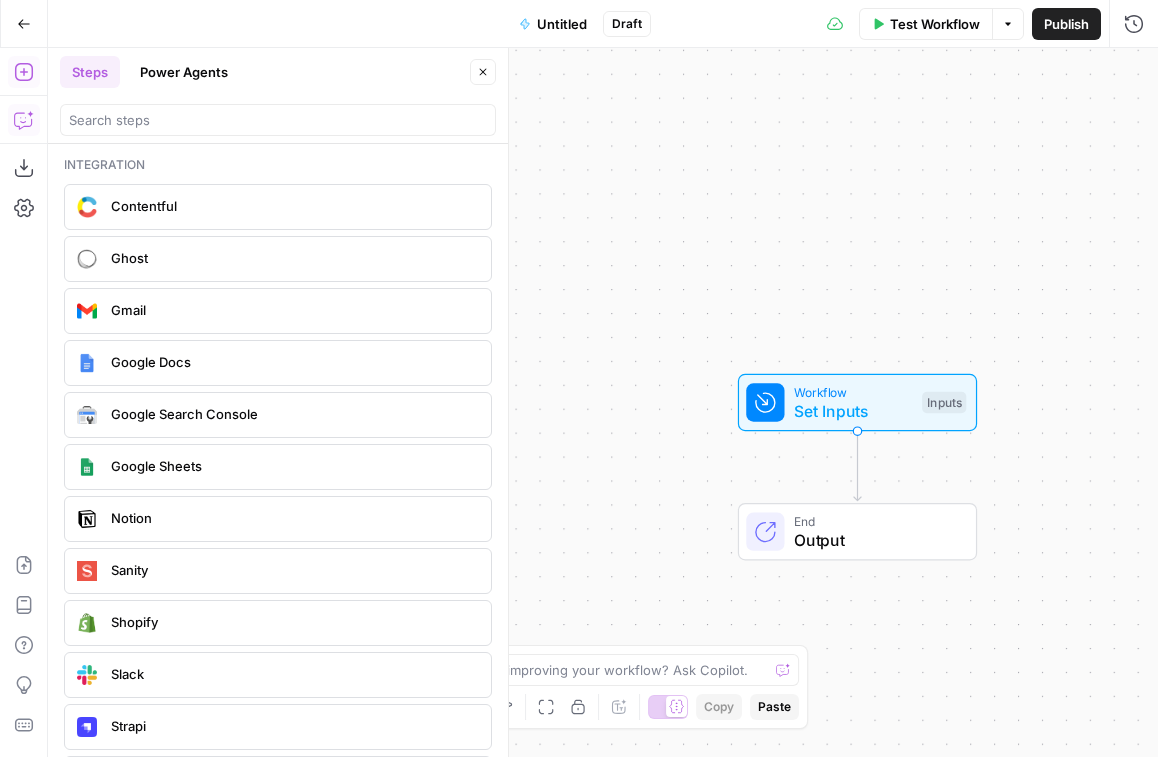 click 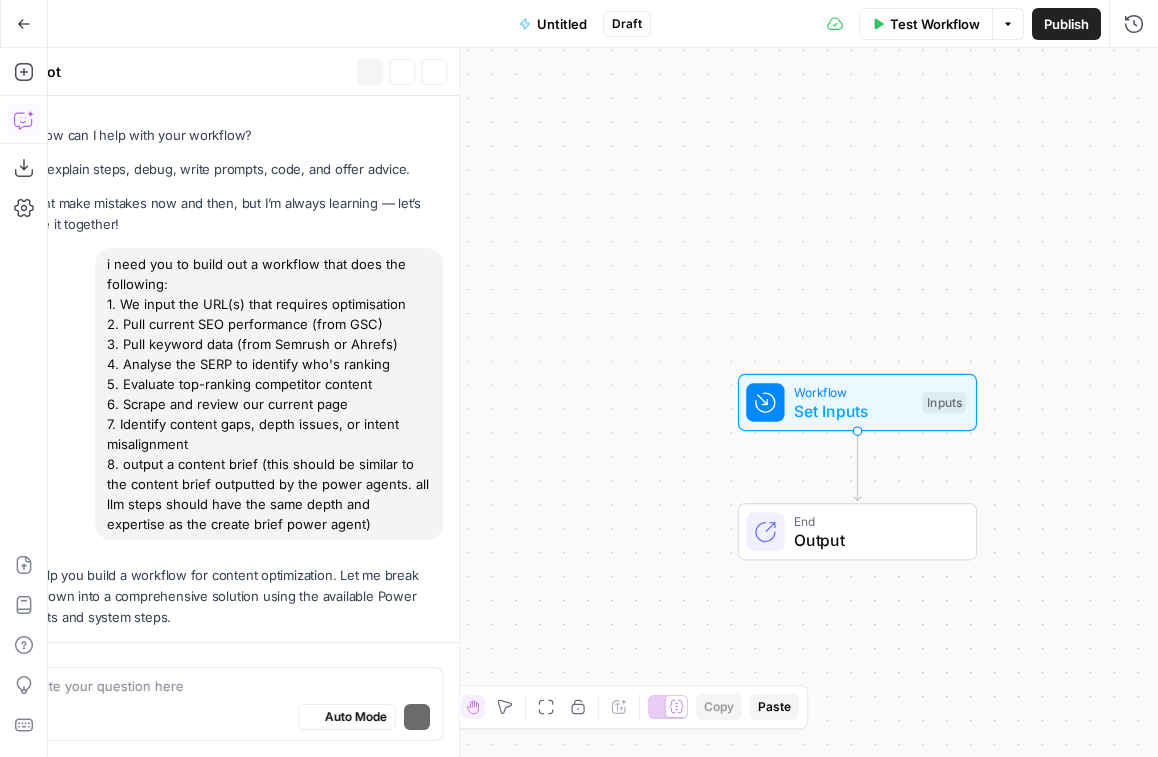 scroll, scrollTop: 5700, scrollLeft: 0, axis: vertical 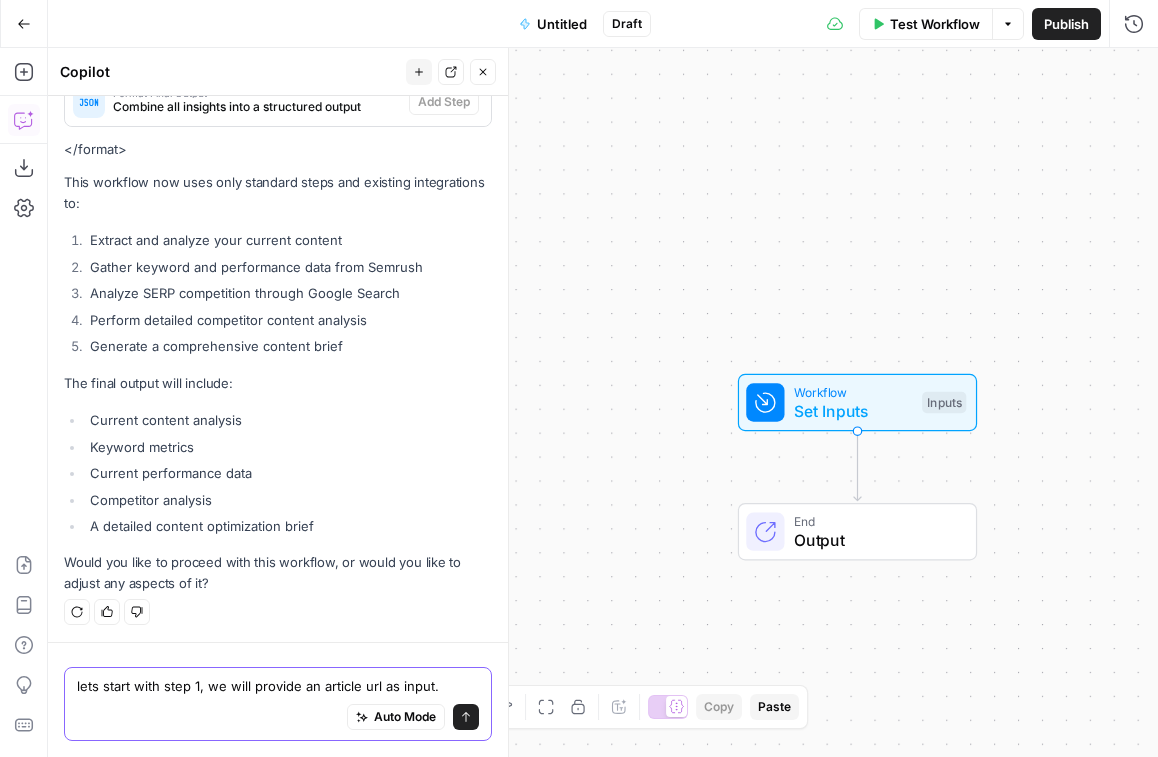 paste on "Pull current SEO performance (from GSC)" 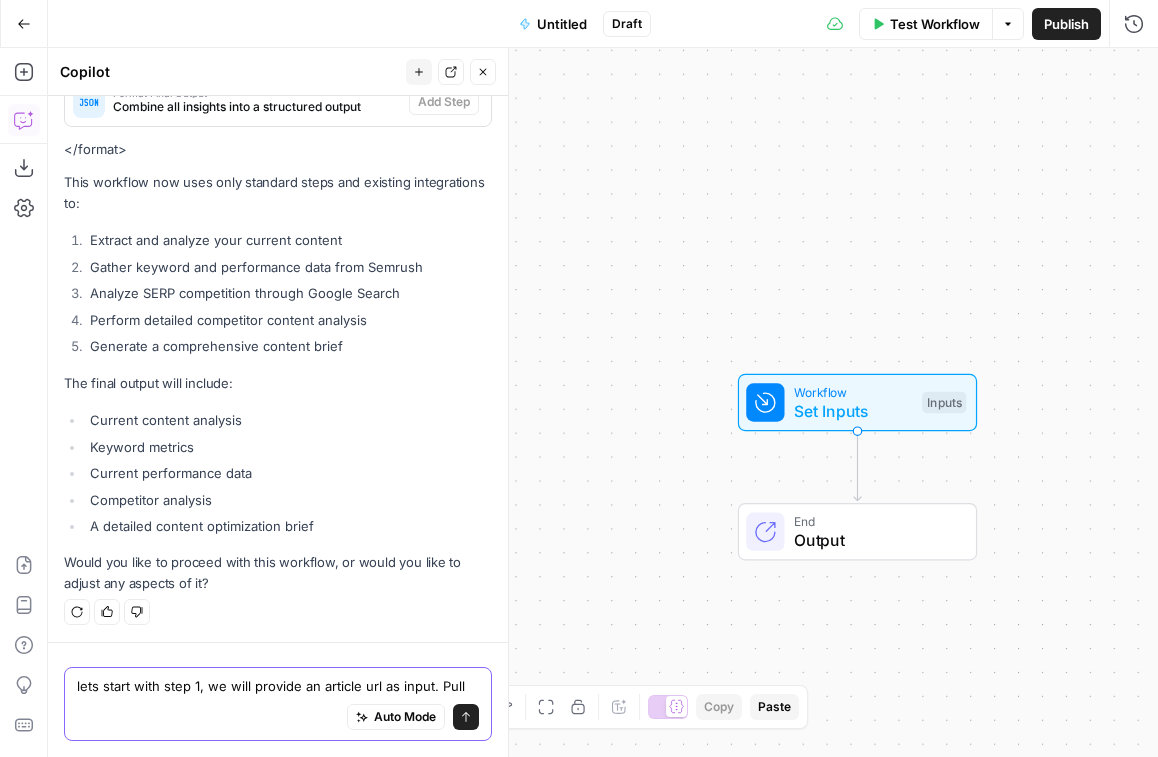 scroll, scrollTop: 5720, scrollLeft: 0, axis: vertical 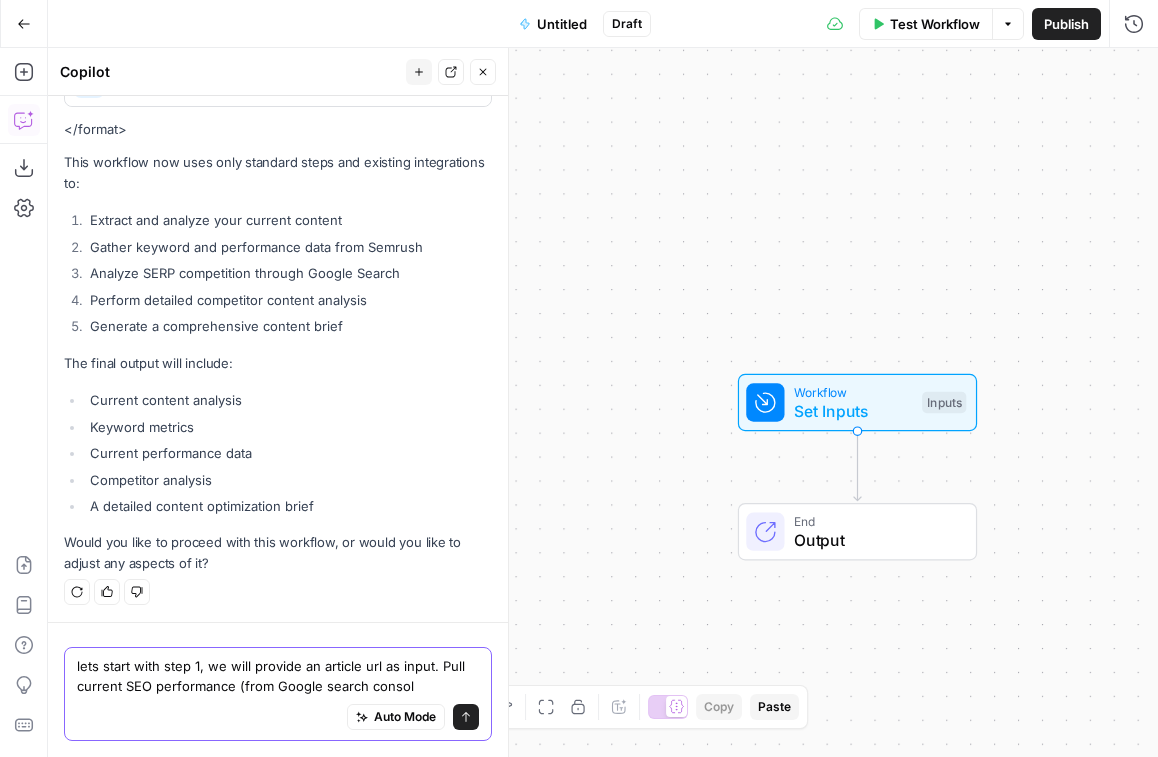 type on "lets start with step 1, we will provide an article url as input. Pull current SEO performance (from Google search consol" 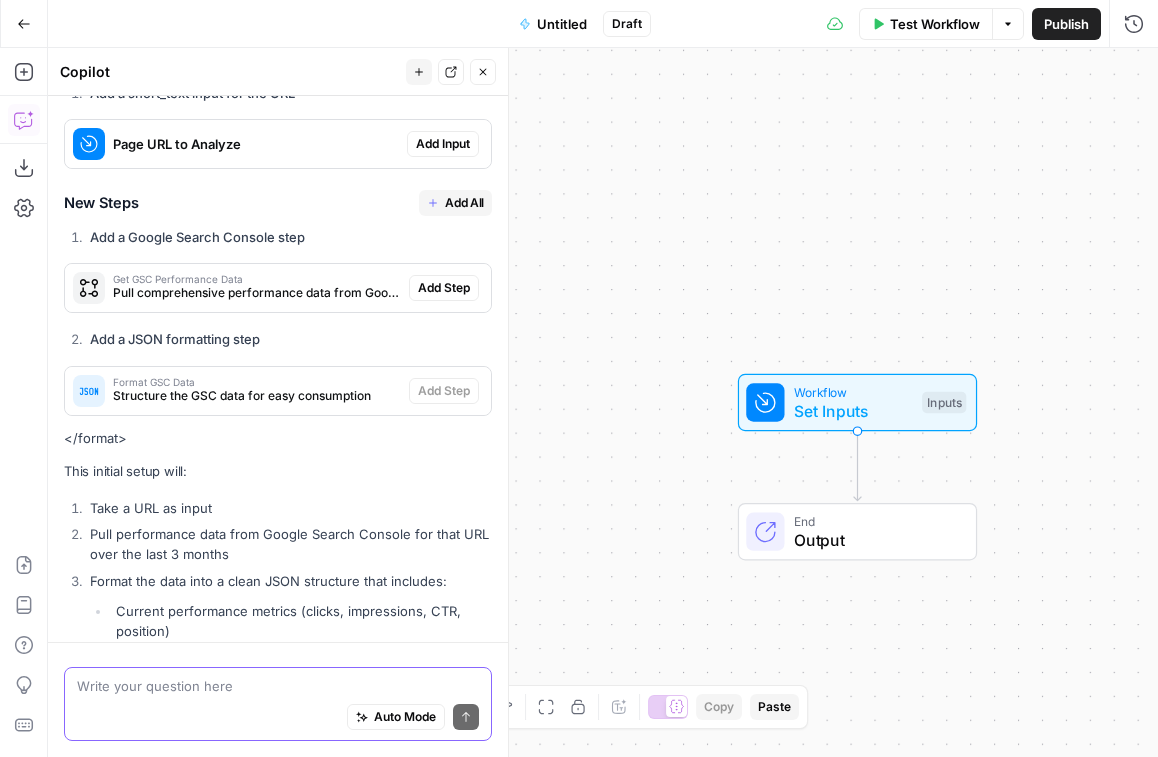 scroll, scrollTop: 6451, scrollLeft: 0, axis: vertical 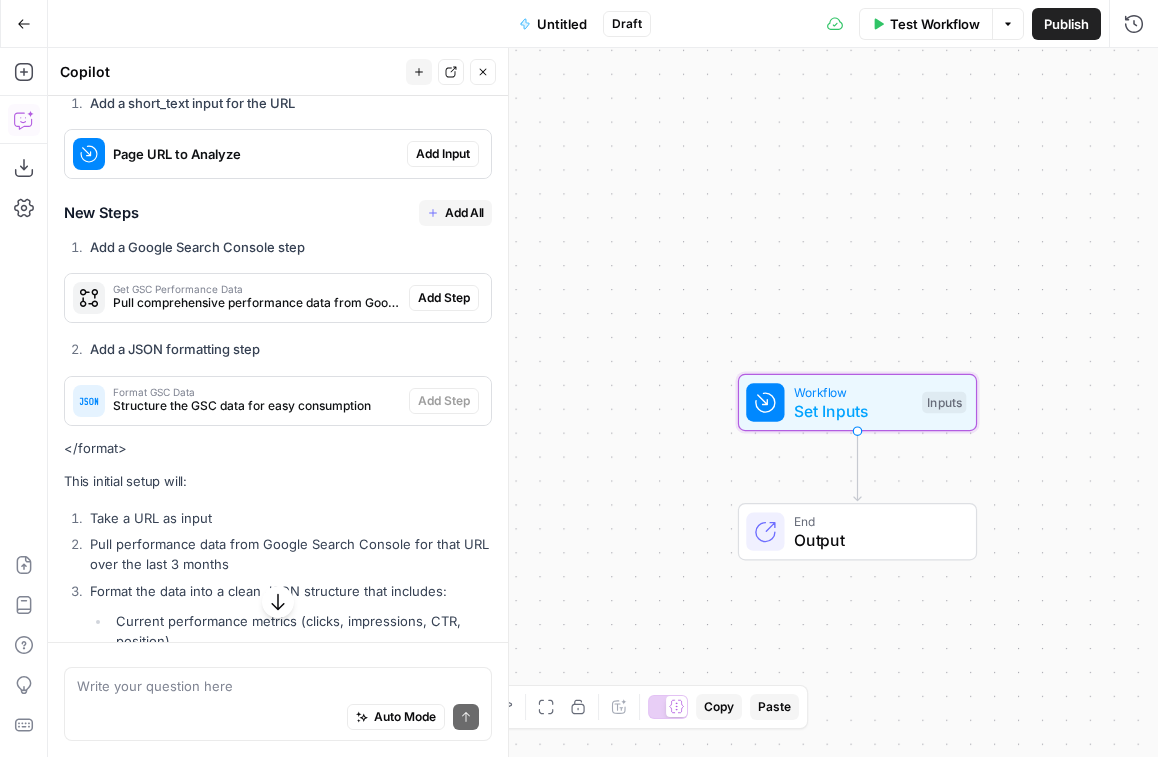 click on "Add Input" at bounding box center [443, 154] 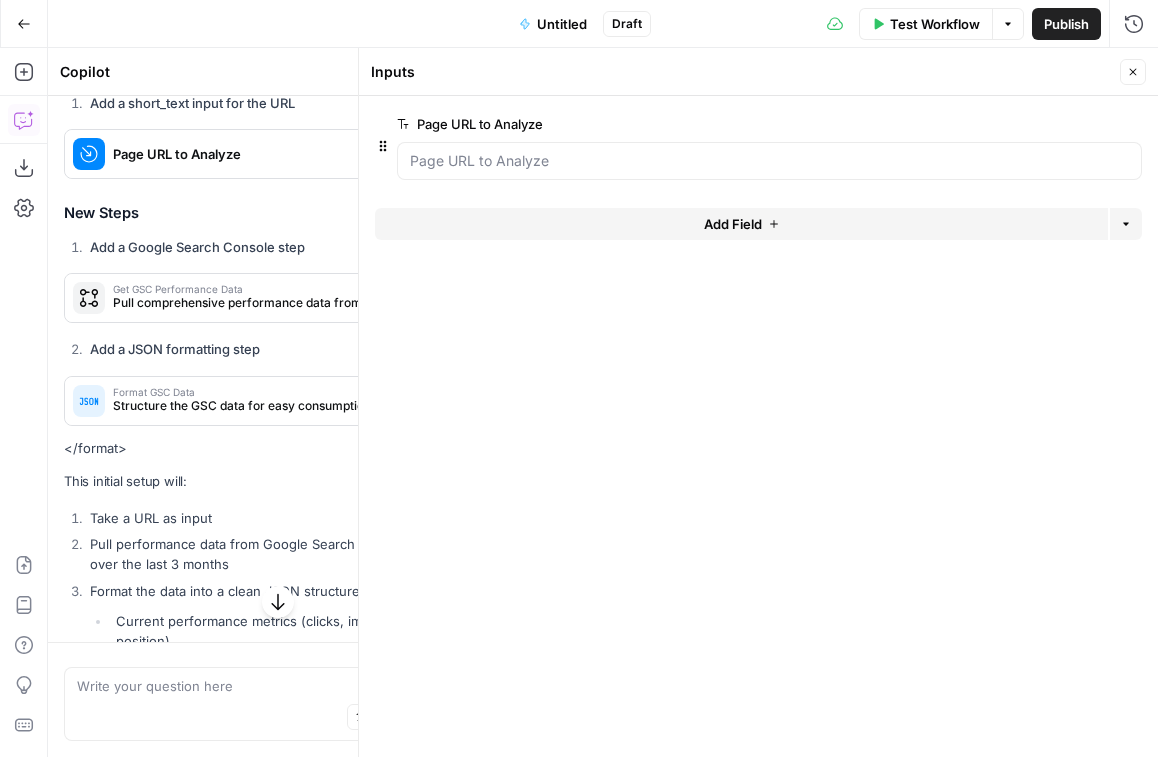 click on "Add Step" at bounding box center (444, 298) 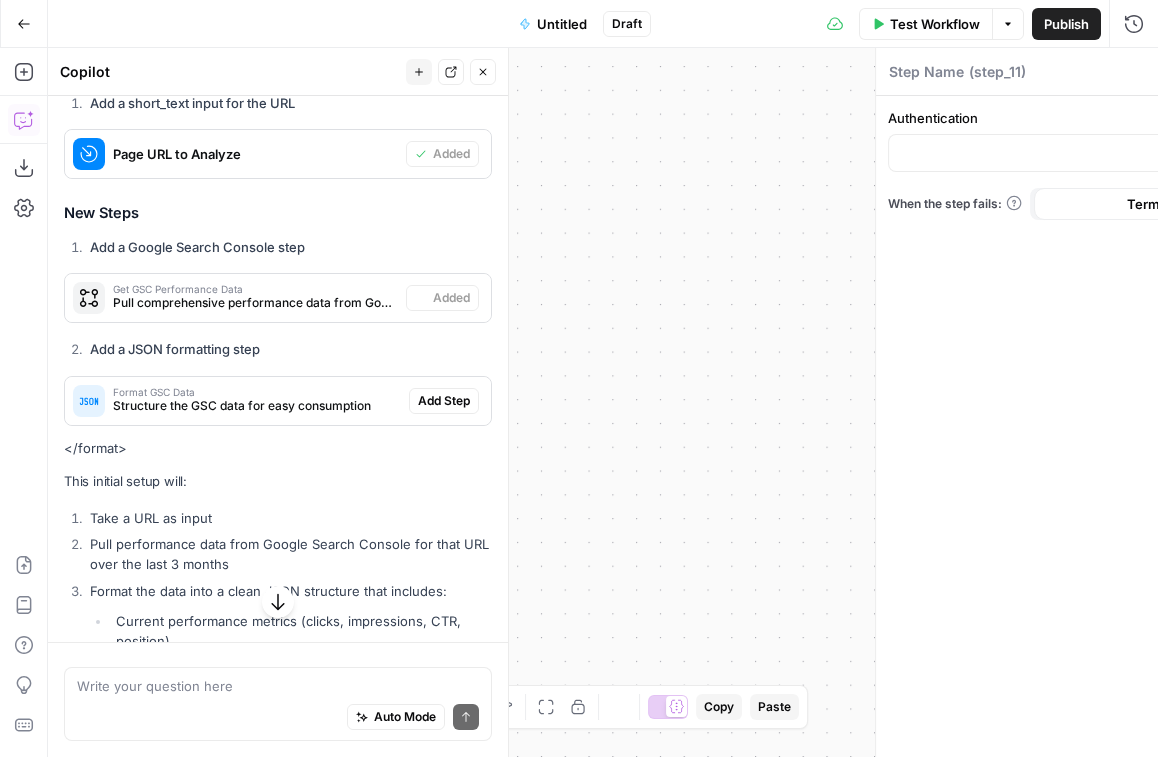 type on "Get GSC Performance Data" 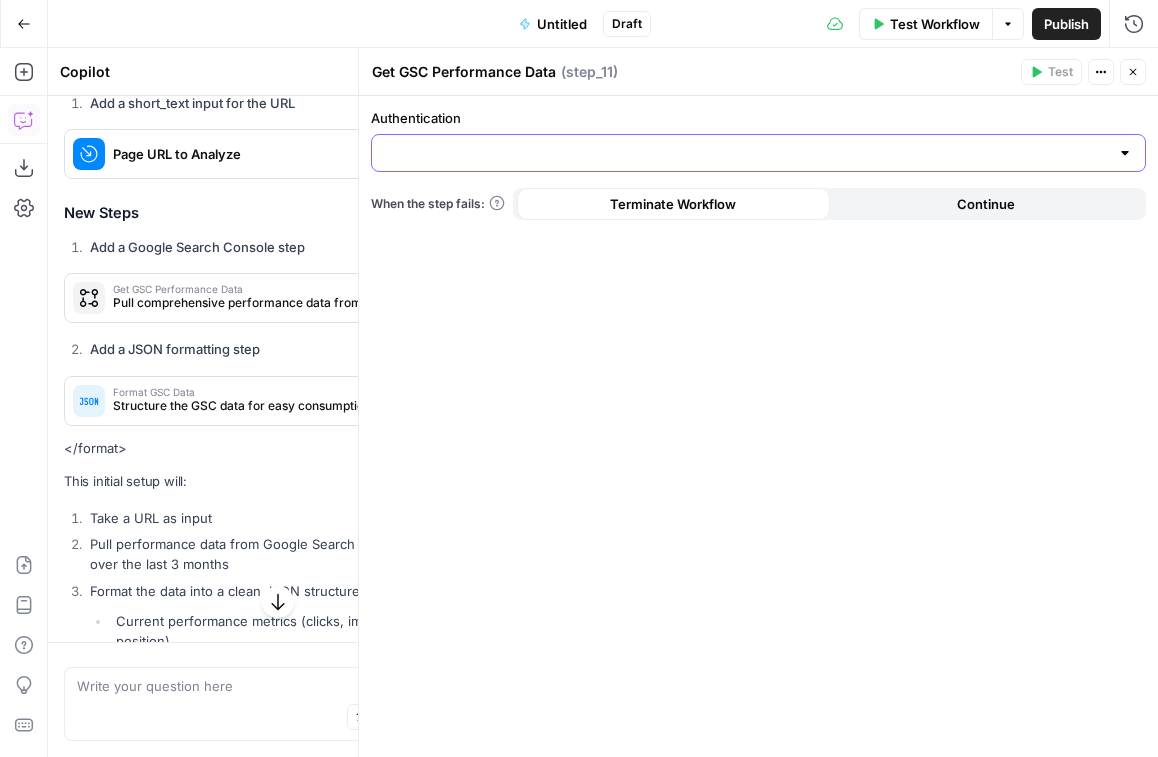 click on "Authentication" at bounding box center (746, 153) 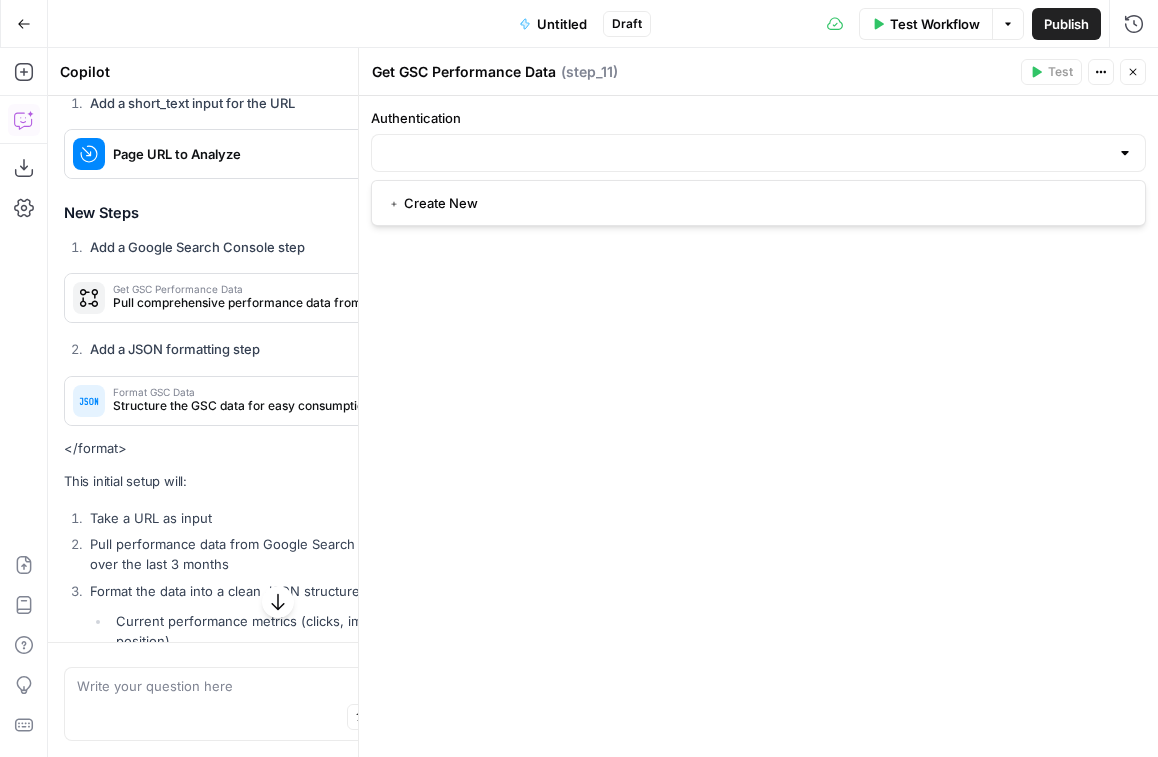 click on "﹢ Create New" at bounding box center [758, 203] 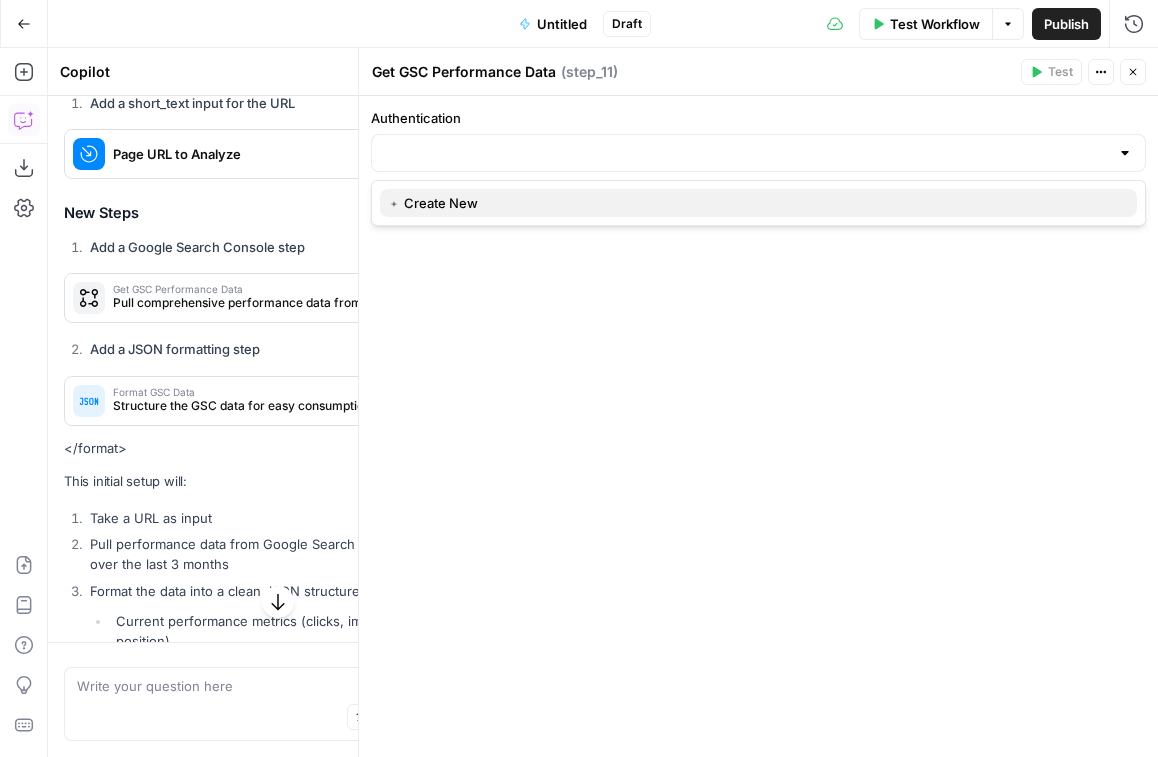 click on "﹢ Create New" at bounding box center (754, 203) 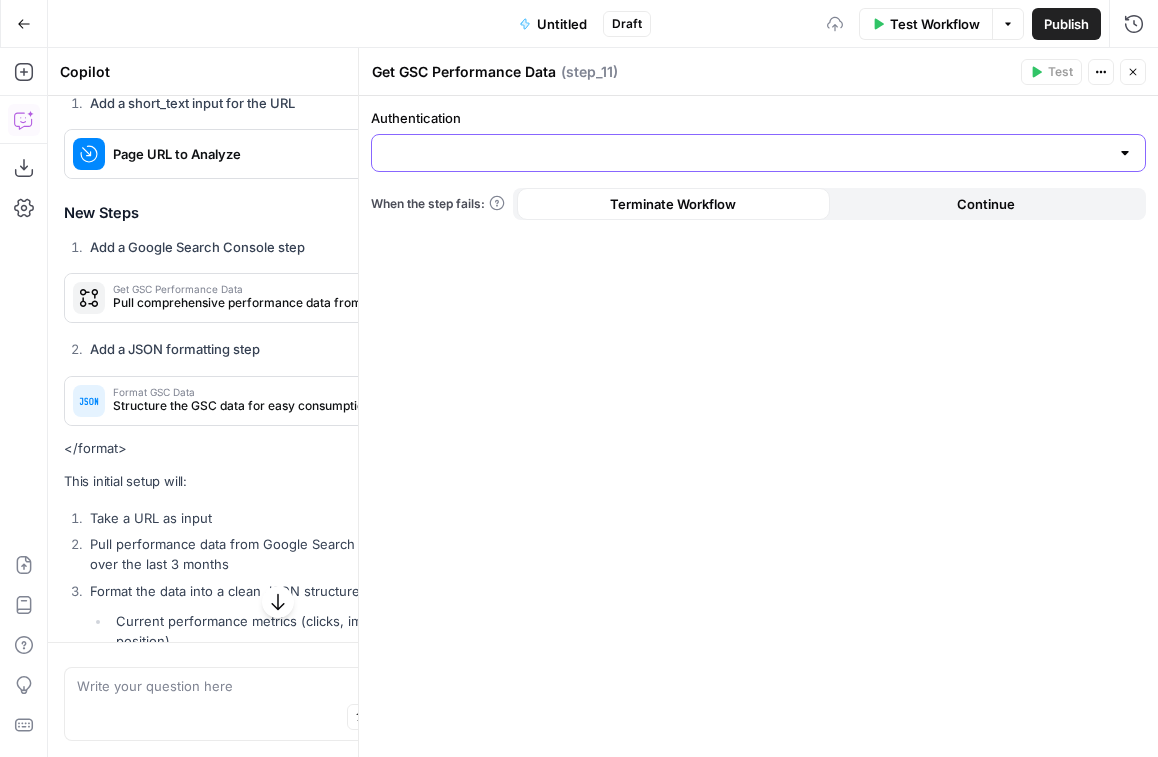 click on "Authentication" at bounding box center [746, 153] 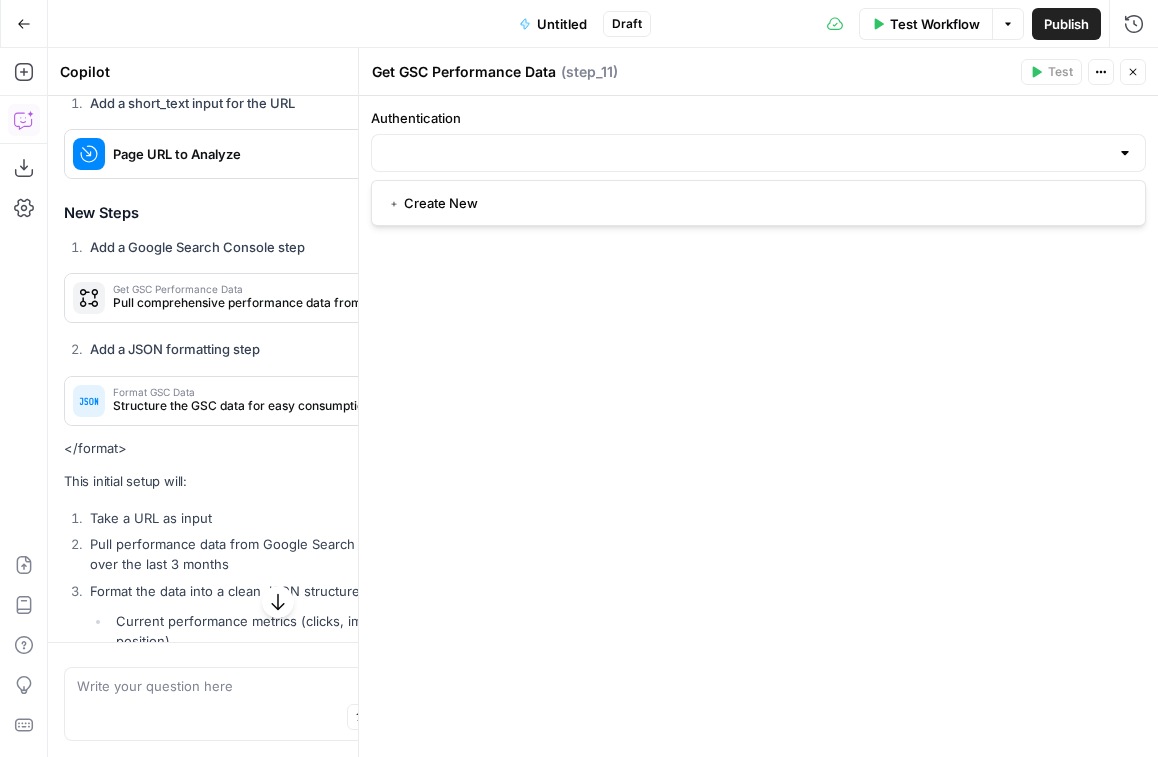 click on "﹢ Create New" at bounding box center [758, 203] 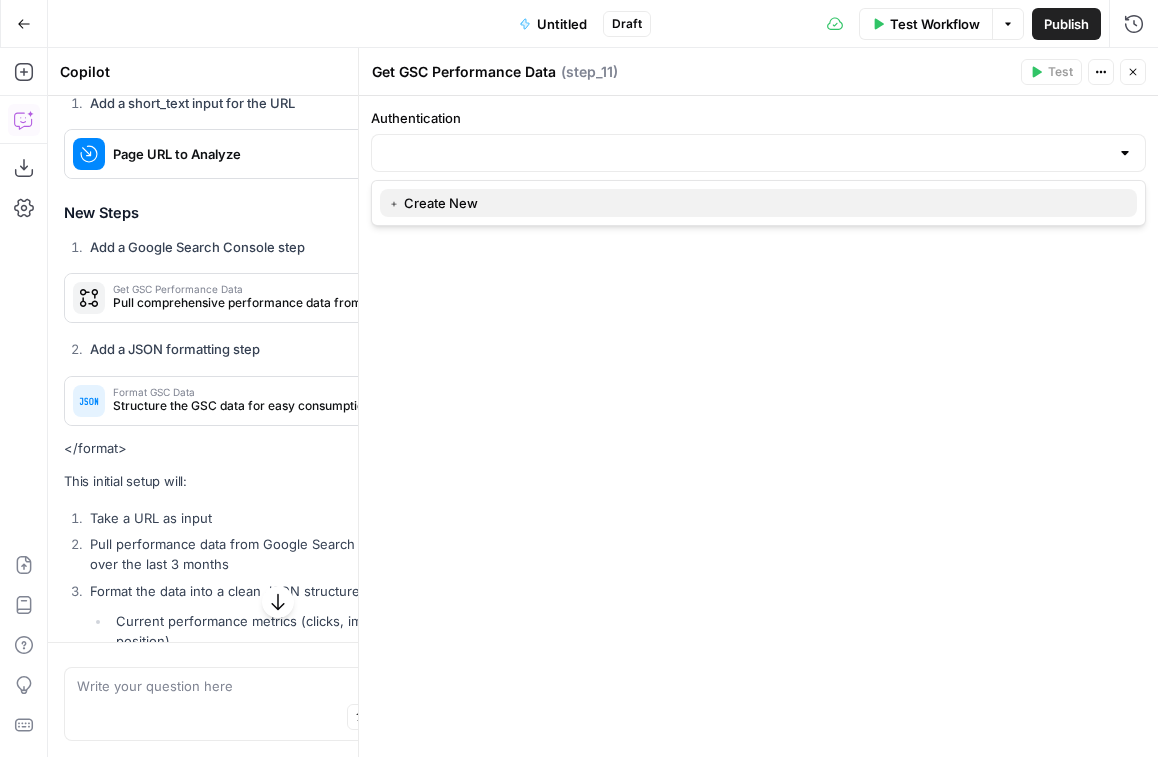 click on "﹢ Create New" at bounding box center [754, 203] 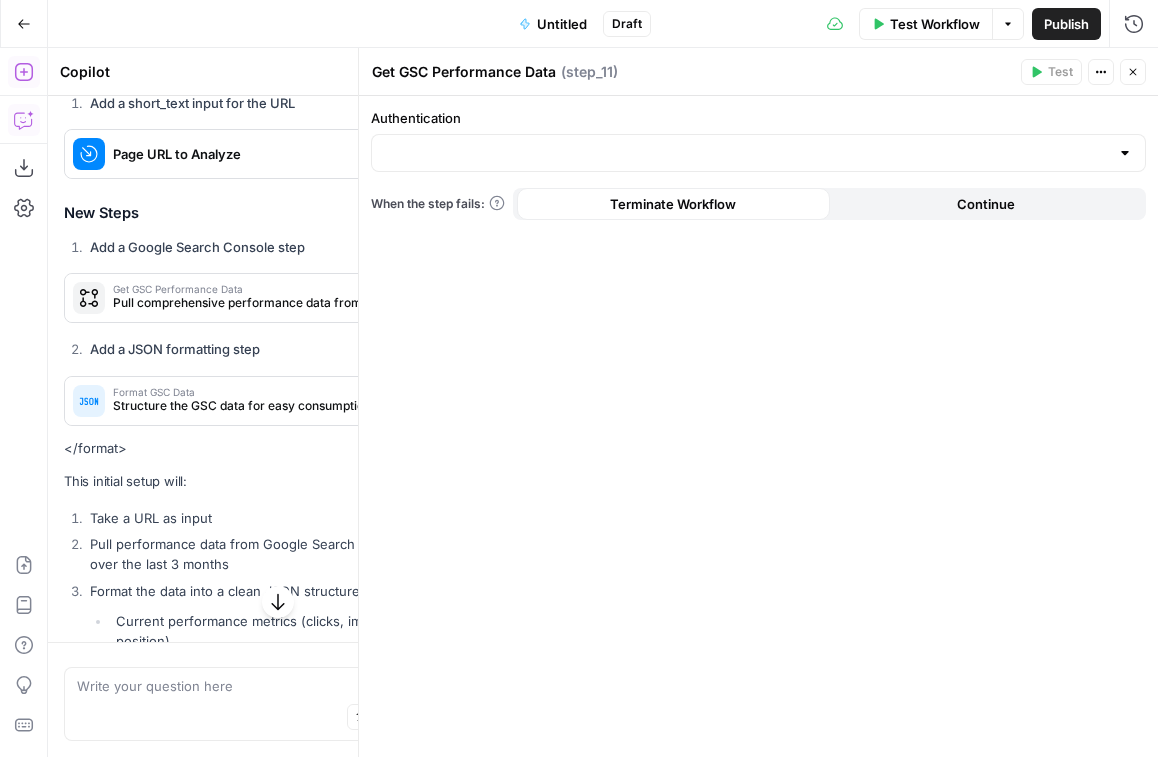 click 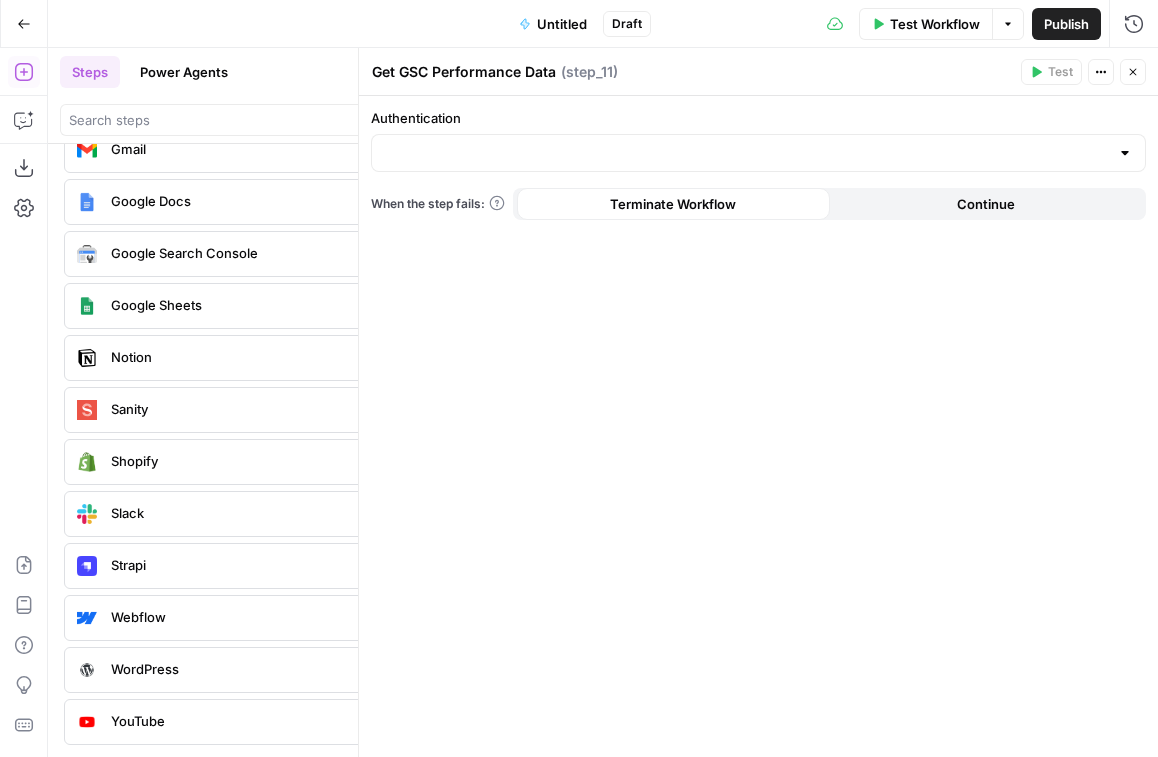 scroll, scrollTop: 3655, scrollLeft: 0, axis: vertical 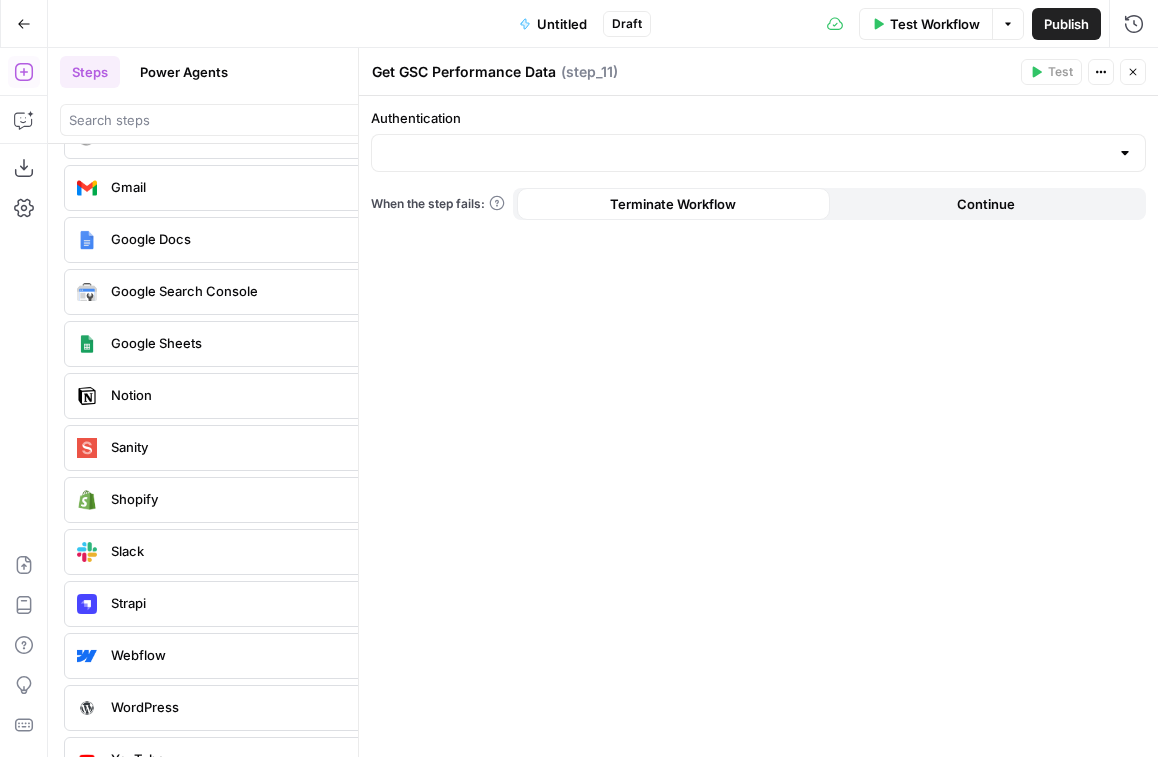 click on "Google Search Console" at bounding box center [293, 291] 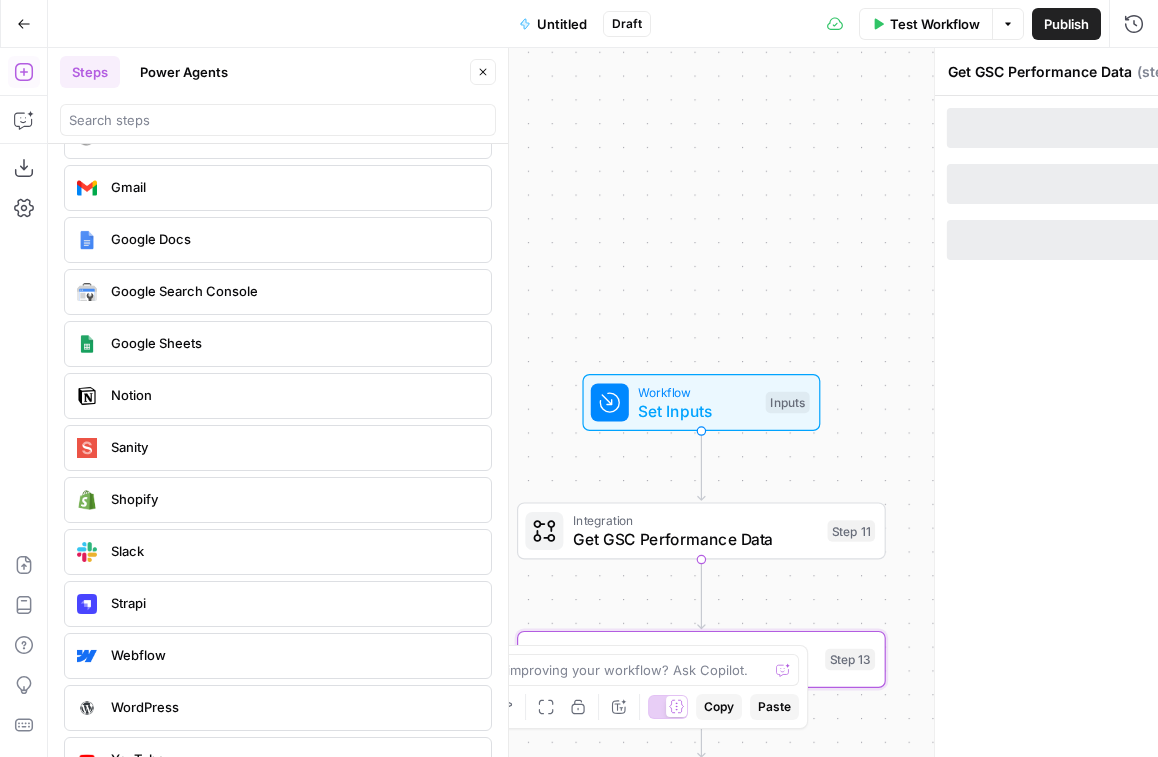 type on "Google Search Console Integration" 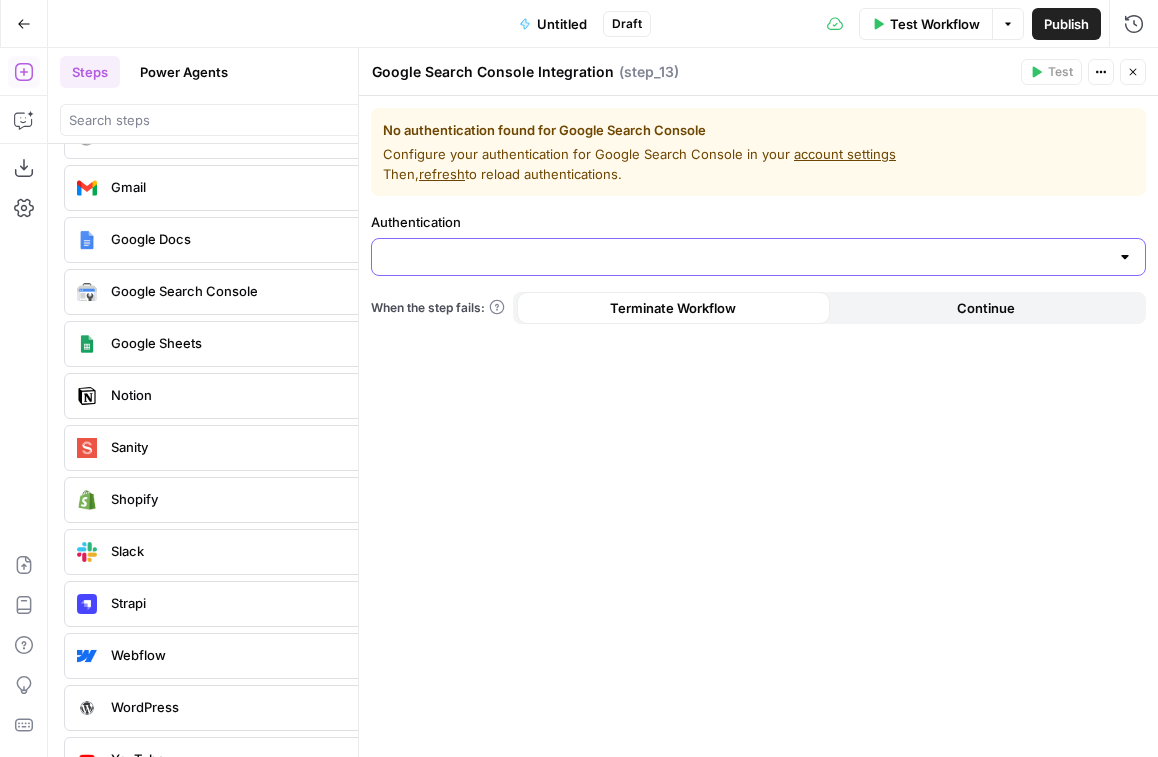 click on "Authentication" at bounding box center (746, 257) 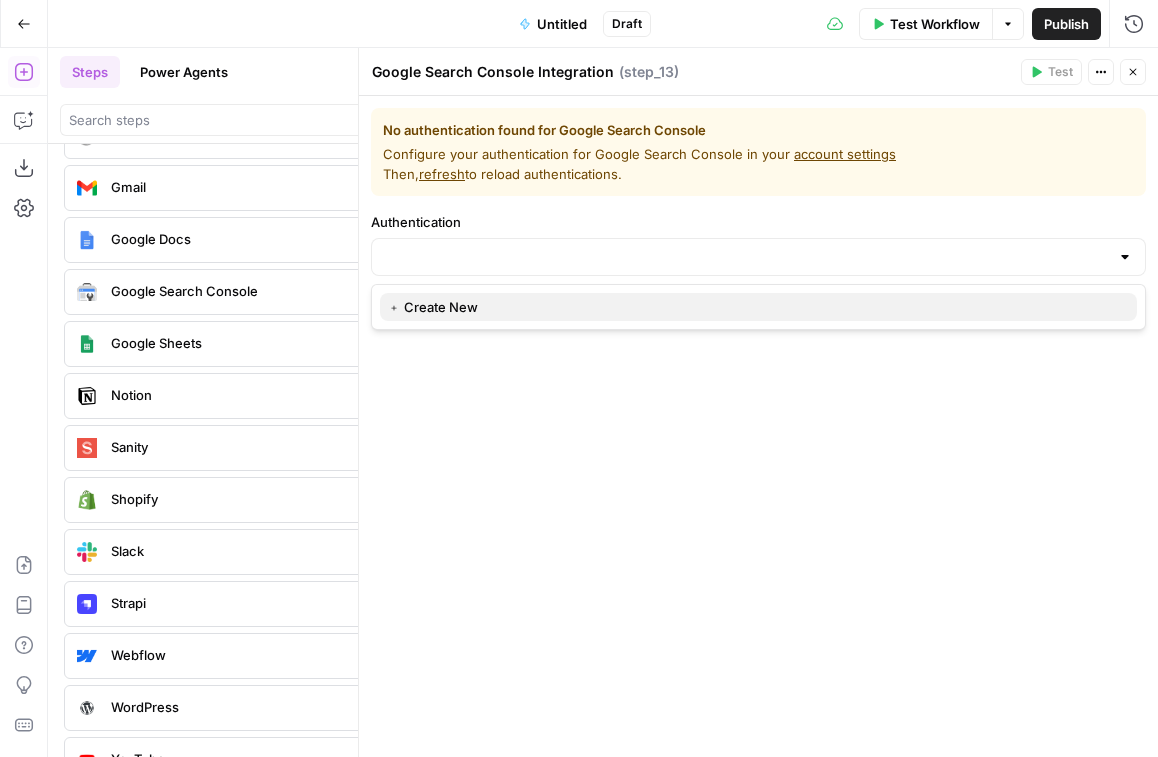 click on "﹢ Create New" at bounding box center (754, 307) 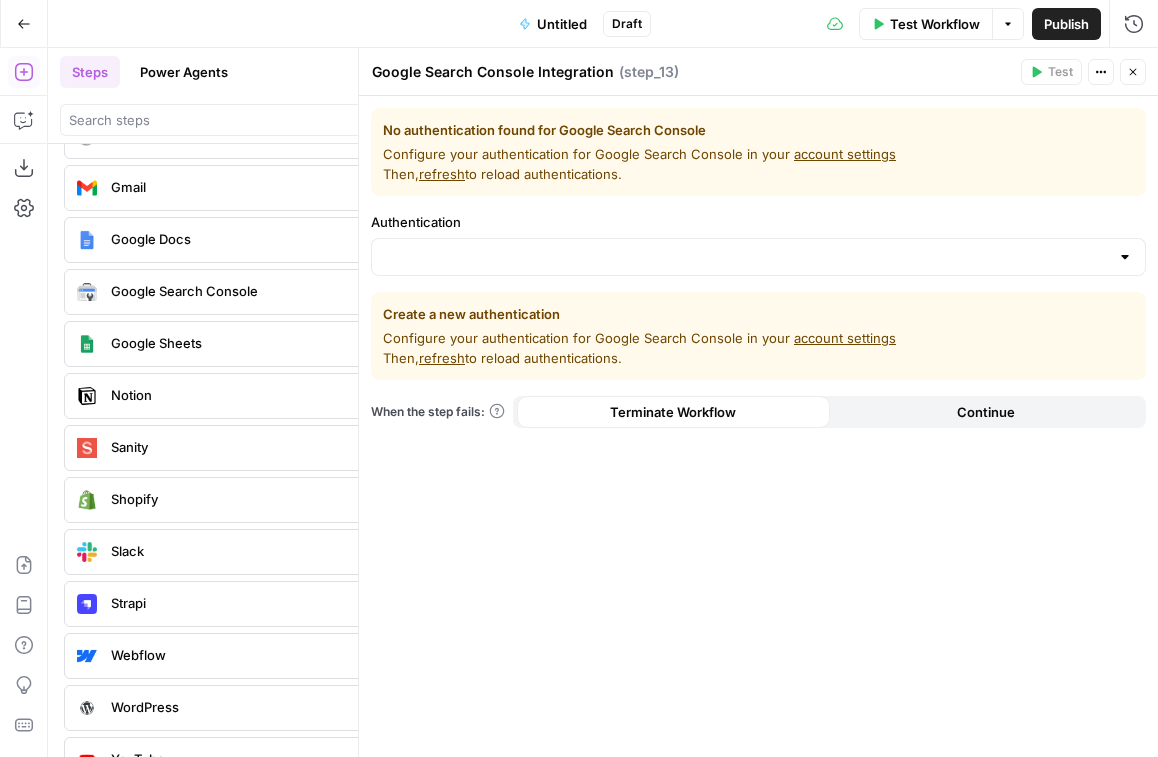 click on "account settings" at bounding box center (845, 338) 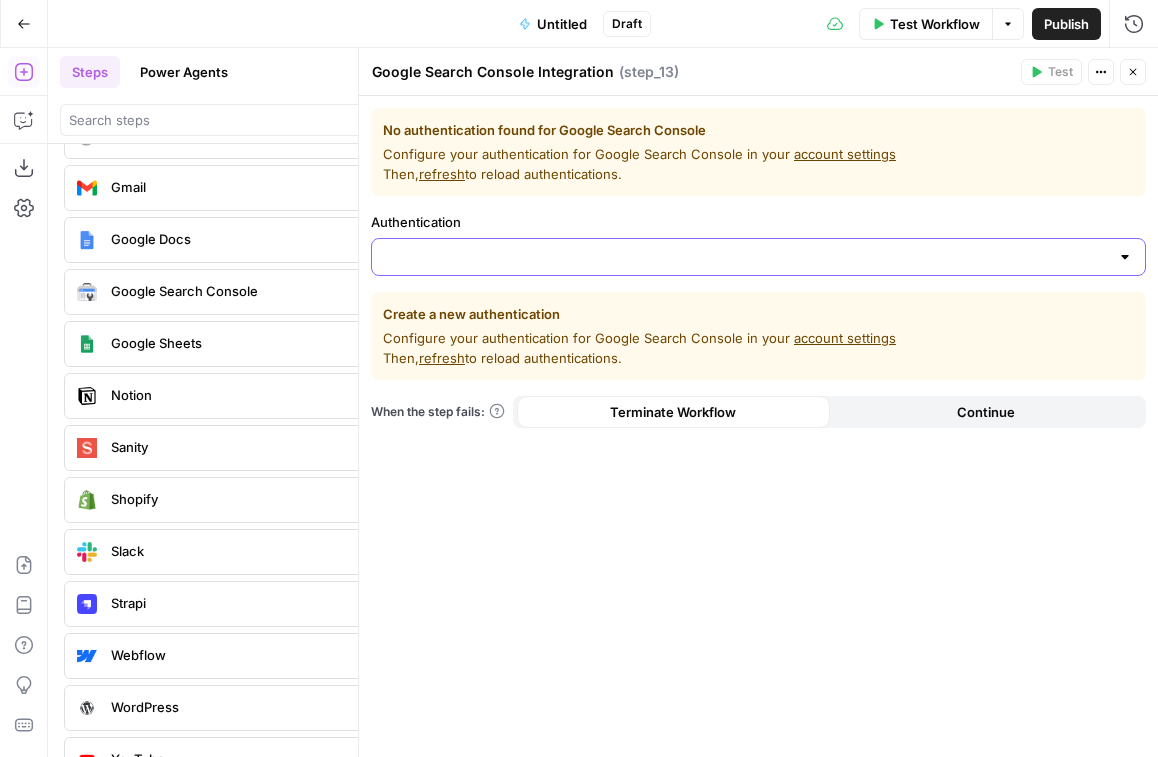 click on "Authentication" at bounding box center [746, 257] 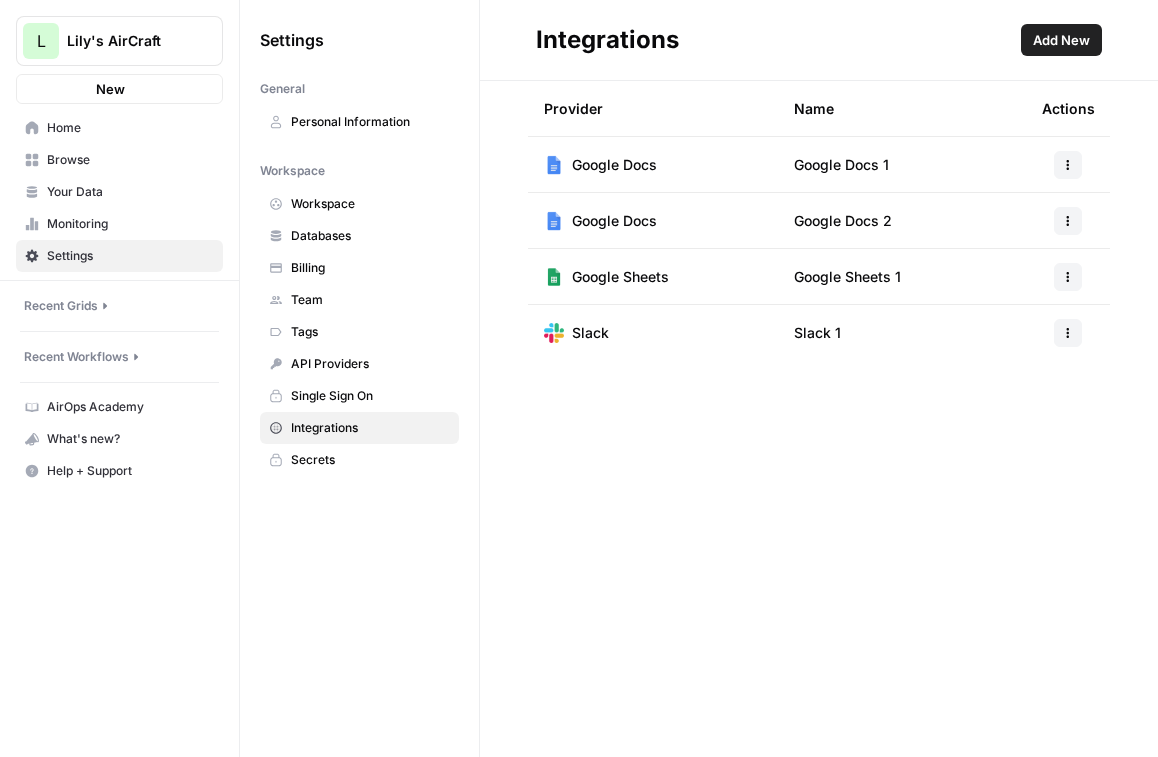 scroll, scrollTop: 0, scrollLeft: 0, axis: both 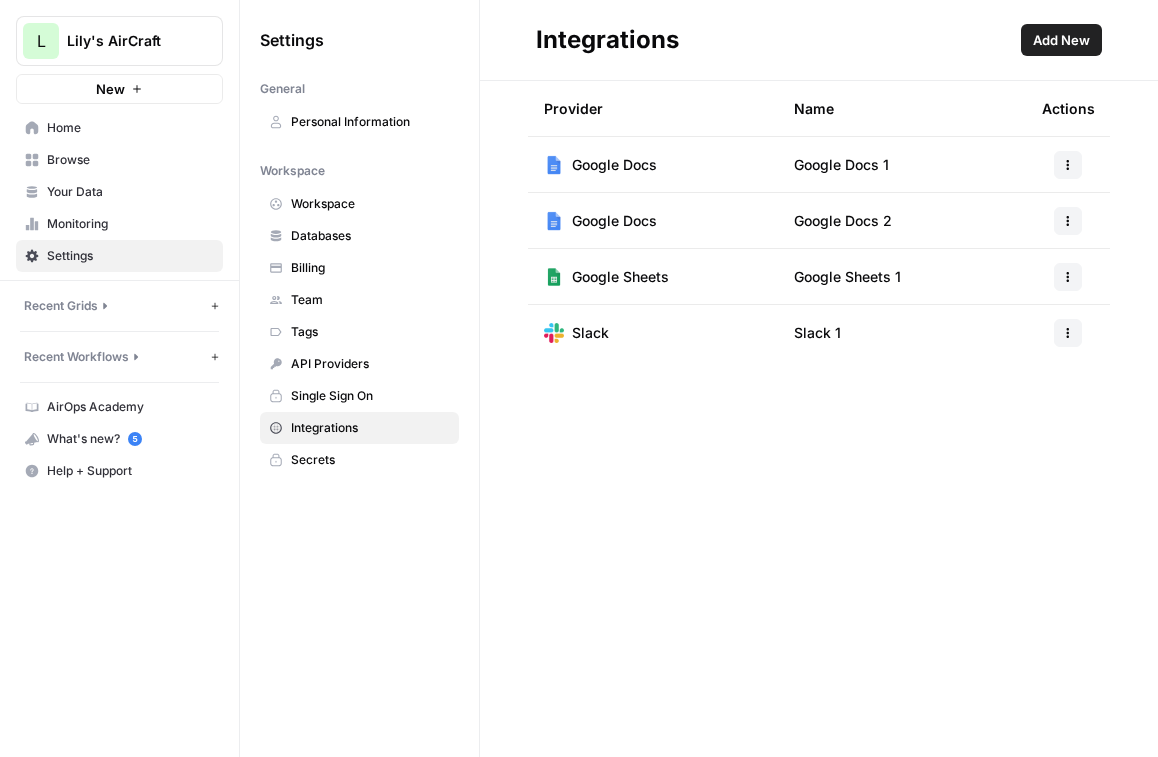 click on "Add New" at bounding box center [1061, 40] 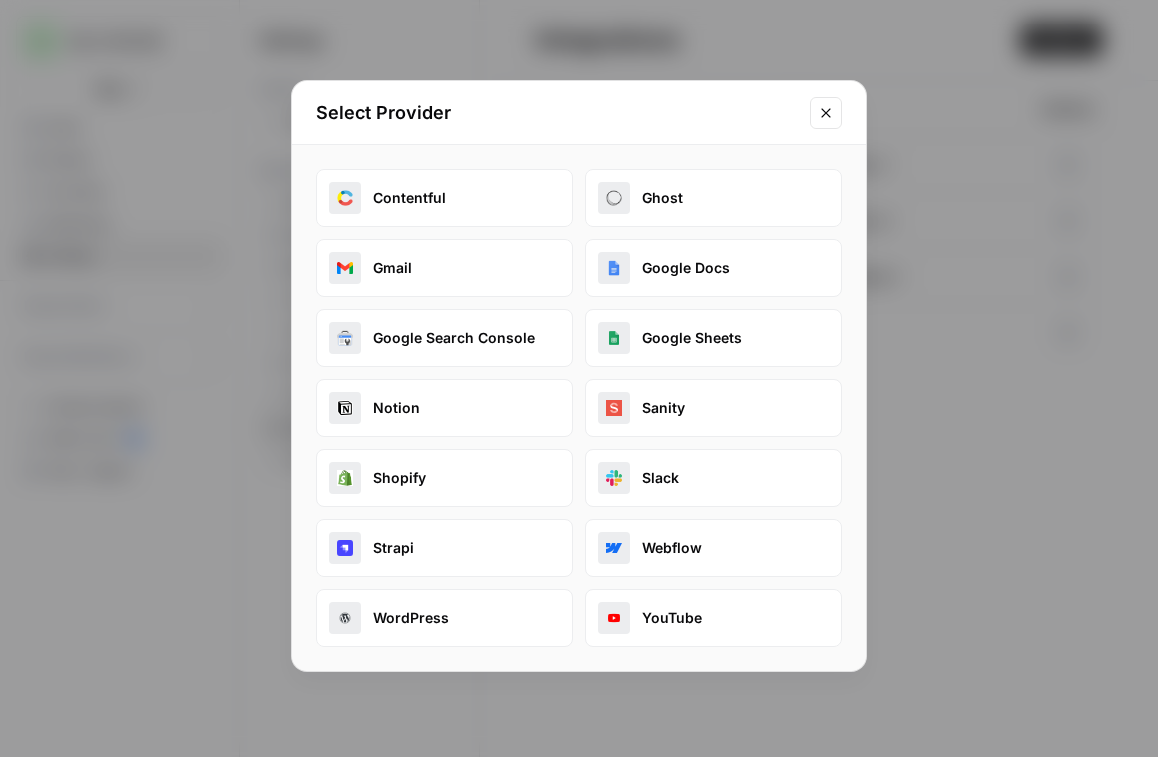 click on "Google Search Console" at bounding box center [444, 338] 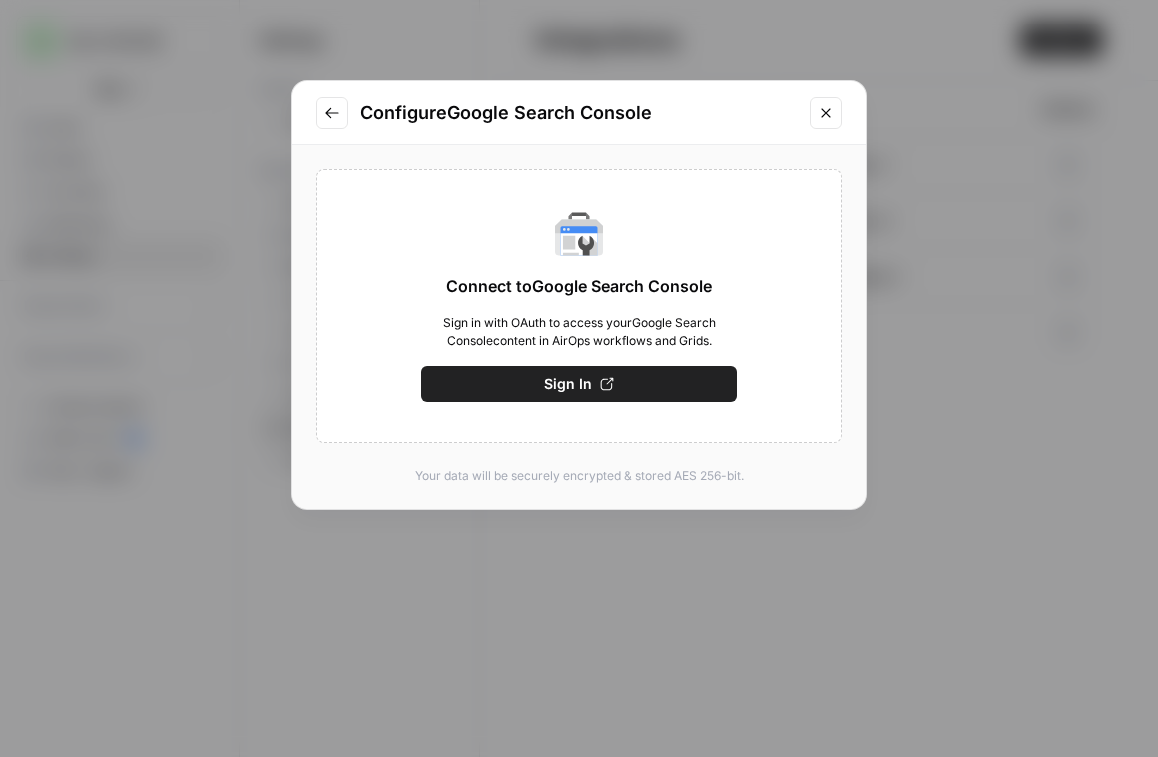 click on "Sign In" at bounding box center [579, 384] 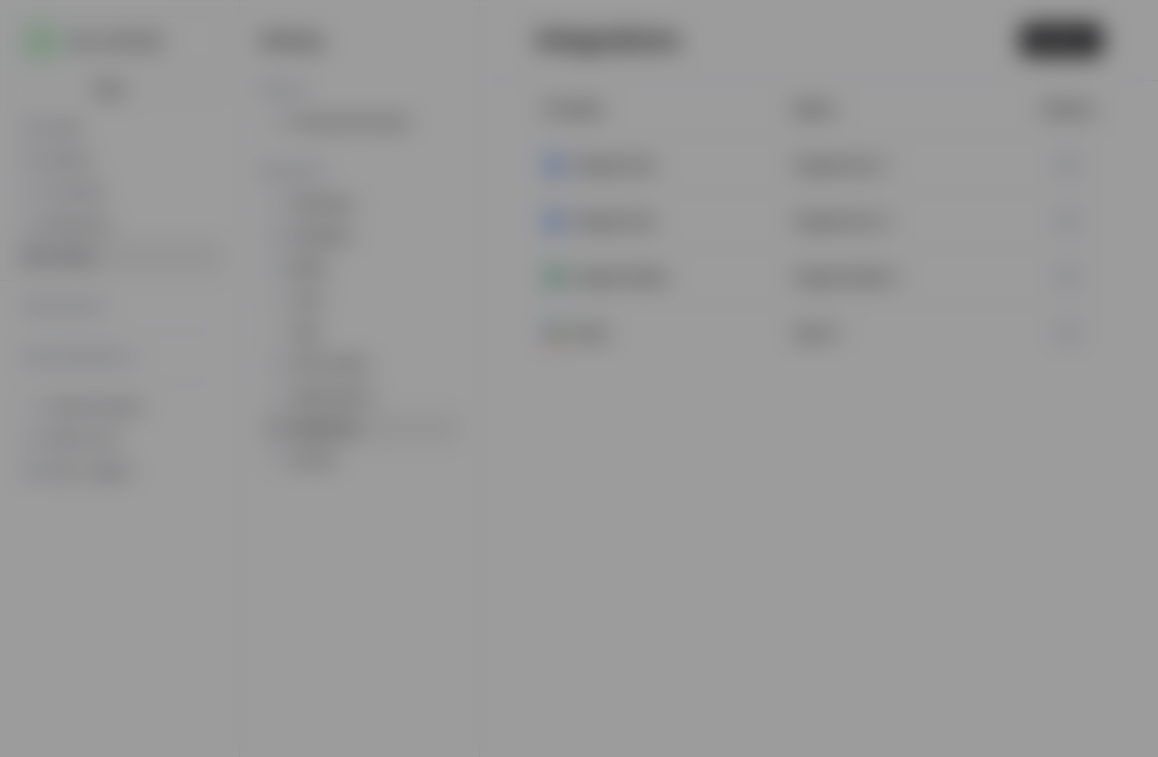scroll, scrollTop: 0, scrollLeft: 0, axis: both 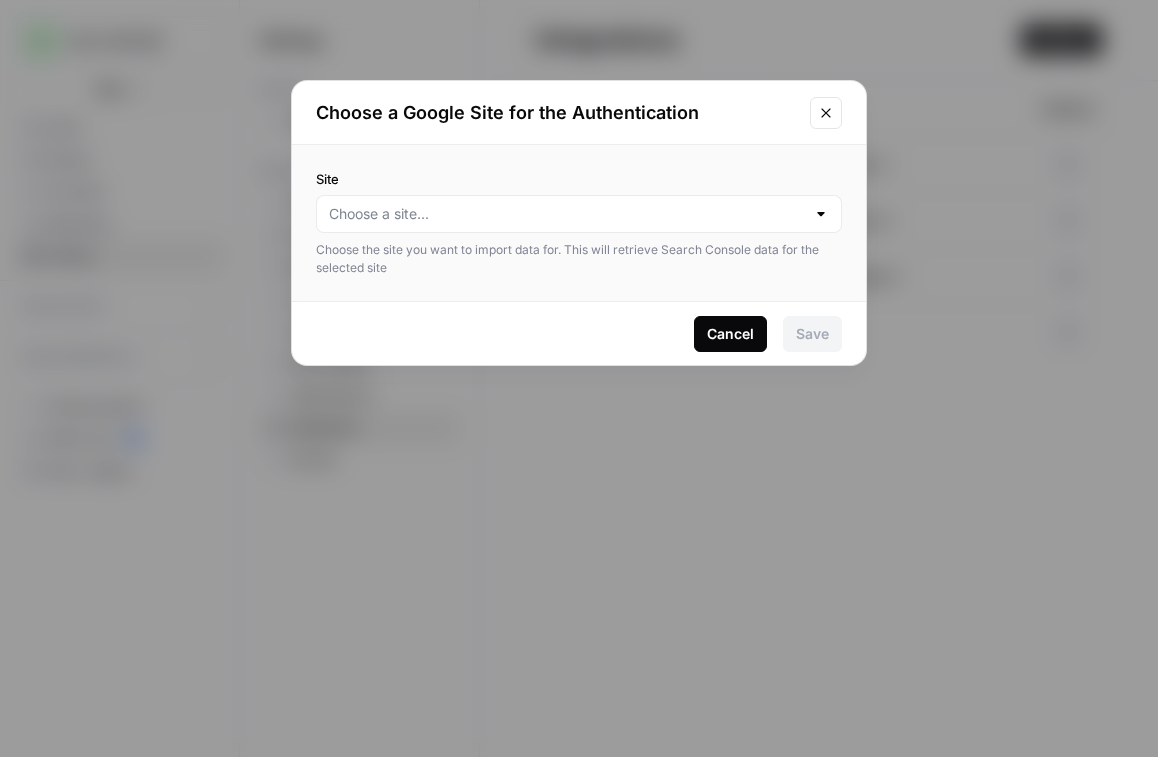 click on "Site Choose the site you want to import data for. This will retrieve Search Console data for the selected site" at bounding box center (579, 223) 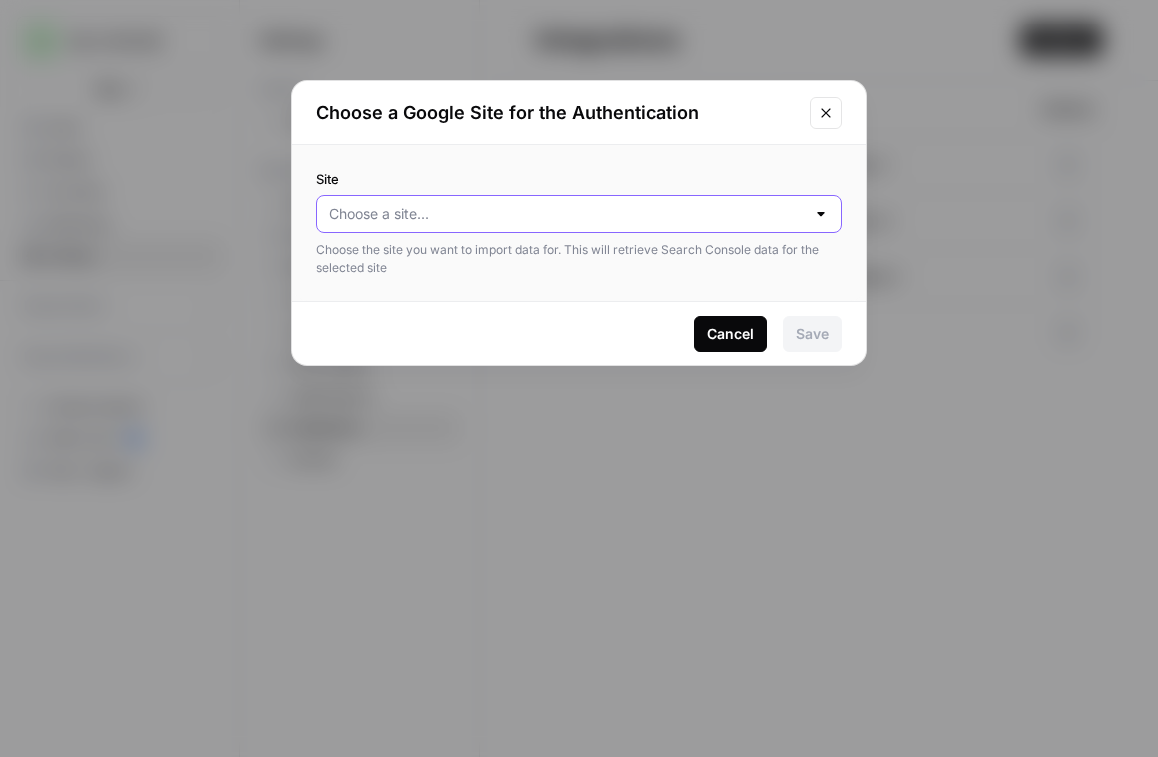 click on "Site" at bounding box center [567, 214] 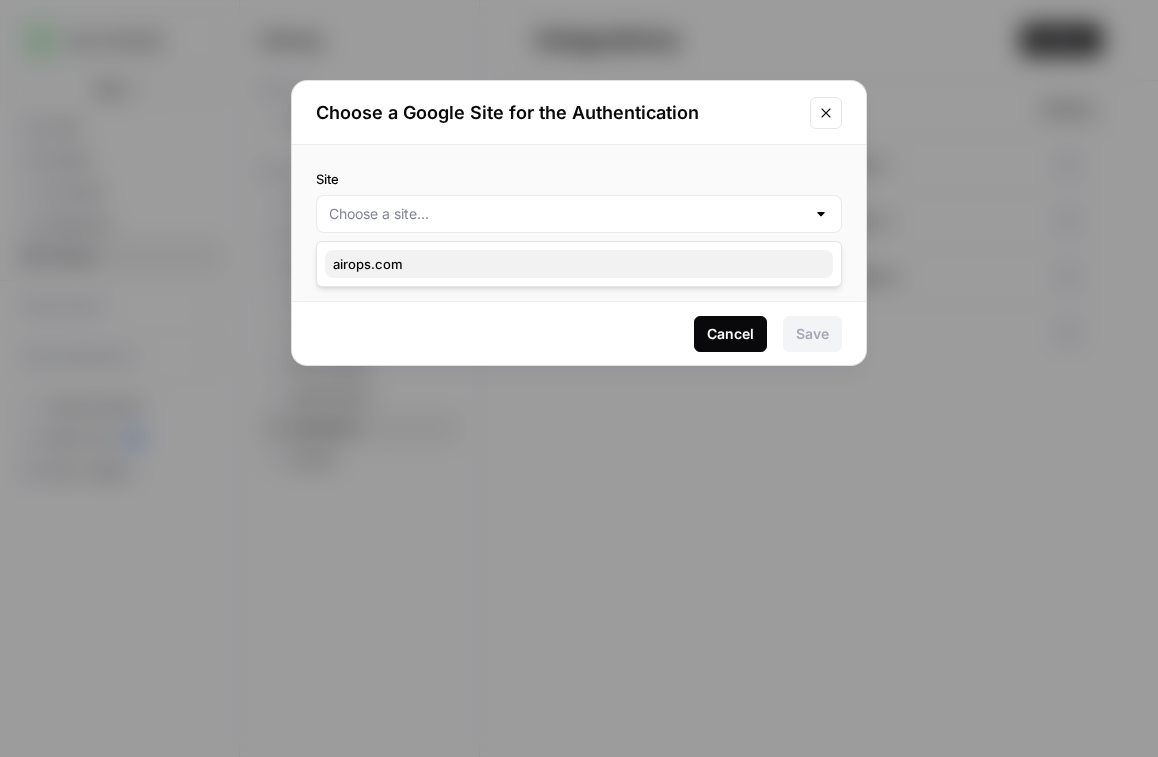 click on "airops.com" at bounding box center [579, 264] 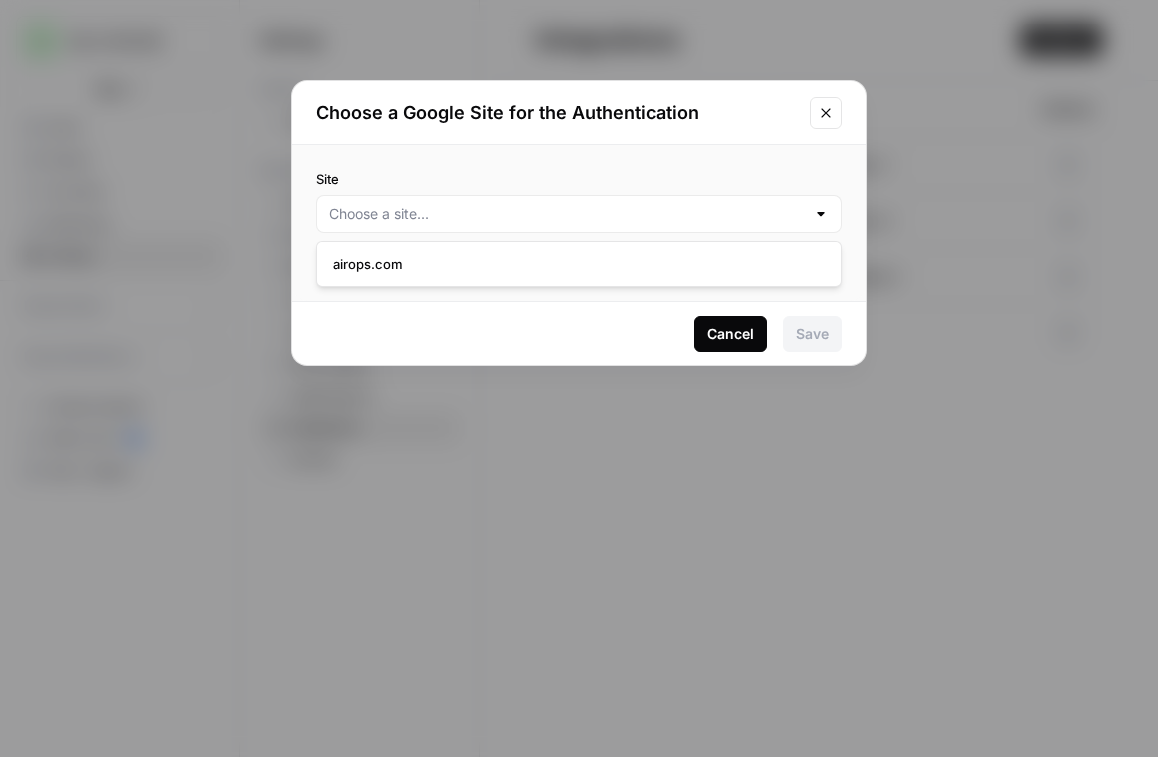 type on "airops.com" 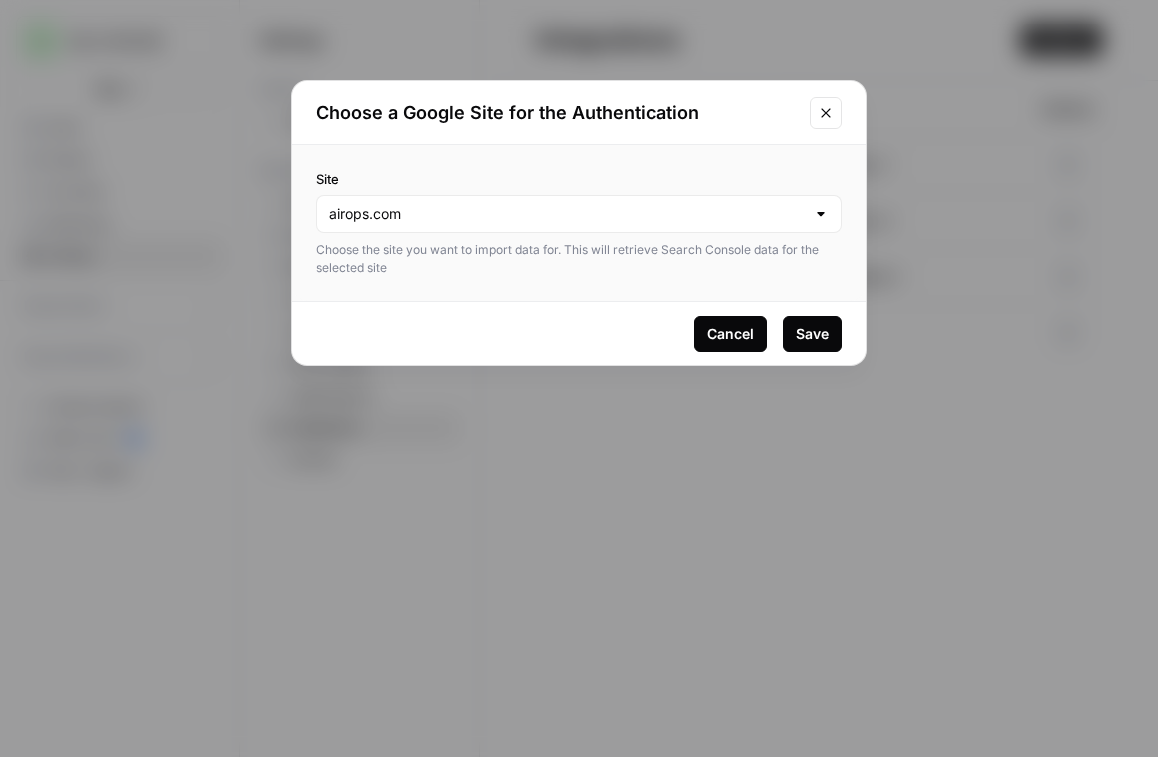 drag, startPoint x: 734, startPoint y: 329, endPoint x: 809, endPoint y: 330, distance: 75.00667 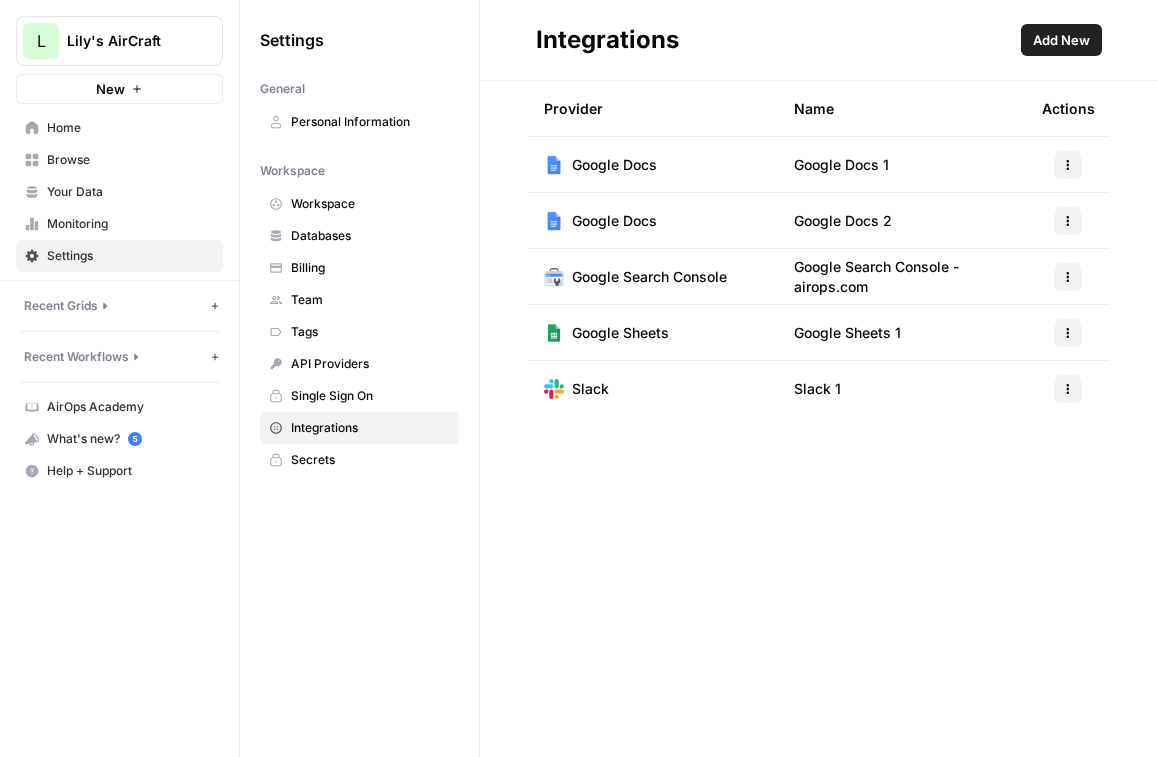 click on "Home" at bounding box center (130, 128) 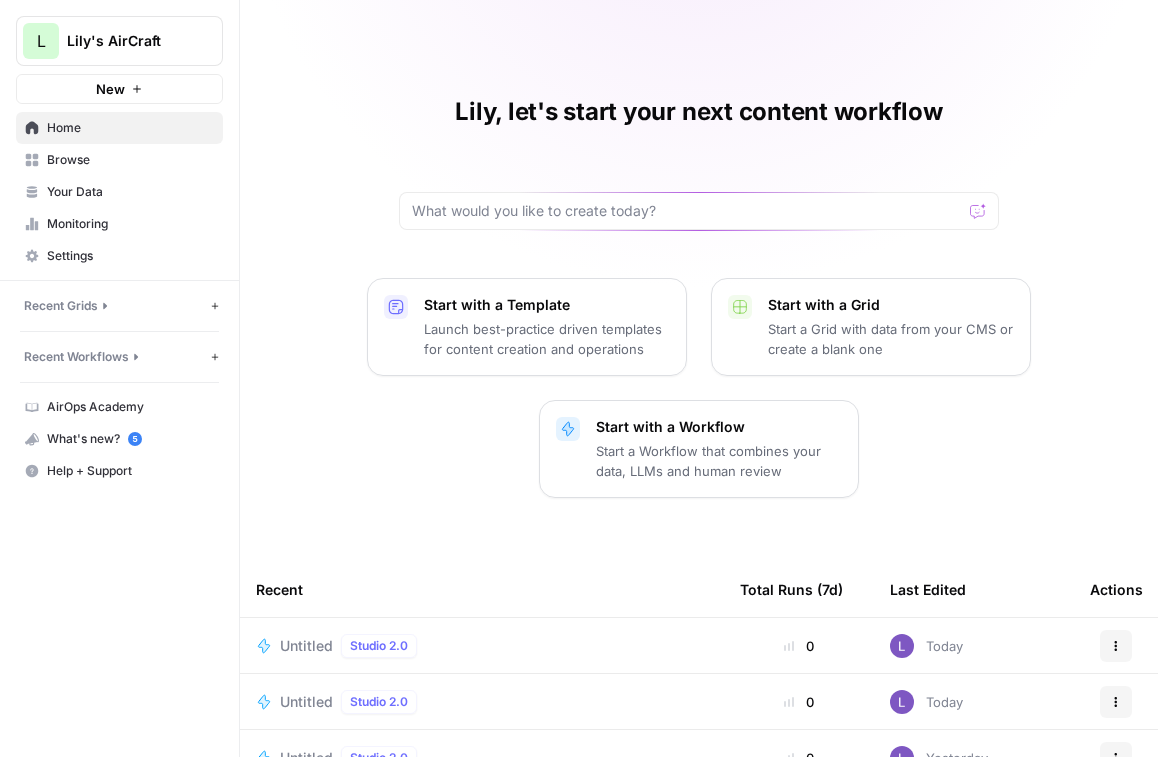 click on "Your Data" at bounding box center (130, 192) 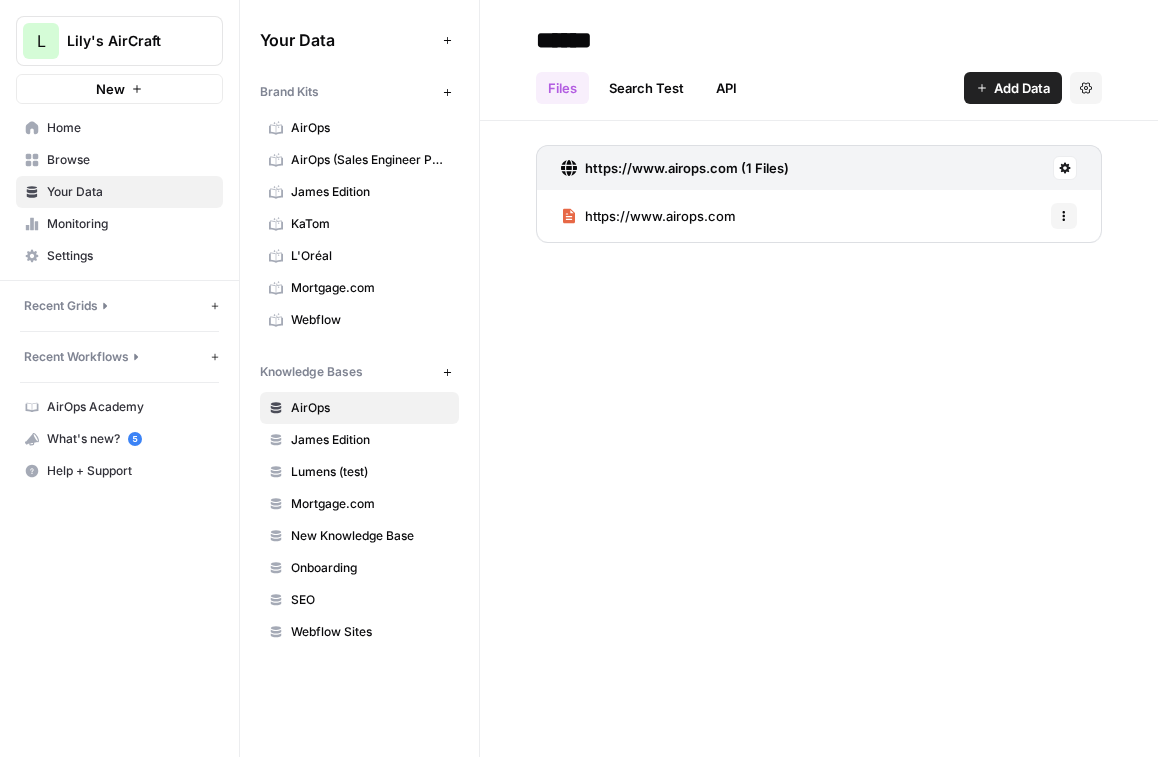 click on "Monitoring" at bounding box center [130, 224] 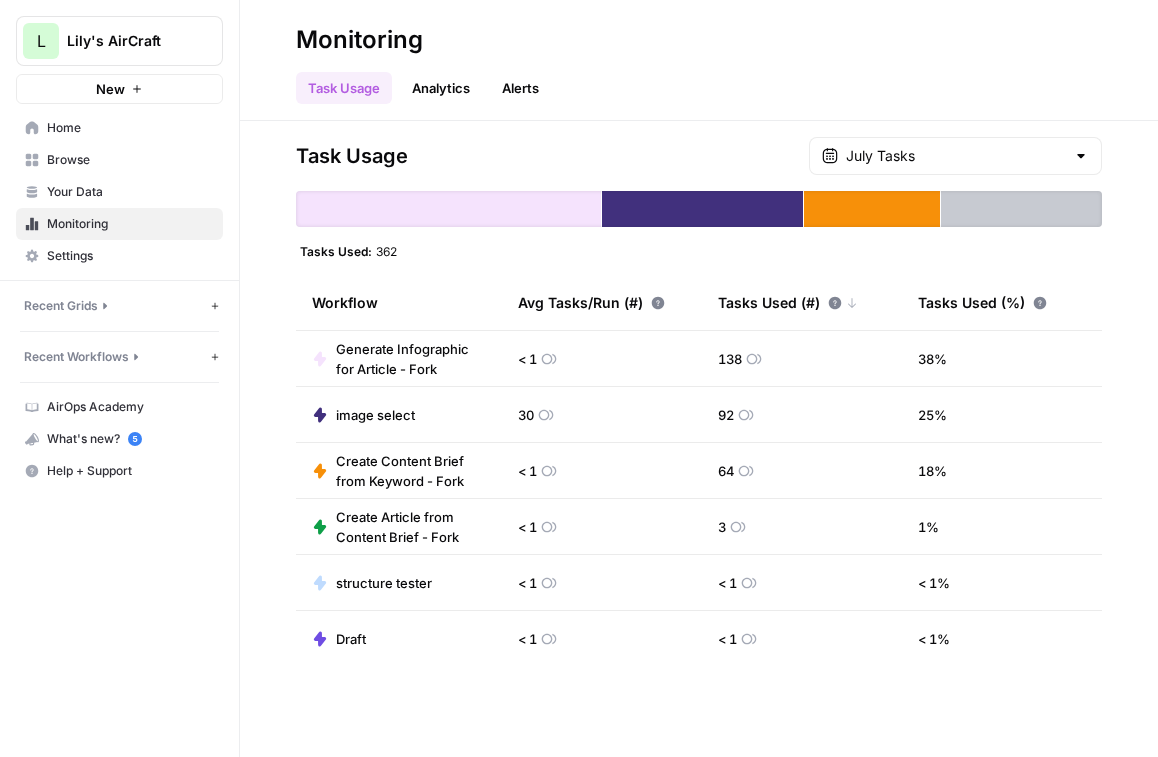 click on "Settings" at bounding box center [130, 256] 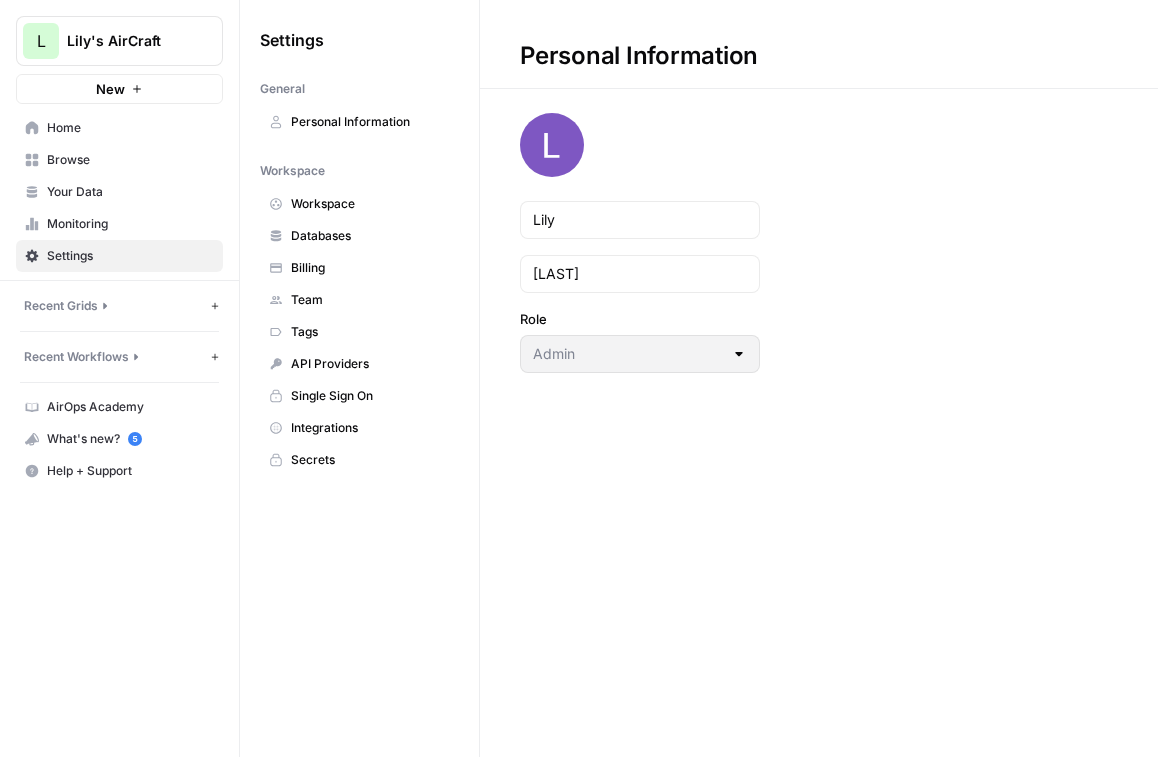 click on "Integrations" at bounding box center (370, 428) 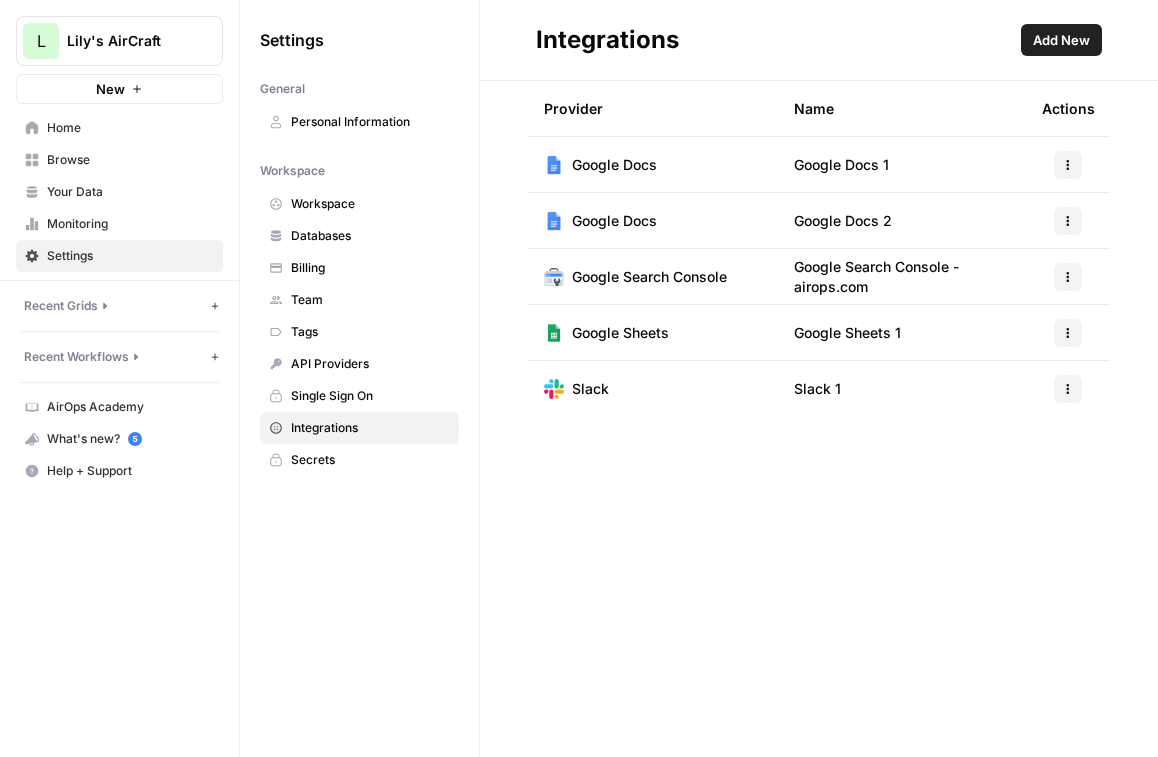 click on "Google Search Console - airops.com" at bounding box center [902, 276] 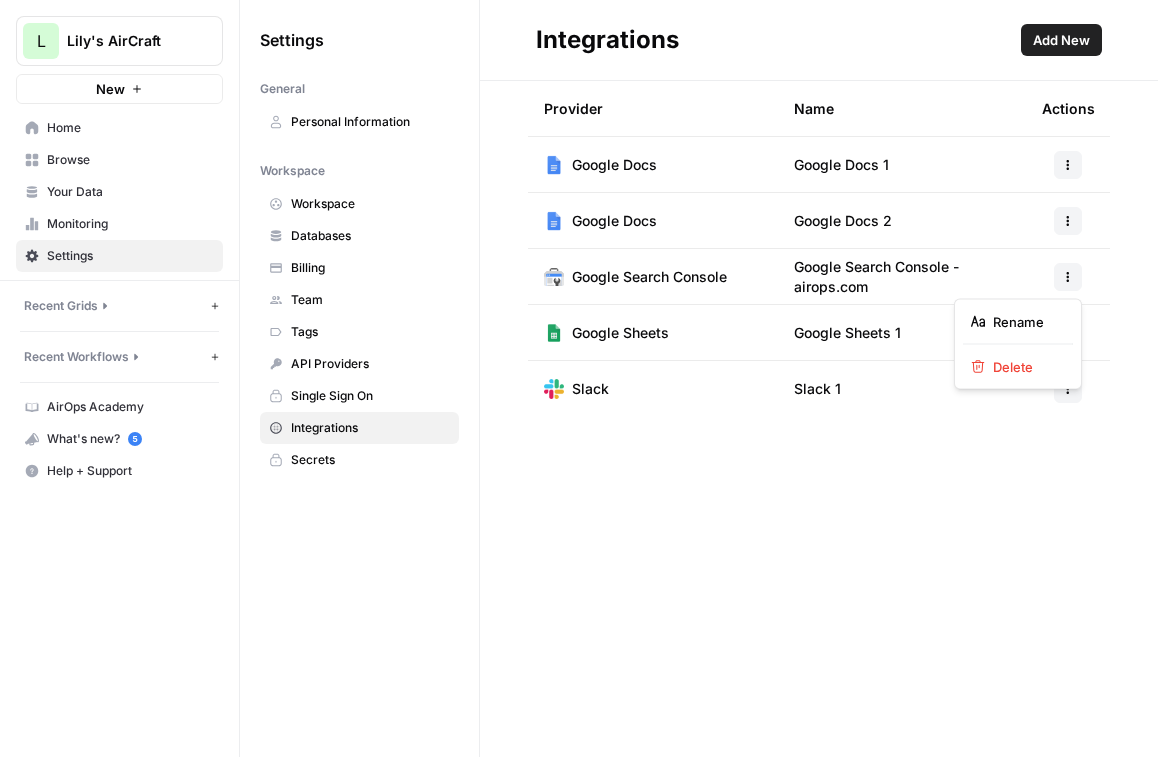 click 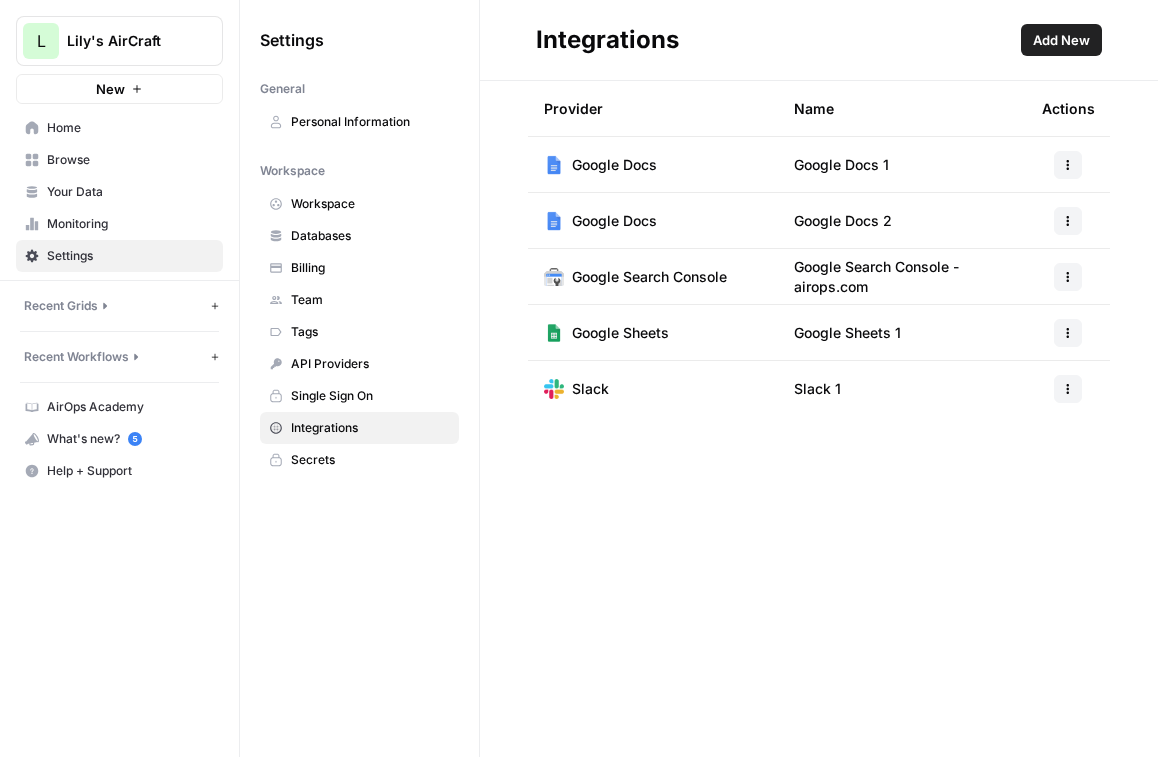 click on "Add New" at bounding box center [1061, 40] 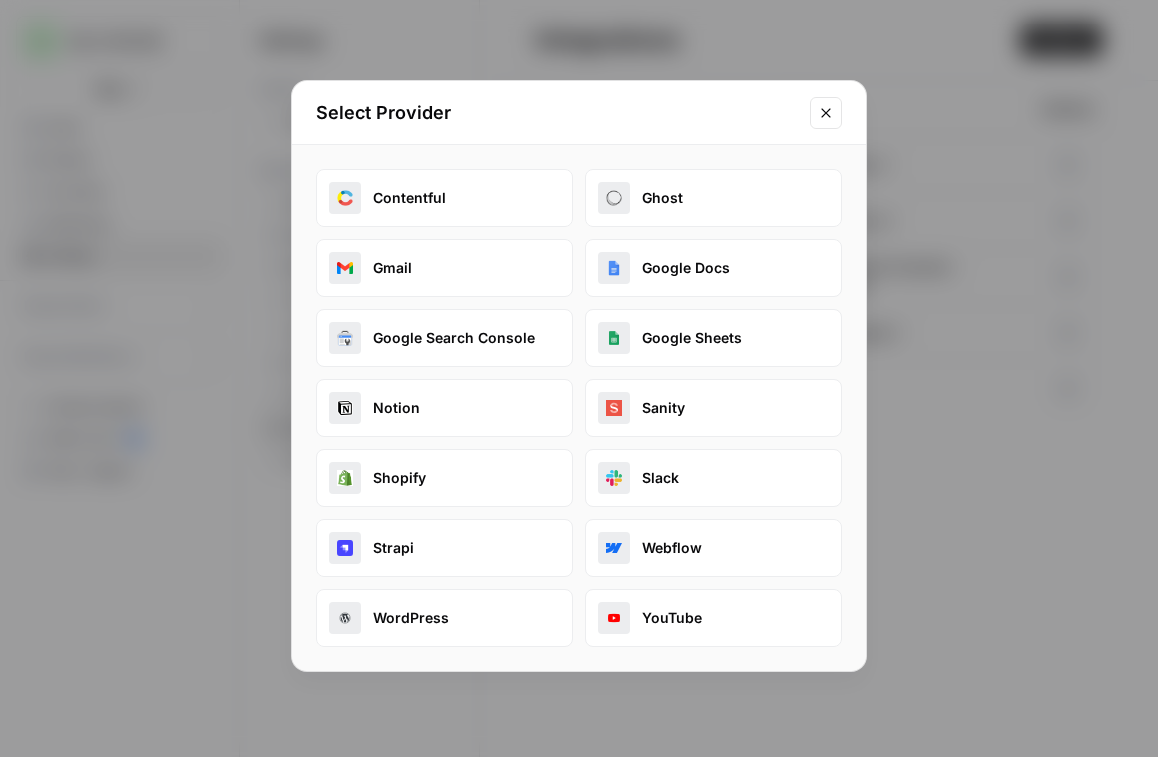 click on "Google Search Console" at bounding box center [444, 338] 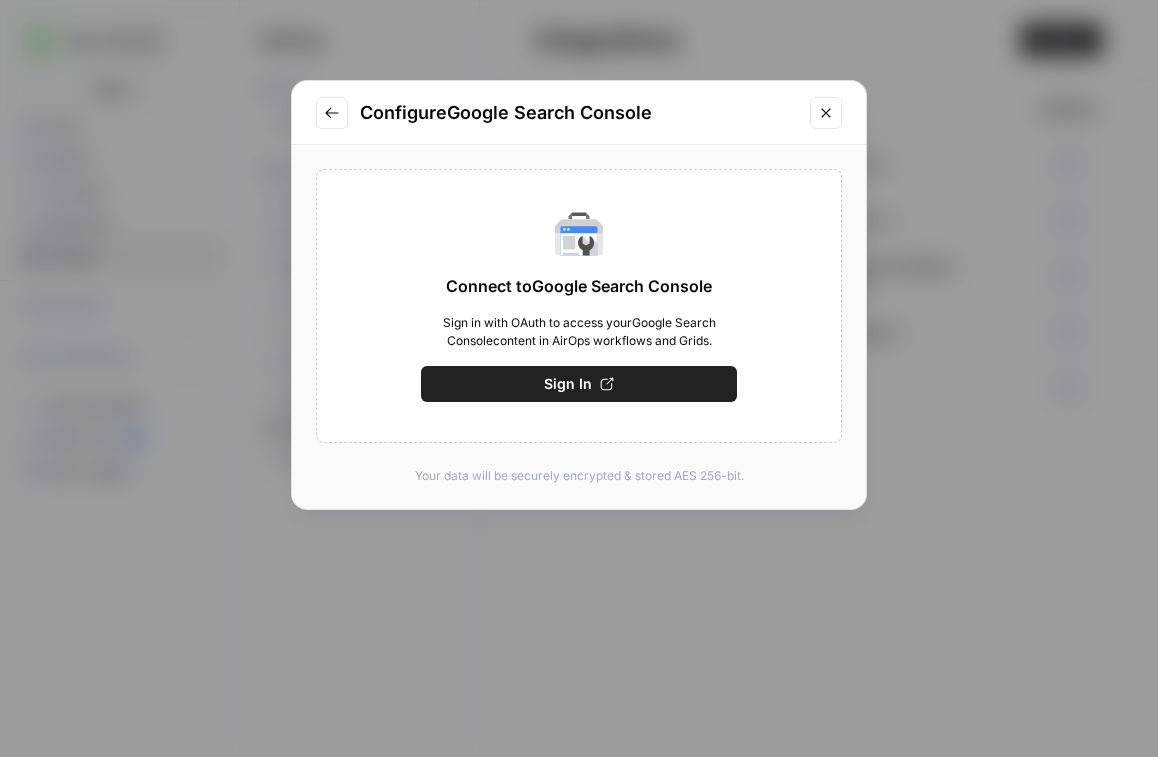 click 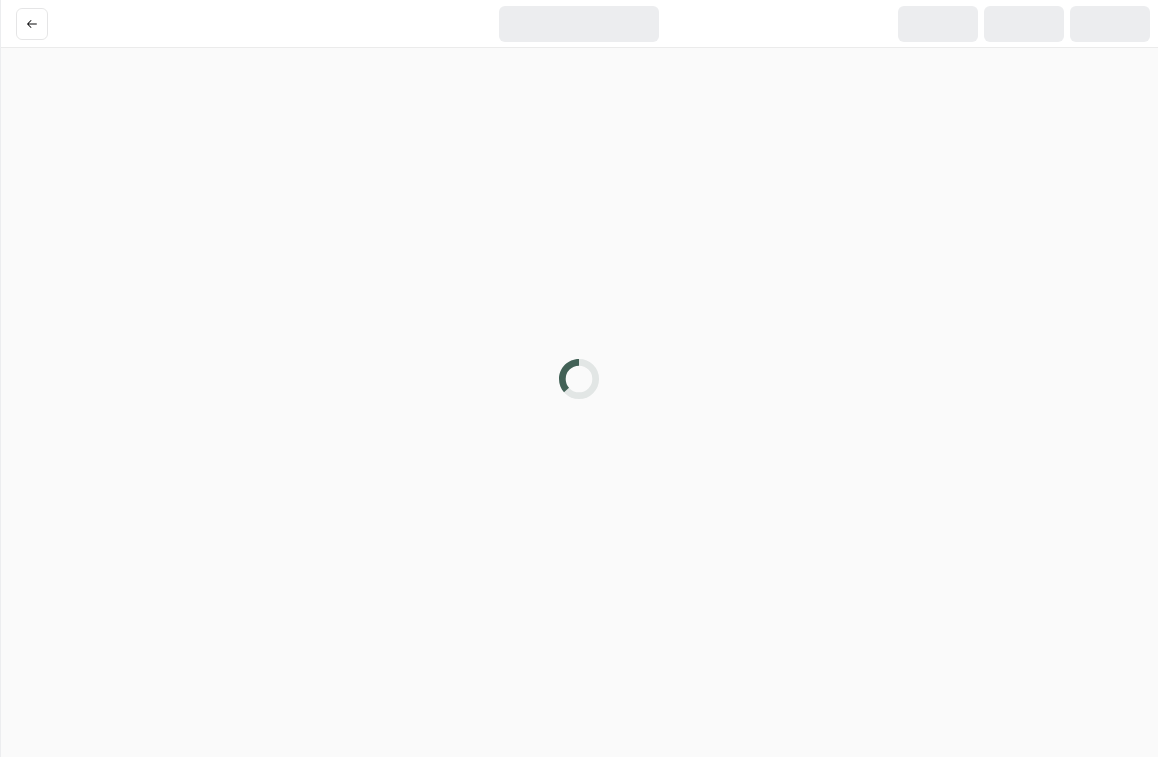 scroll, scrollTop: 0, scrollLeft: 0, axis: both 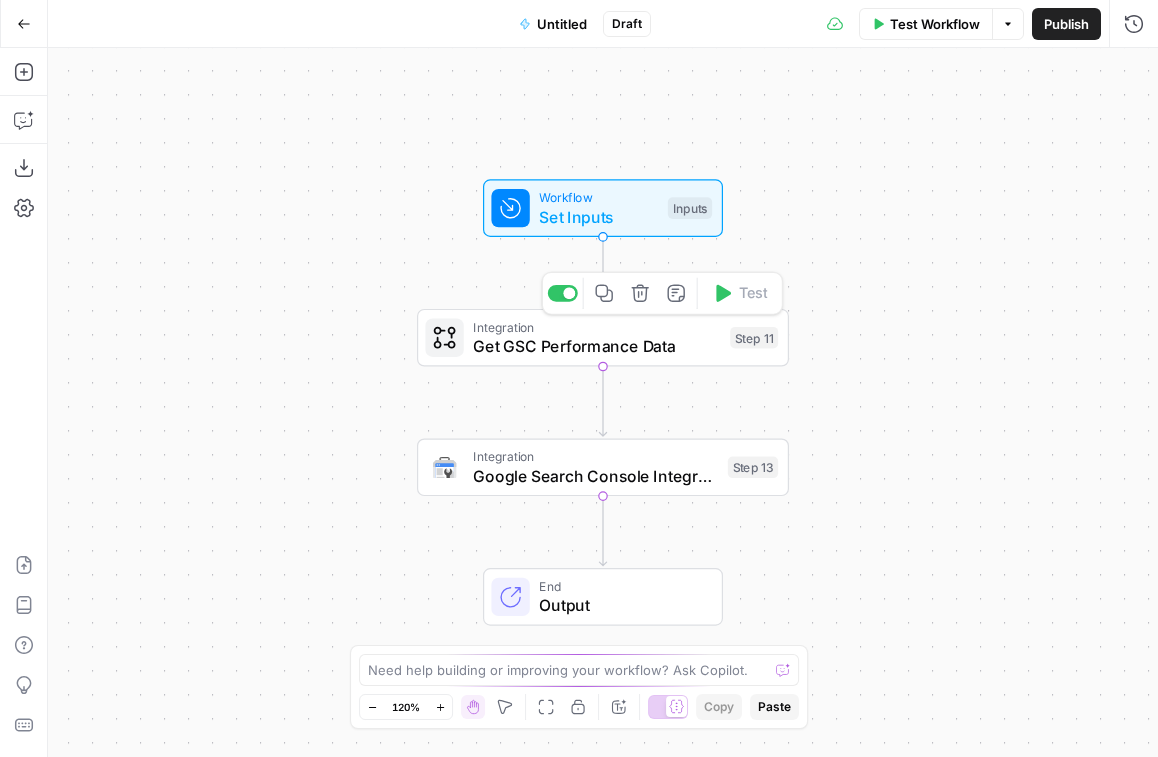 click 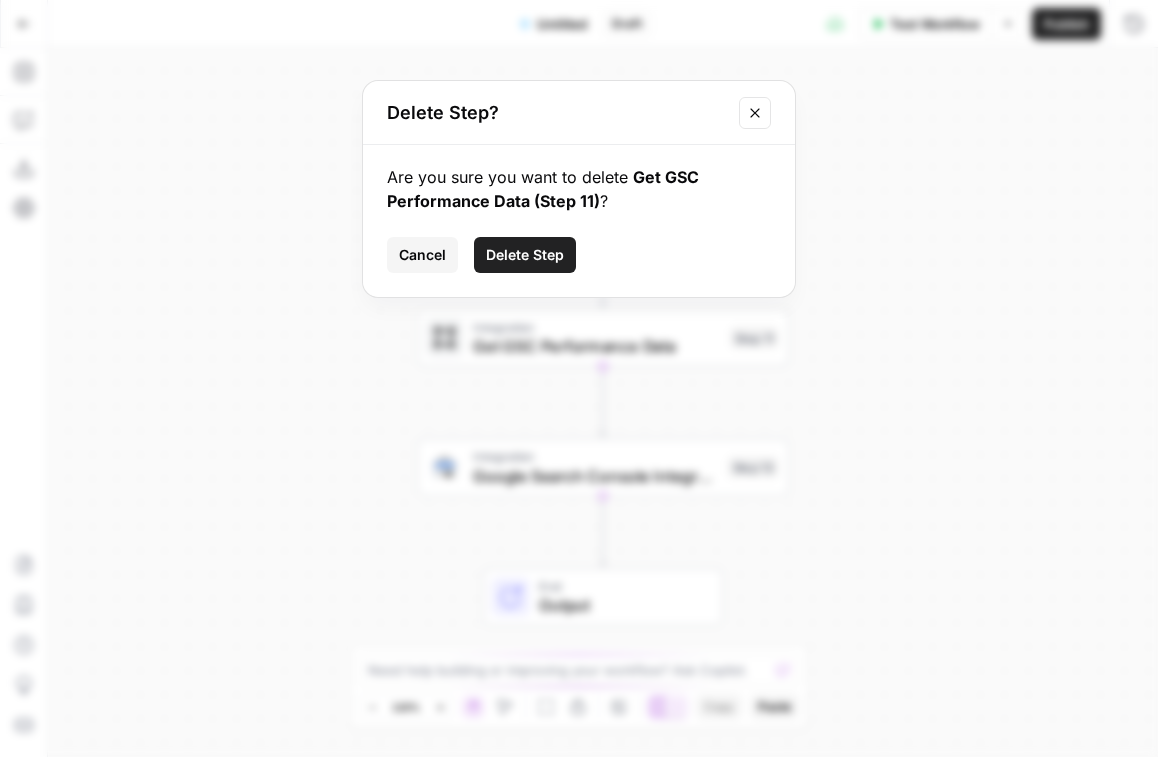 click on "Delete Step" at bounding box center (525, 255) 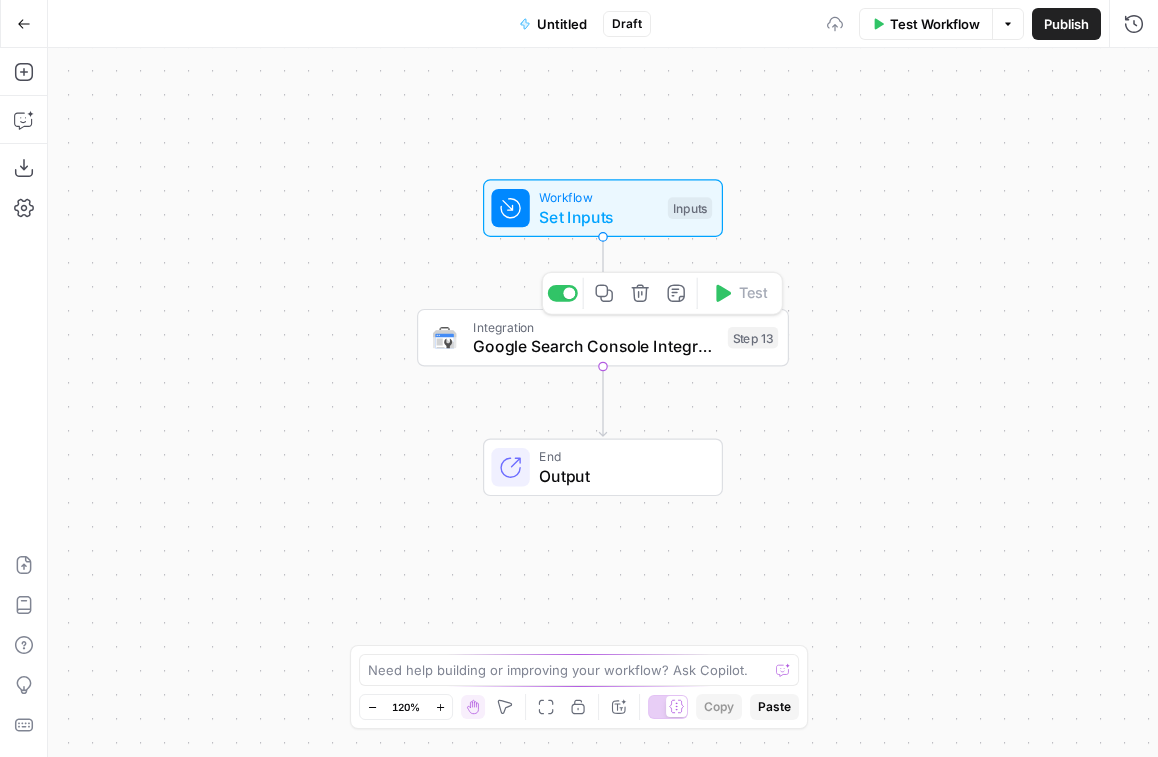 click on "Google Search Console Integration" at bounding box center (595, 346) 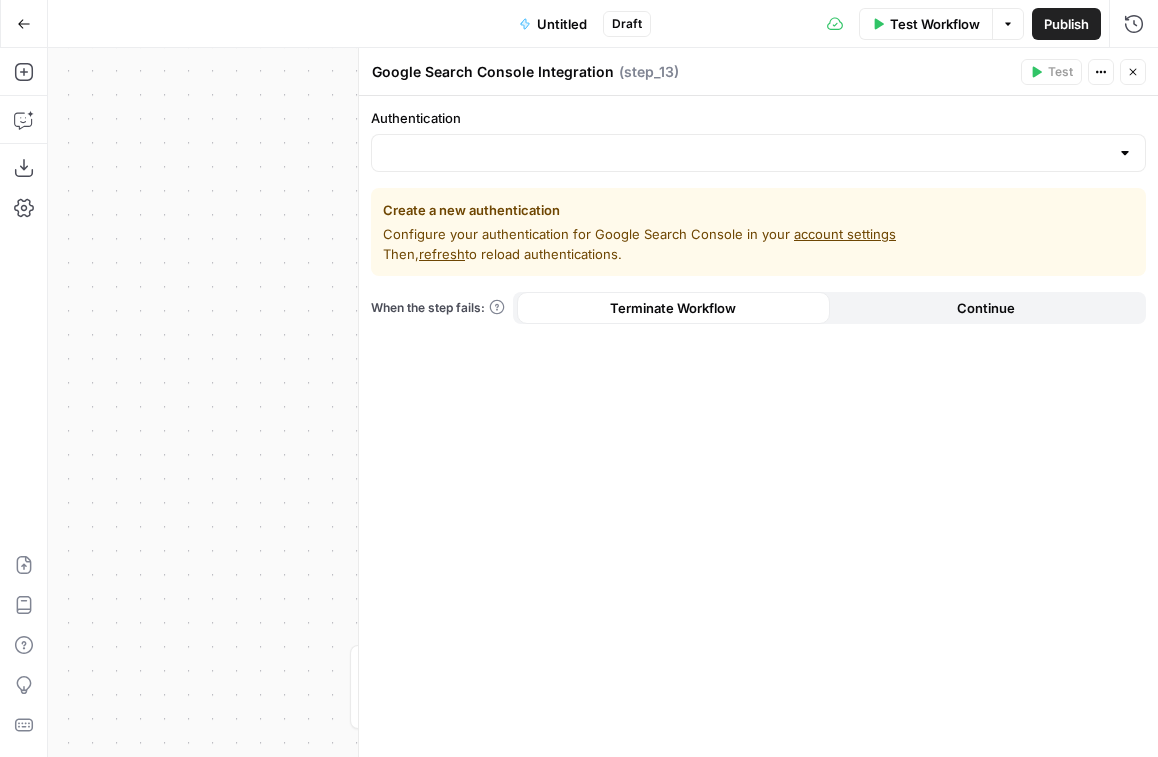 click at bounding box center (758, 153) 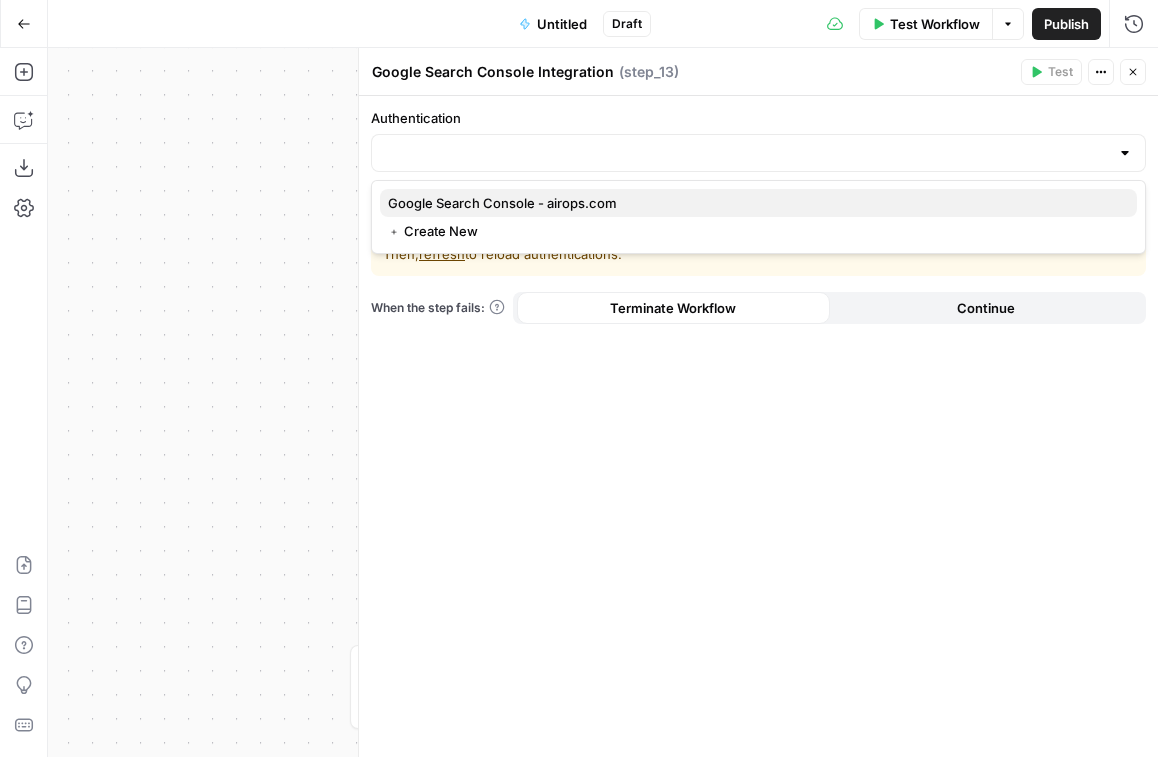 click on "Google Search Console - airops.com" at bounding box center (754, 203) 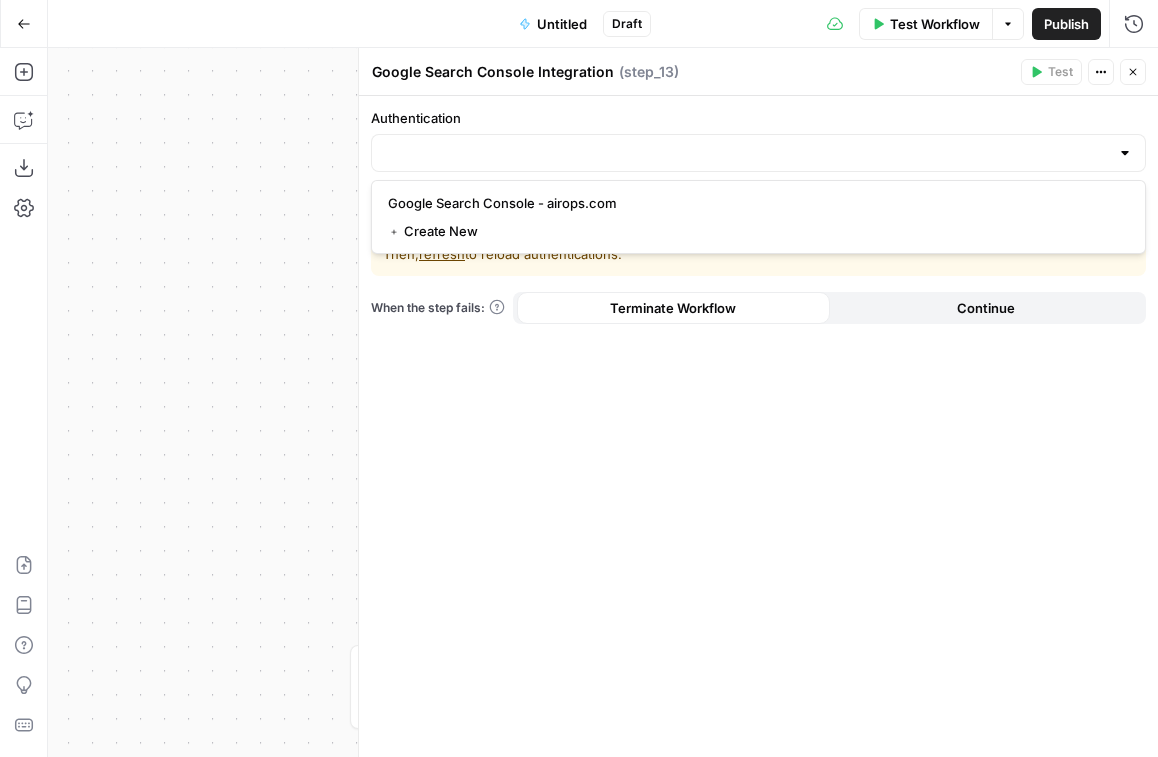 type on "Google Search Console - airops.com" 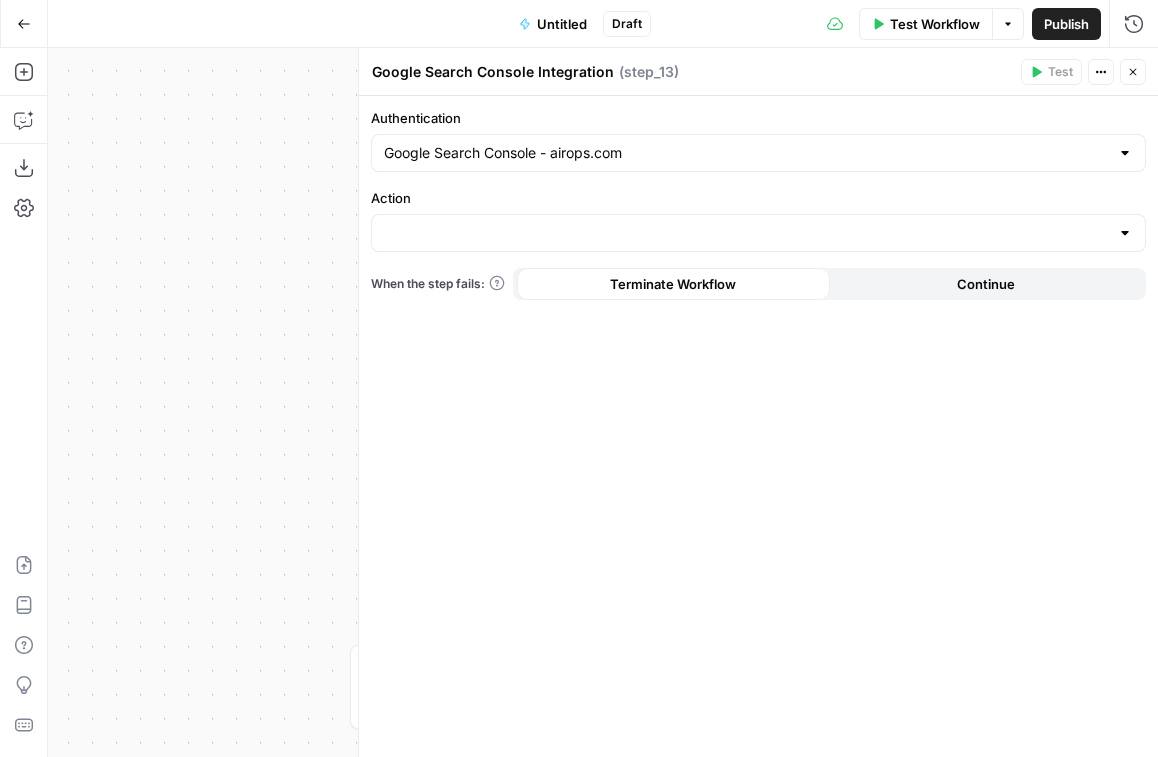 click on "Terminate Workflow" at bounding box center [673, 284] 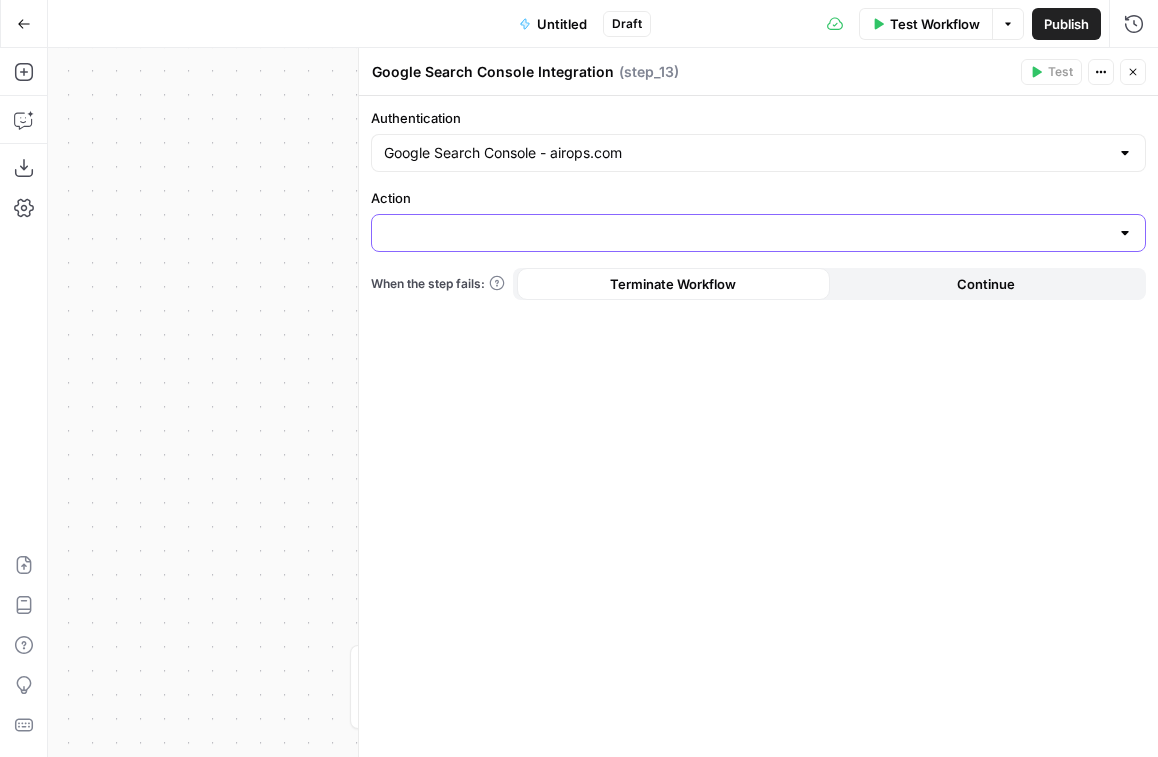 click on "Action" at bounding box center [746, 233] 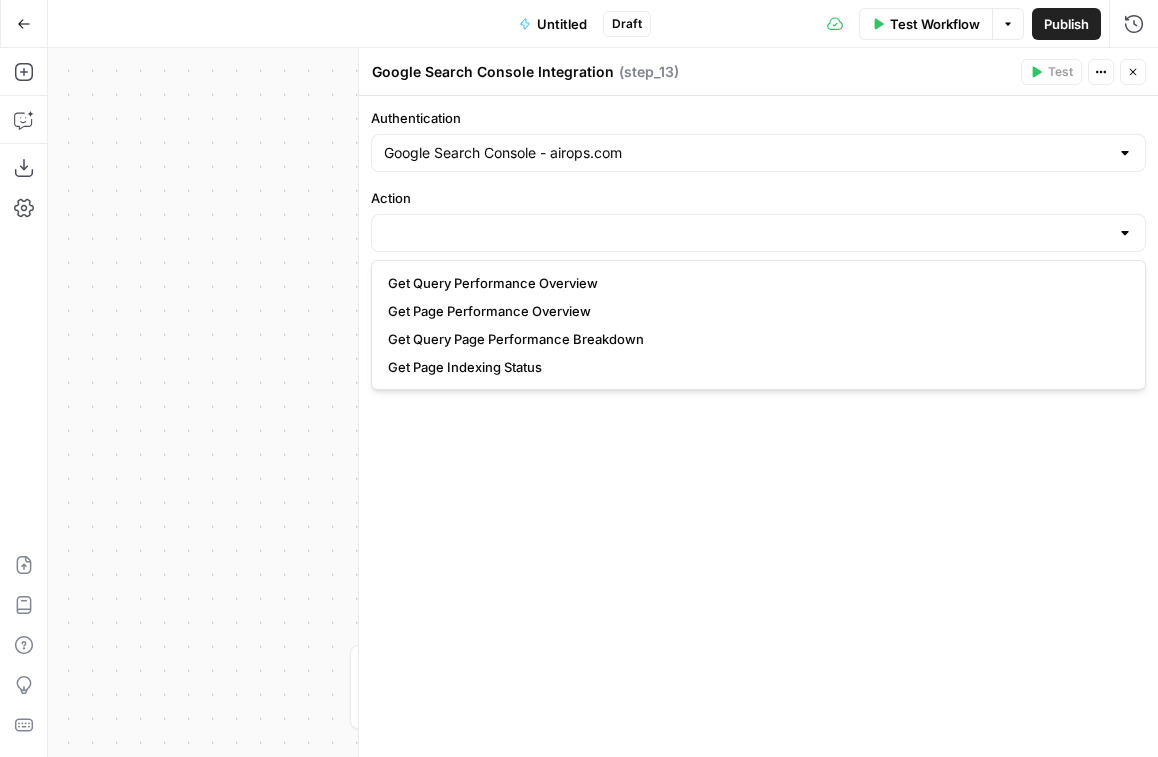 drag, startPoint x: 795, startPoint y: 371, endPoint x: 390, endPoint y: 267, distance: 418.13992 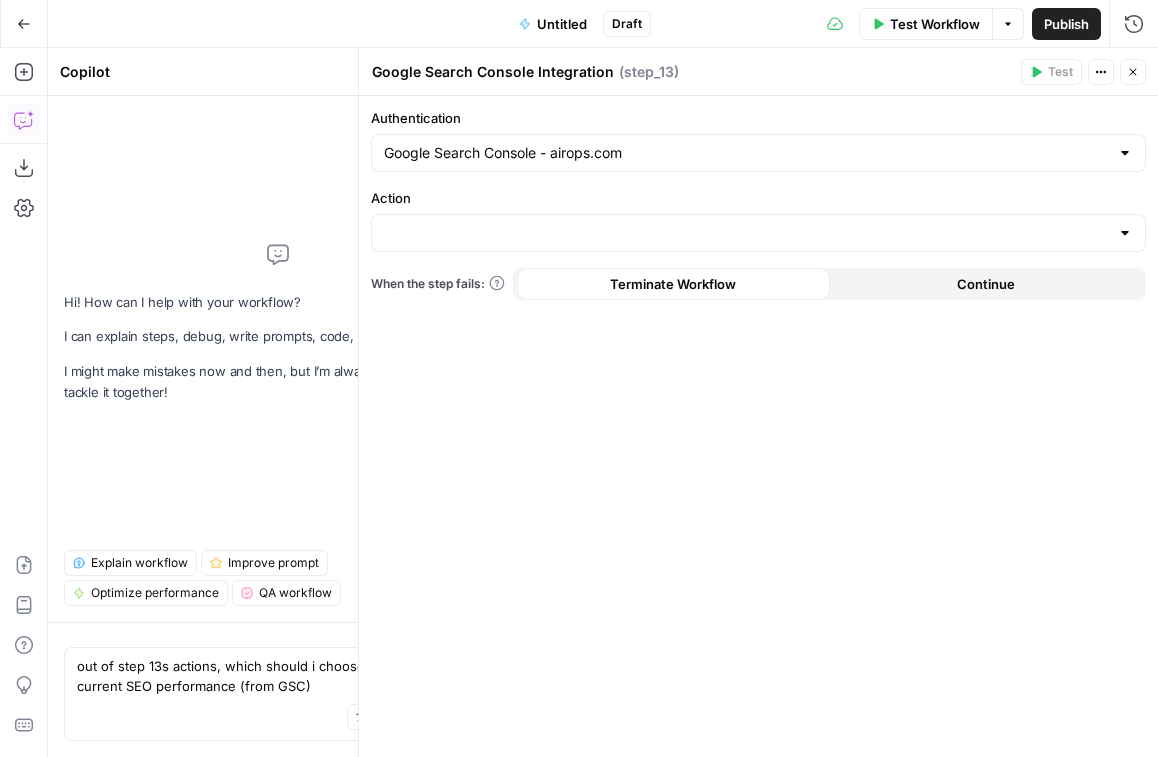 drag, startPoint x: 353, startPoint y: 683, endPoint x: 238, endPoint y: 688, distance: 115.10864 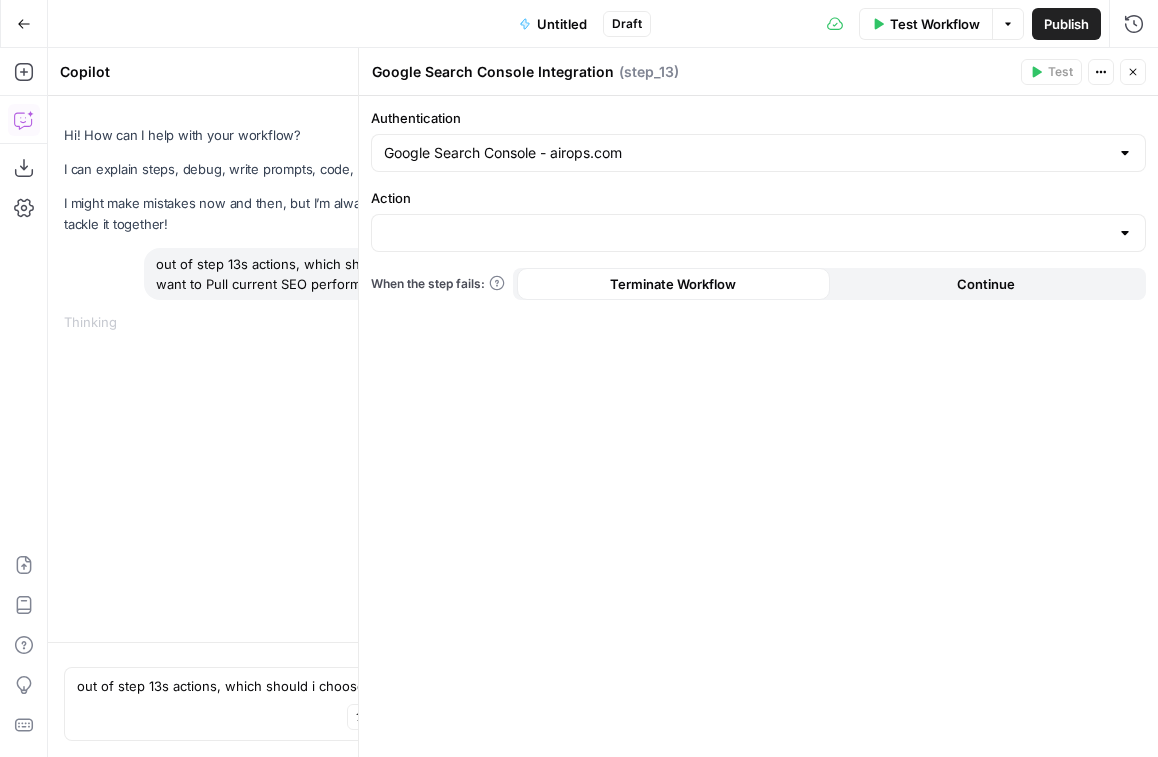 type 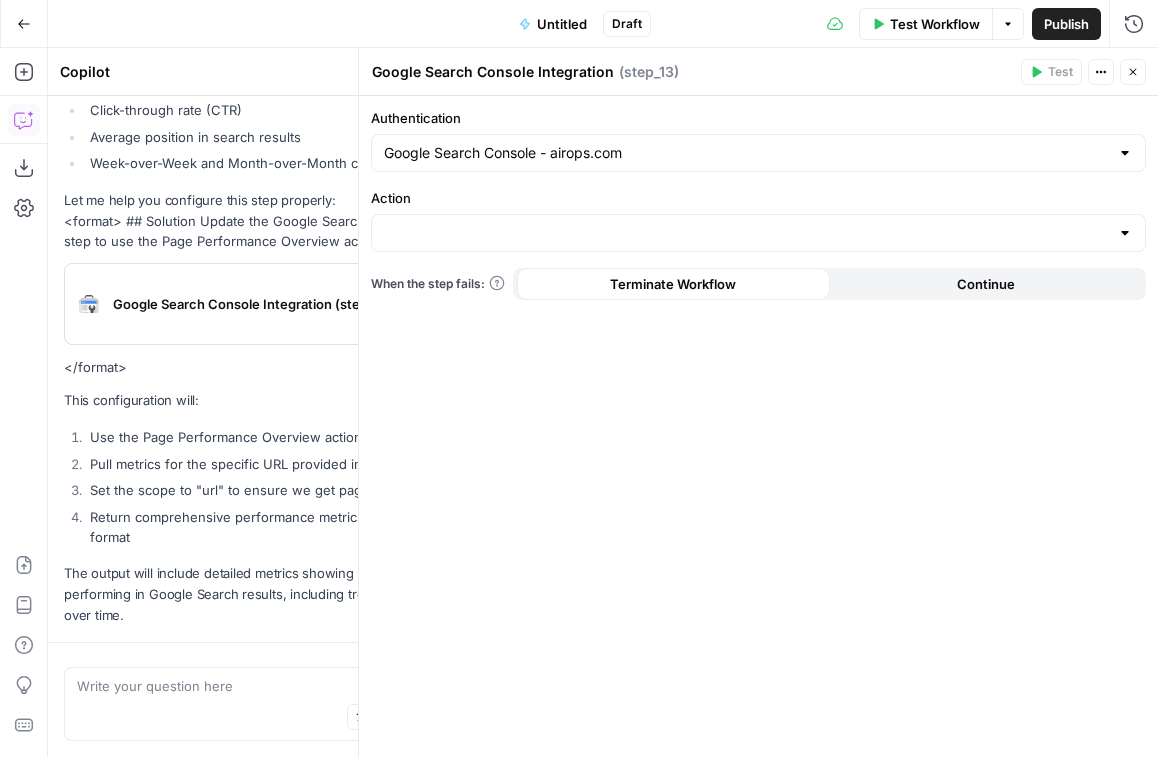 scroll, scrollTop: 444, scrollLeft: 0, axis: vertical 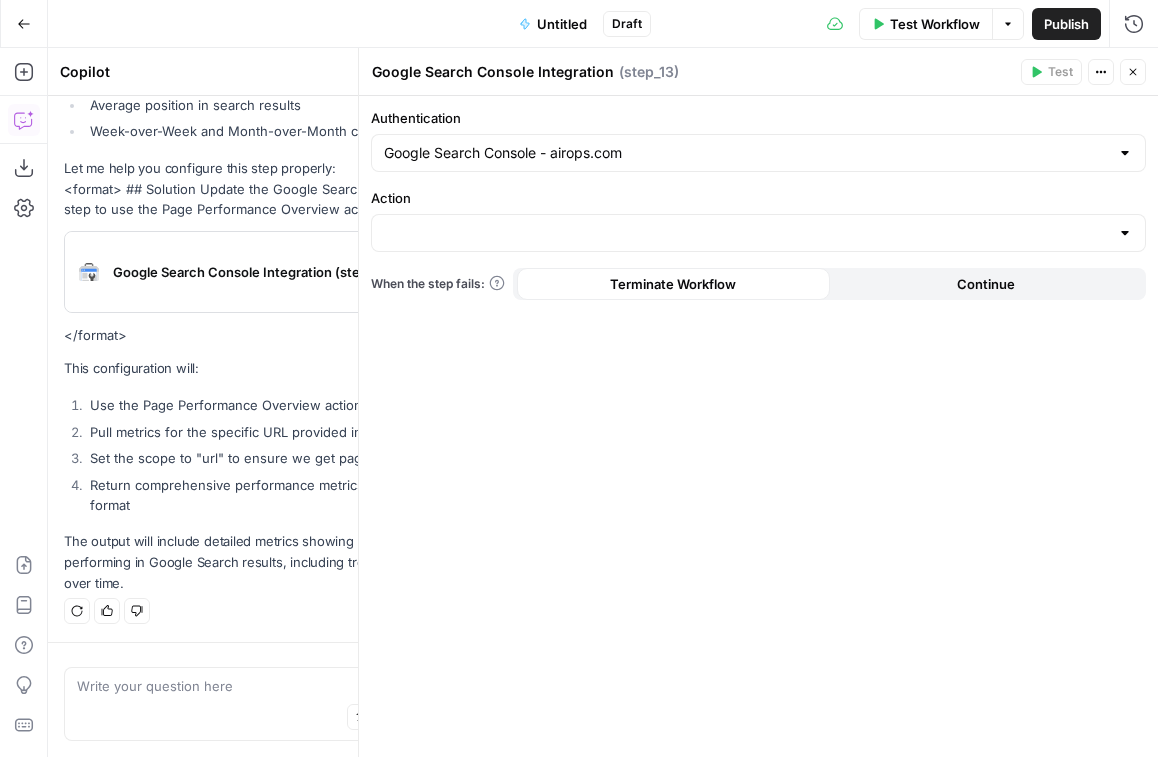 click on "Google Search Console Integration (step_13)" at bounding box center [246, 272] 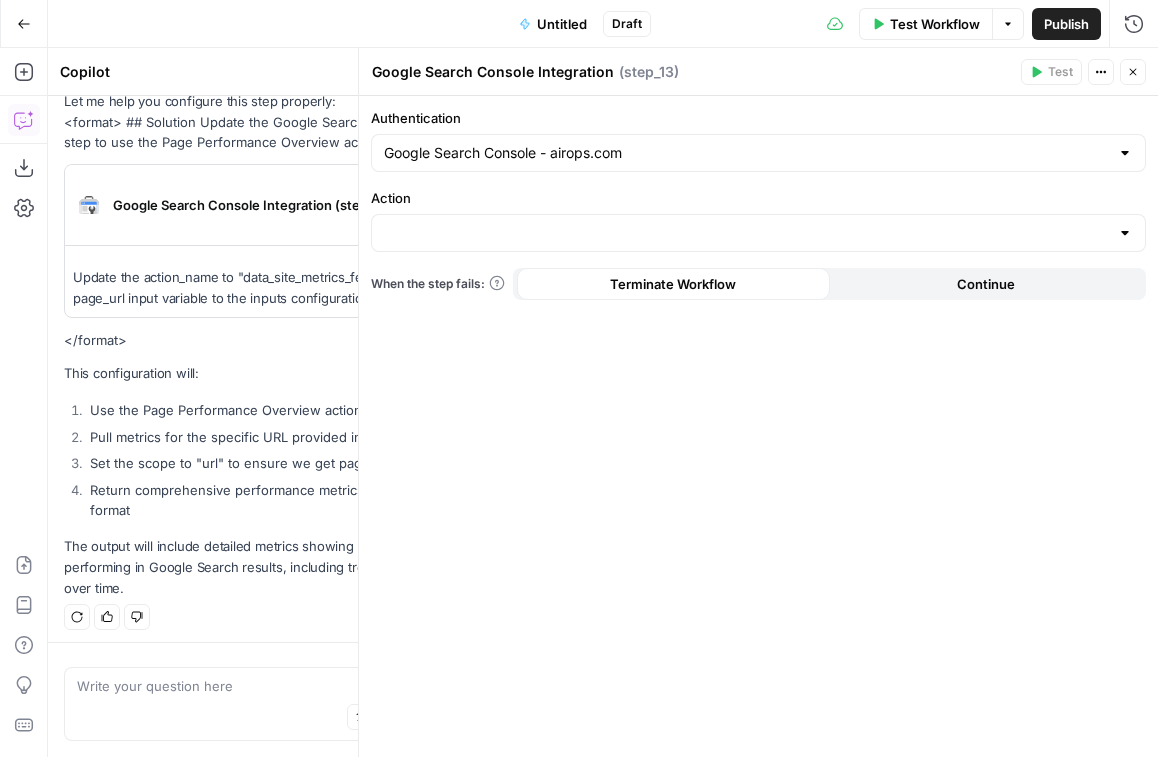 scroll, scrollTop: 516, scrollLeft: 0, axis: vertical 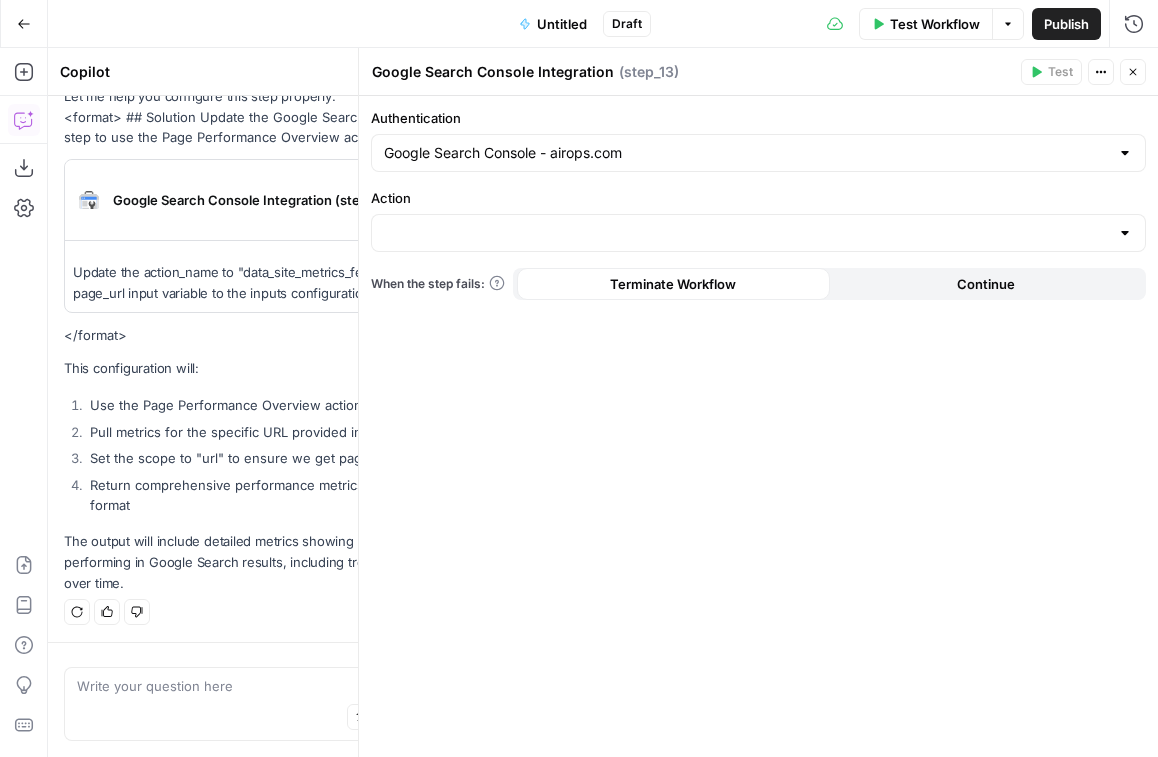 click on "Authentication Google Search Console - airops.com Action When the step fails: Terminate Workflow Continue" at bounding box center (758, 426) 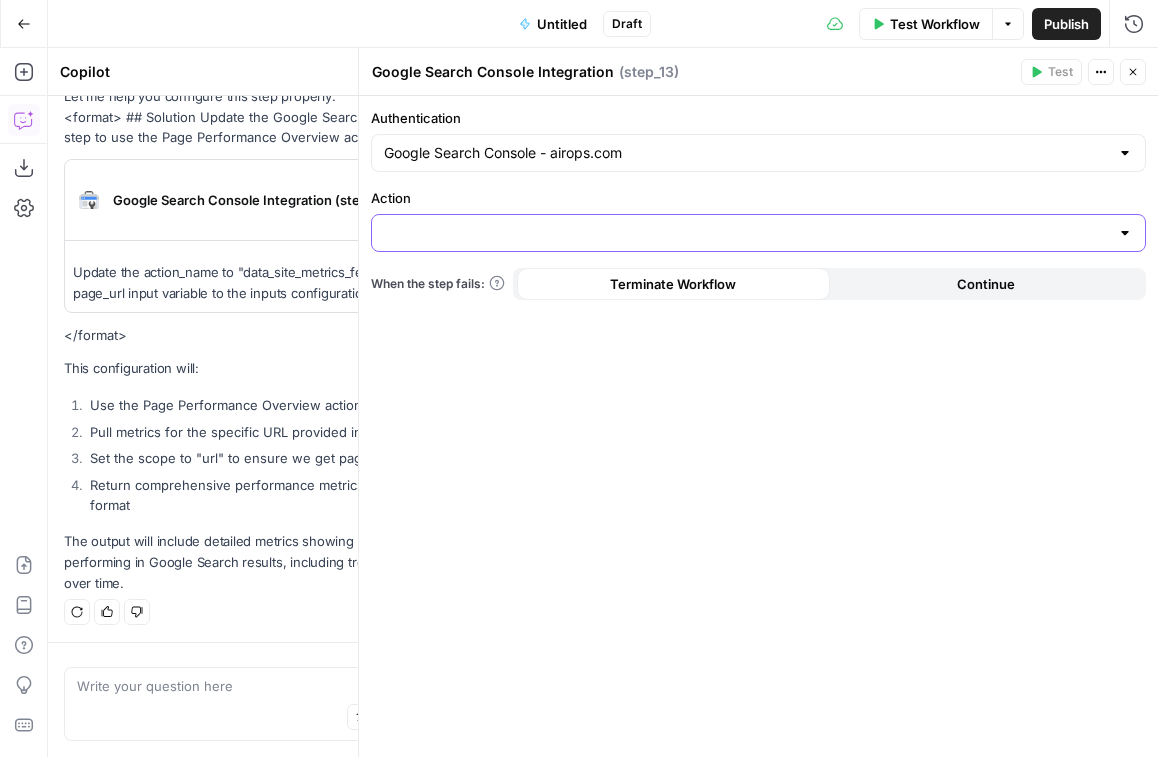 click on "Action" at bounding box center (746, 233) 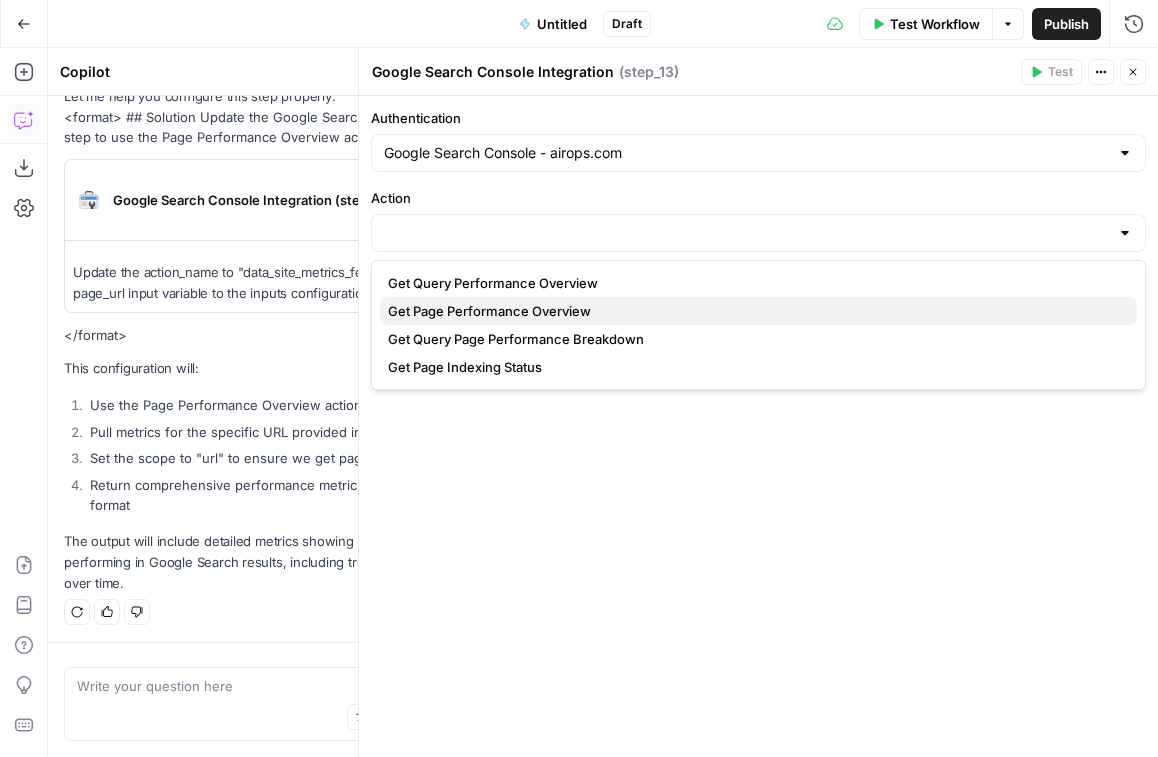 click on "Get Page Performance Overview" at bounding box center (754, 311) 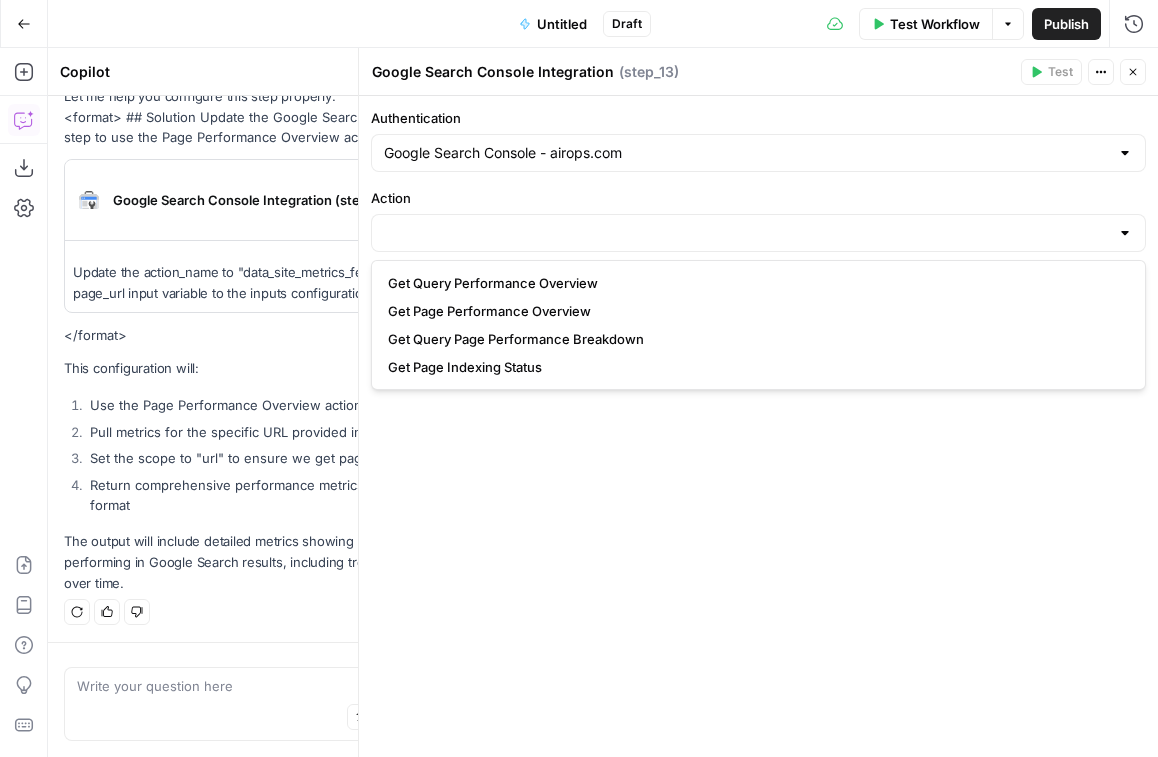 type on "Get Page Performance Overview" 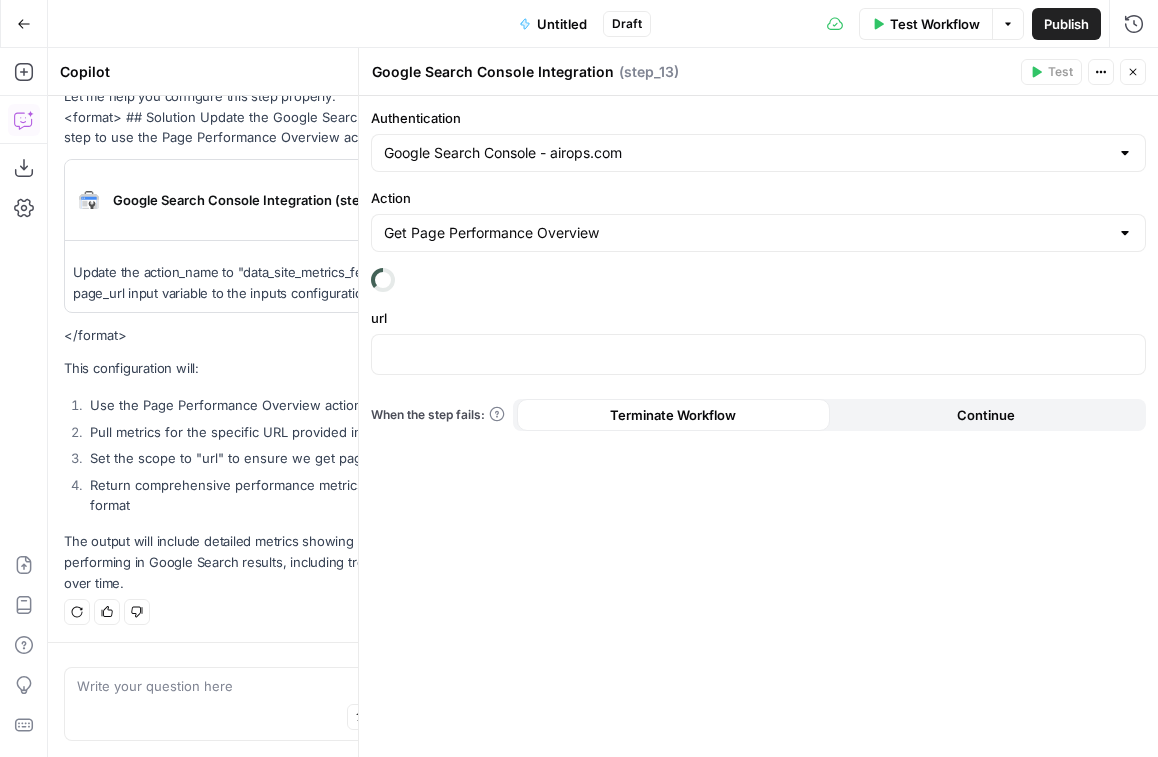 scroll, scrollTop: 548, scrollLeft: 0, axis: vertical 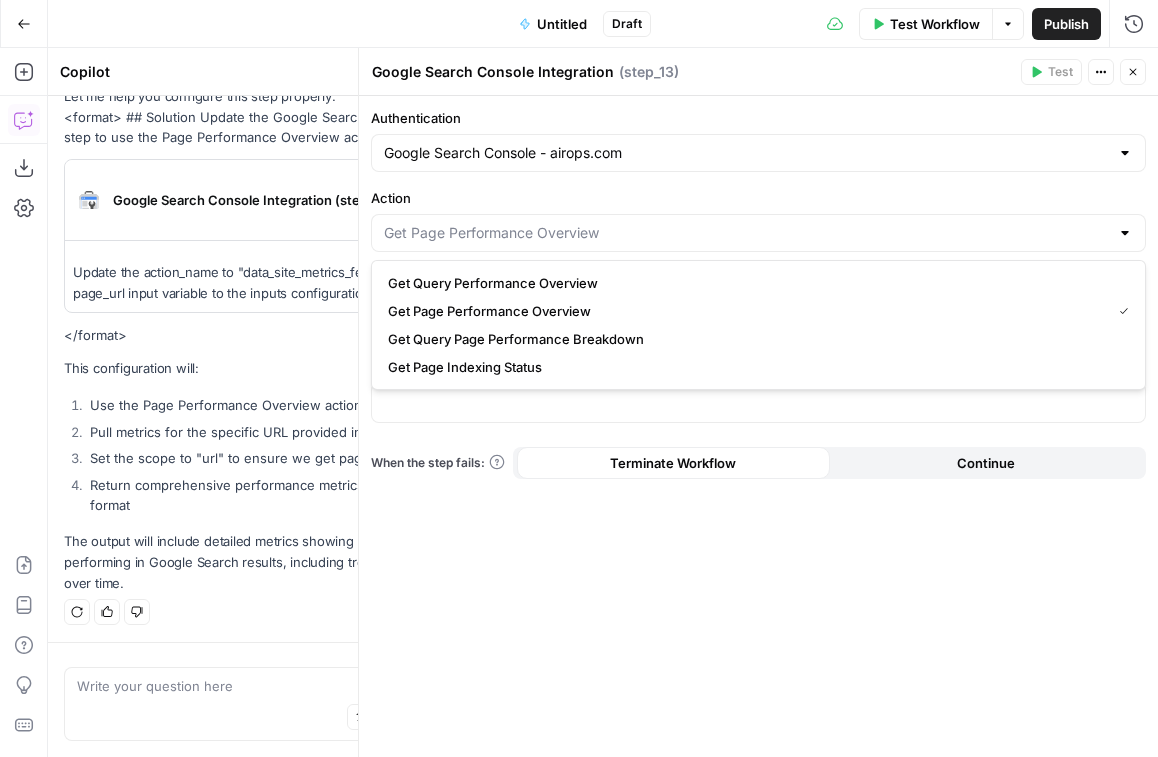 type on "Get Page Performance Overview" 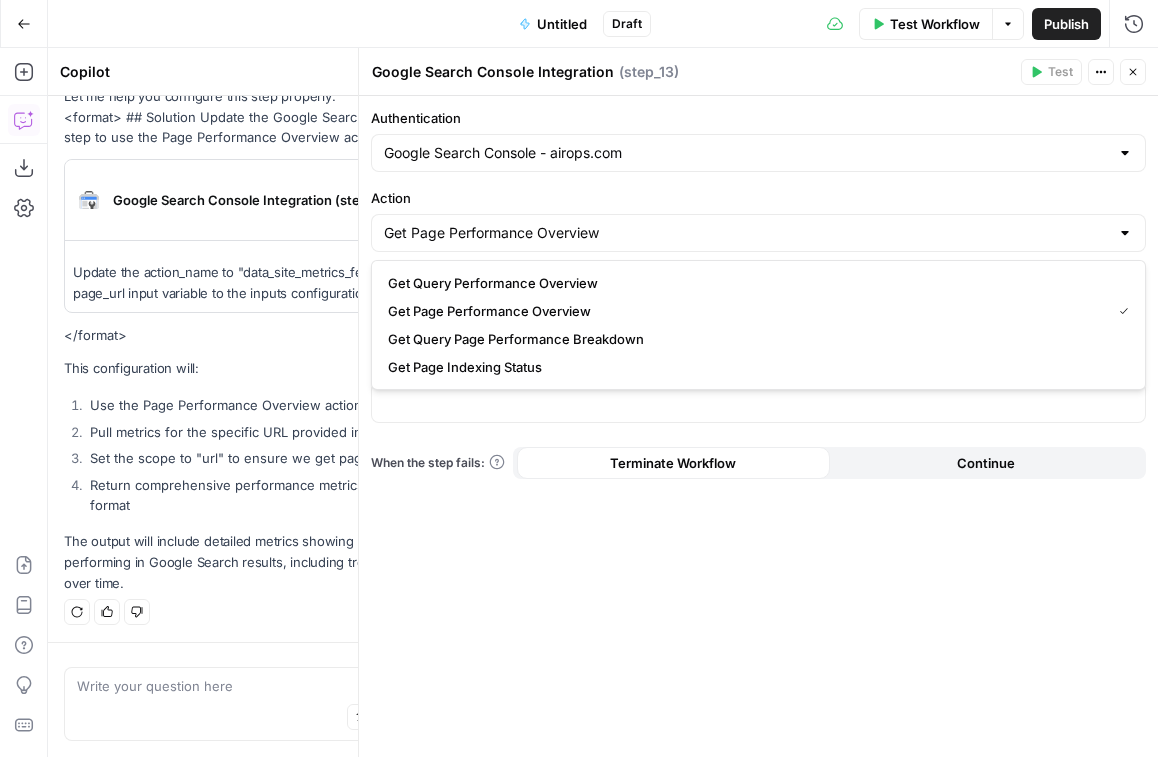click on "Based on your goal of pulling current SEO performance data, you should use the "Get Page Performance Overview" action in the  Google Search Console Integration  step. This action will provide comprehensive performance metrics for your specified page URL.
This action will return data including:
Clicks (Last 7 days and Last 30 days)
Impressions
Click-through rate (CTR)
Average position in search results
Week-over-Week and Month-over-Month changes for all metrics
Let me help you configure this step properly:
<format>
## Solution
Update the Google Search Console Integration step to use the Page Performance Overview action.
Google Search Console Integration (step_13) Apply Update the action_name to "data_site_metrics_fetch" and add the page_url input variable to the inputs configuration
</format>
This configuration will:
Use the Page Performance Overview action
Pull metrics for the specific URL provided in your workflow input" at bounding box center [278, 195] 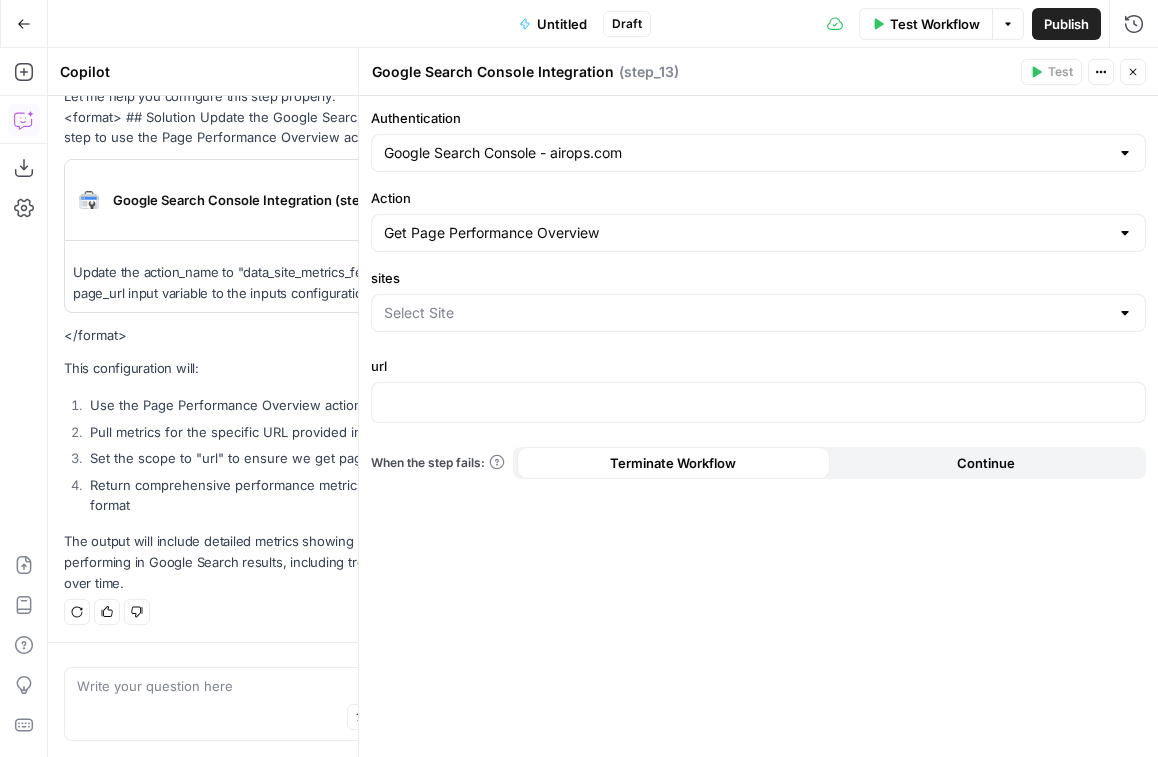 click on "sites" at bounding box center (758, 304) 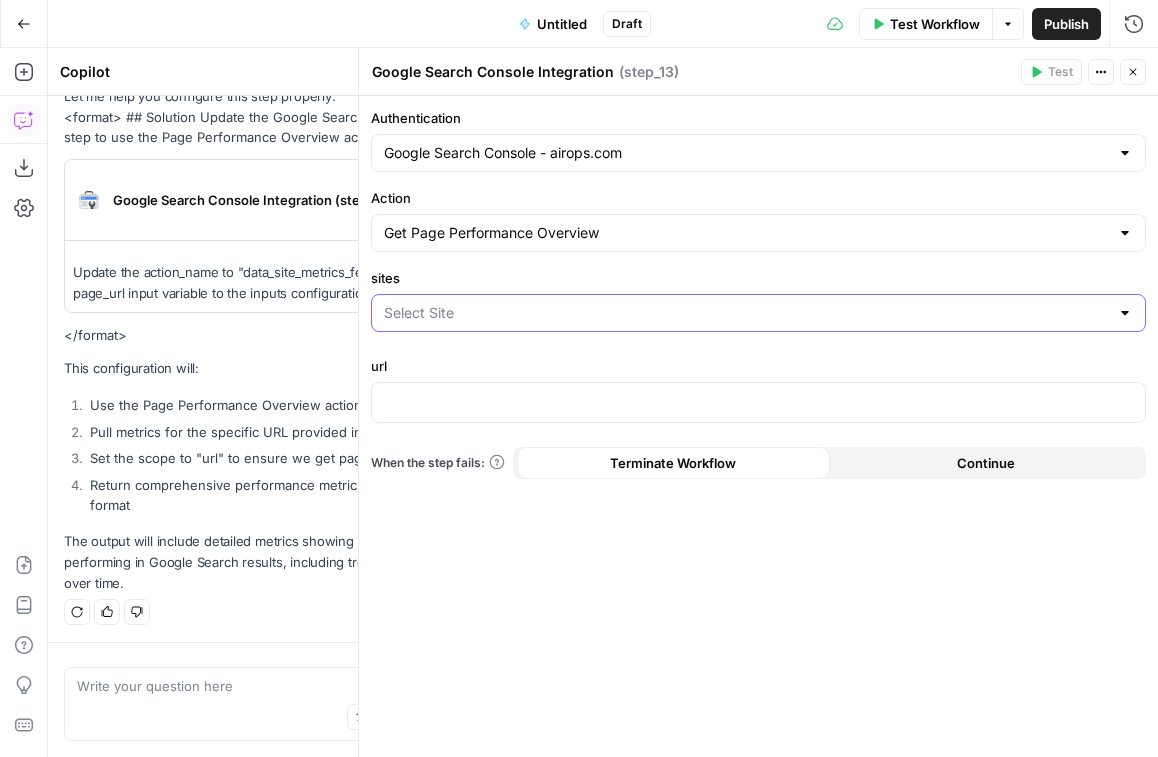 click on "sites" at bounding box center (746, 313) 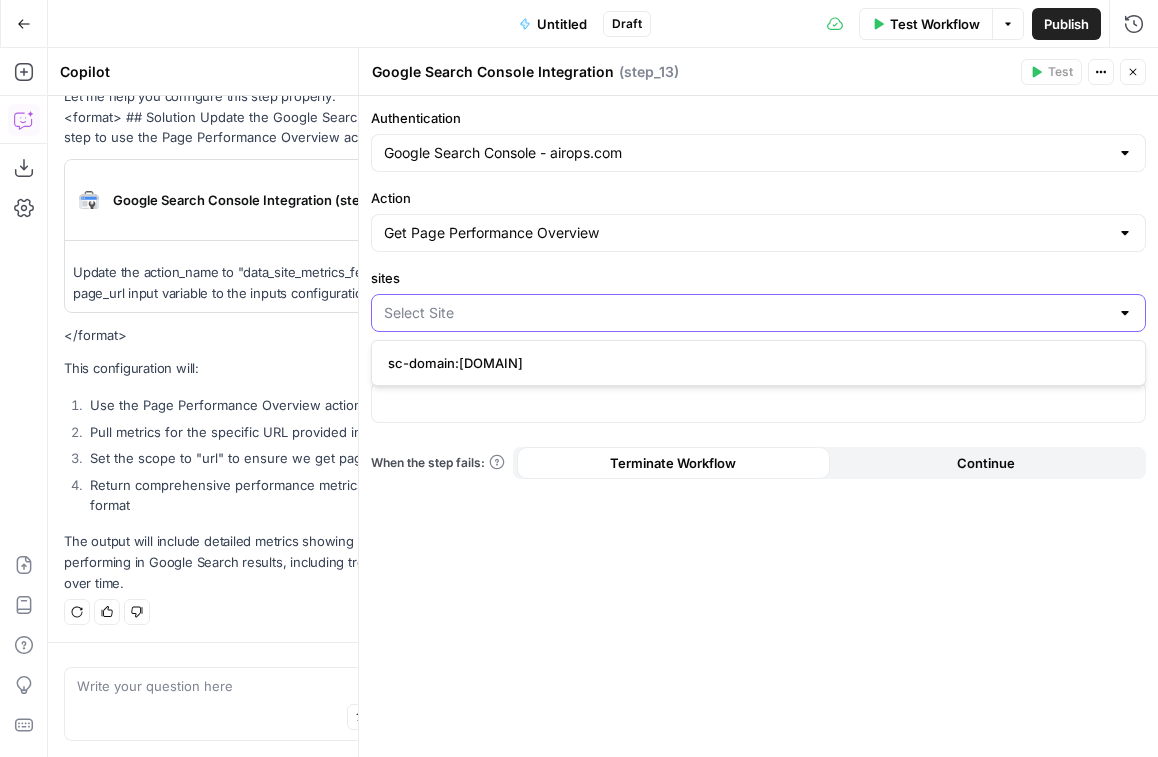 click on "sites" at bounding box center [746, 313] 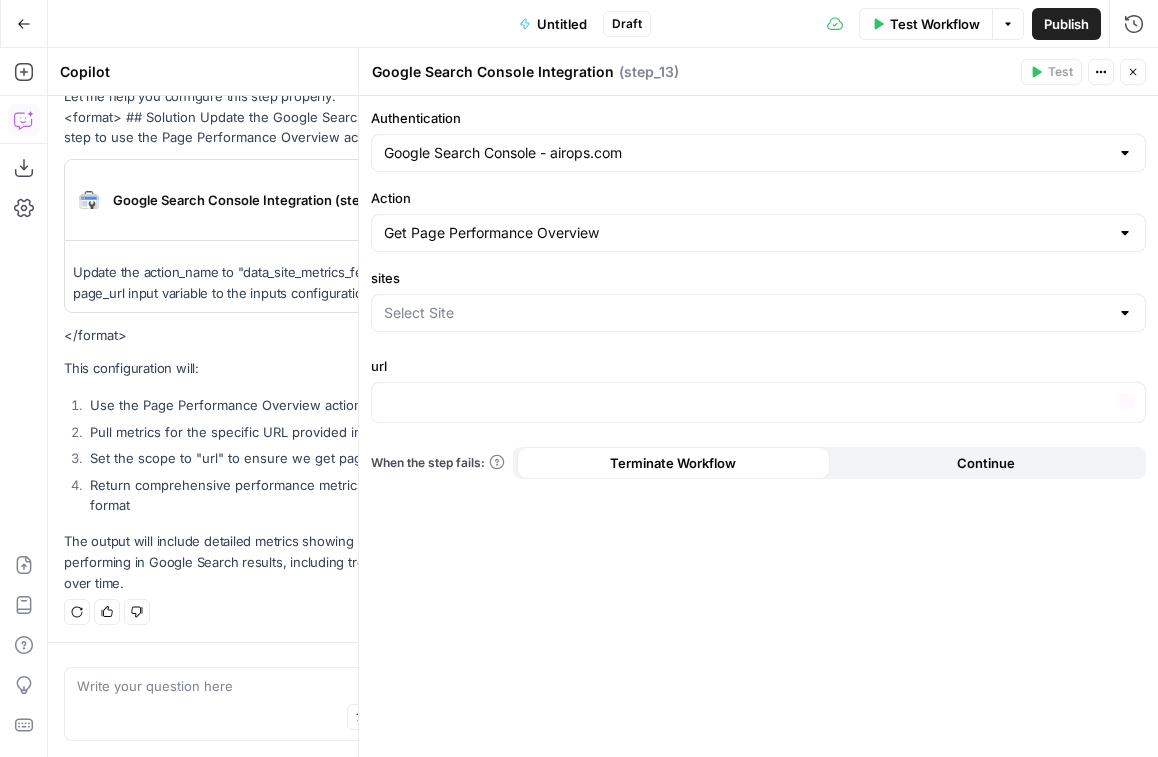 click on "The output will include detailed metrics showing how your page is performing in Google Search results, including trends and changes over time." at bounding box center (278, 562) 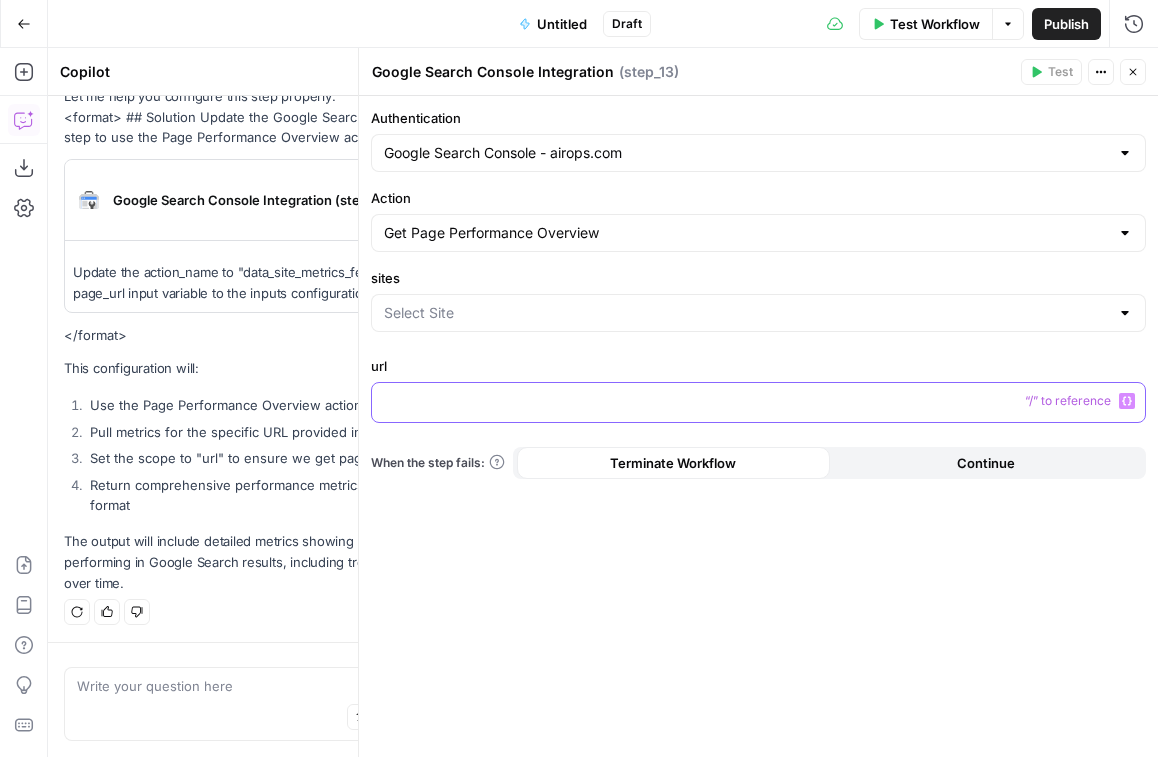 click at bounding box center (758, 401) 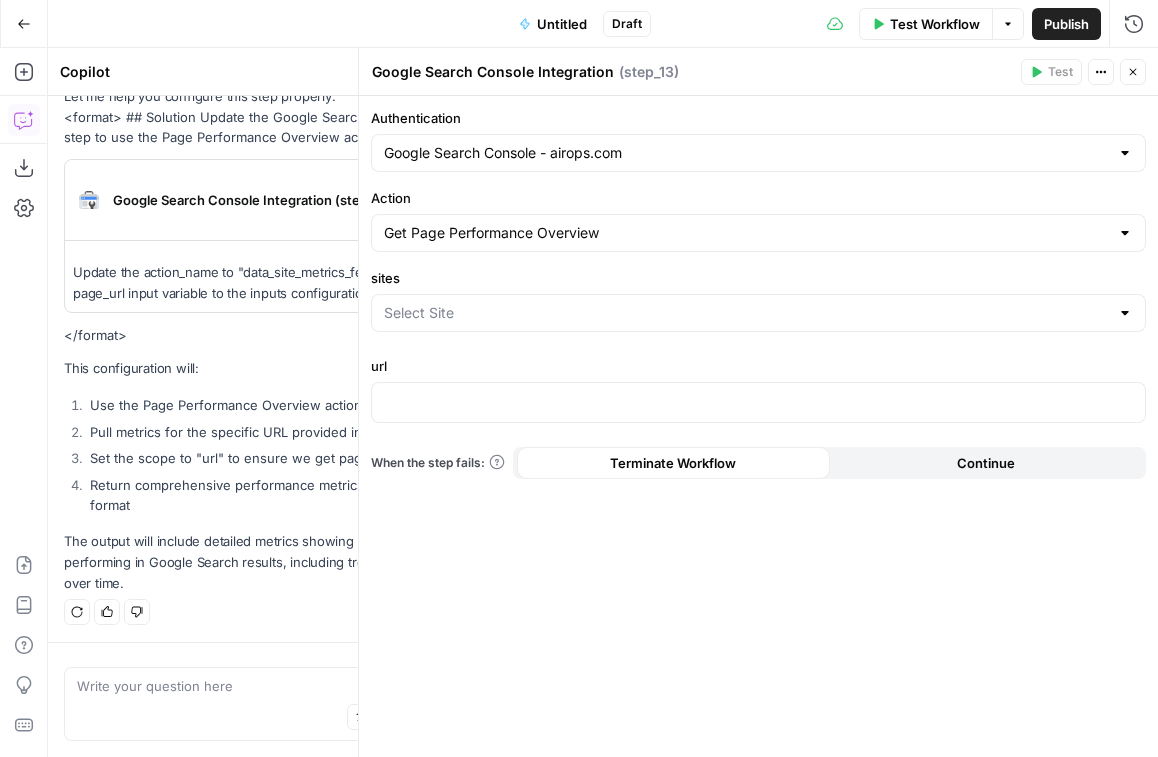 click on "sites" at bounding box center (758, 304) 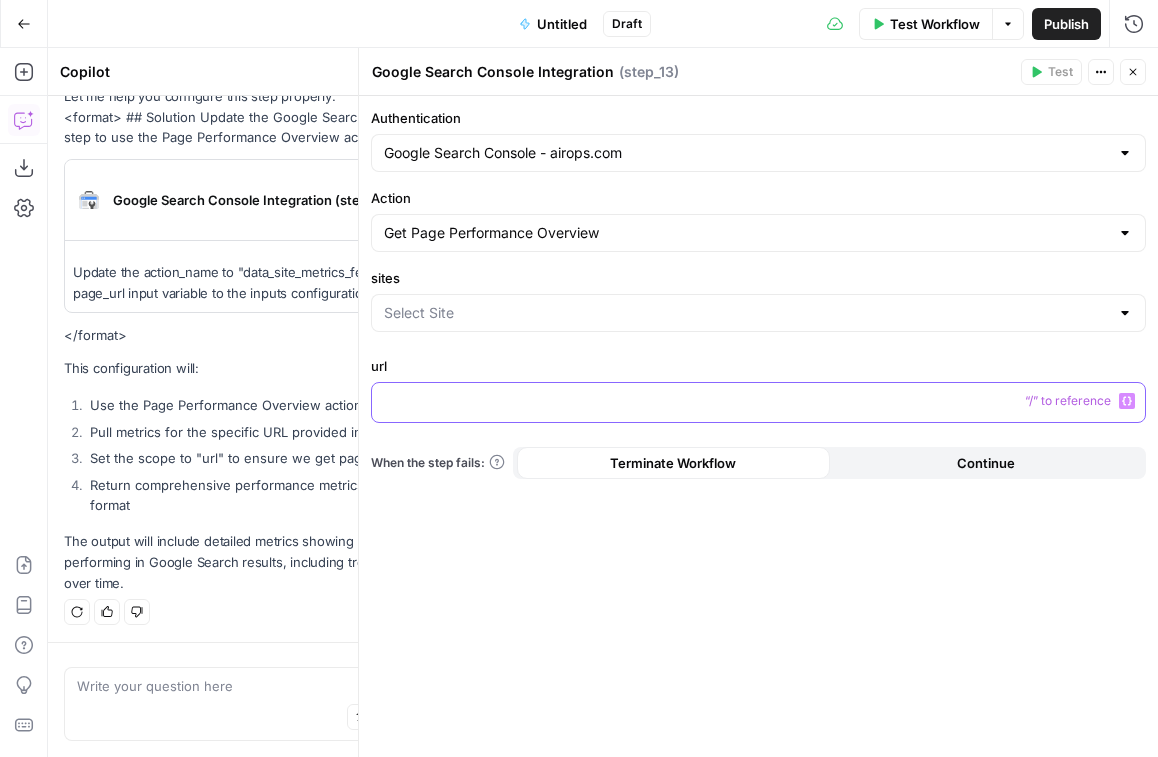 click at bounding box center [758, 401] 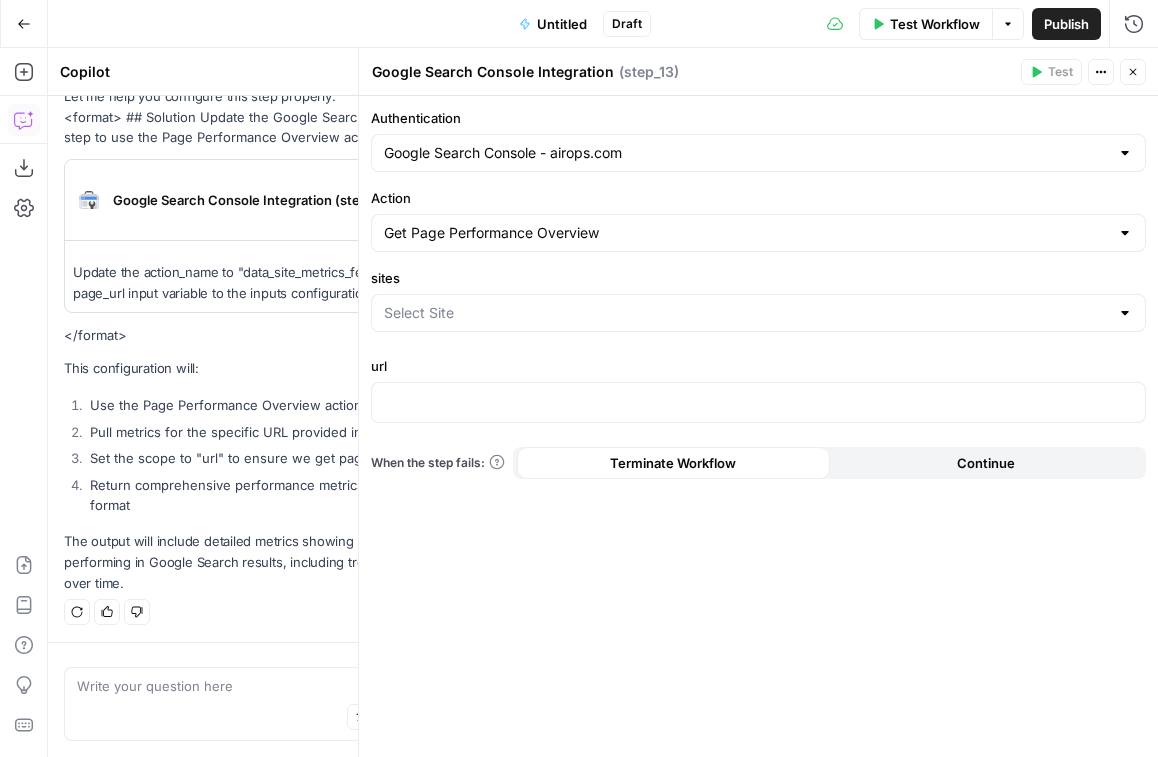 click on "Based on your goal of pulling current SEO performance data, you should use the "Get Page Performance Overview" action in the  Google Search Console Integration  step. This action will provide comprehensive performance metrics for your specified page URL.
This action will return data including:
Clicks (Last 7 days and Last 30 days)
Impressions
Click-through rate (CTR)
Average position in search results
Week-over-Week and Month-over-Month changes for all metrics
Let me help you configure this step properly:
<format>
## Solution
Update the Google Search Console Integration step to use the Page Performance Overview action.
Google Search Console Integration (step_13) Apply Update the action_name to "data_site_metrics_fetch" and add the page_url input variable to the inputs configuration
</format>
This configuration will:
Use the Page Performance Overview action
Pull metrics for the specific URL provided in your workflow input" at bounding box center [278, 195] 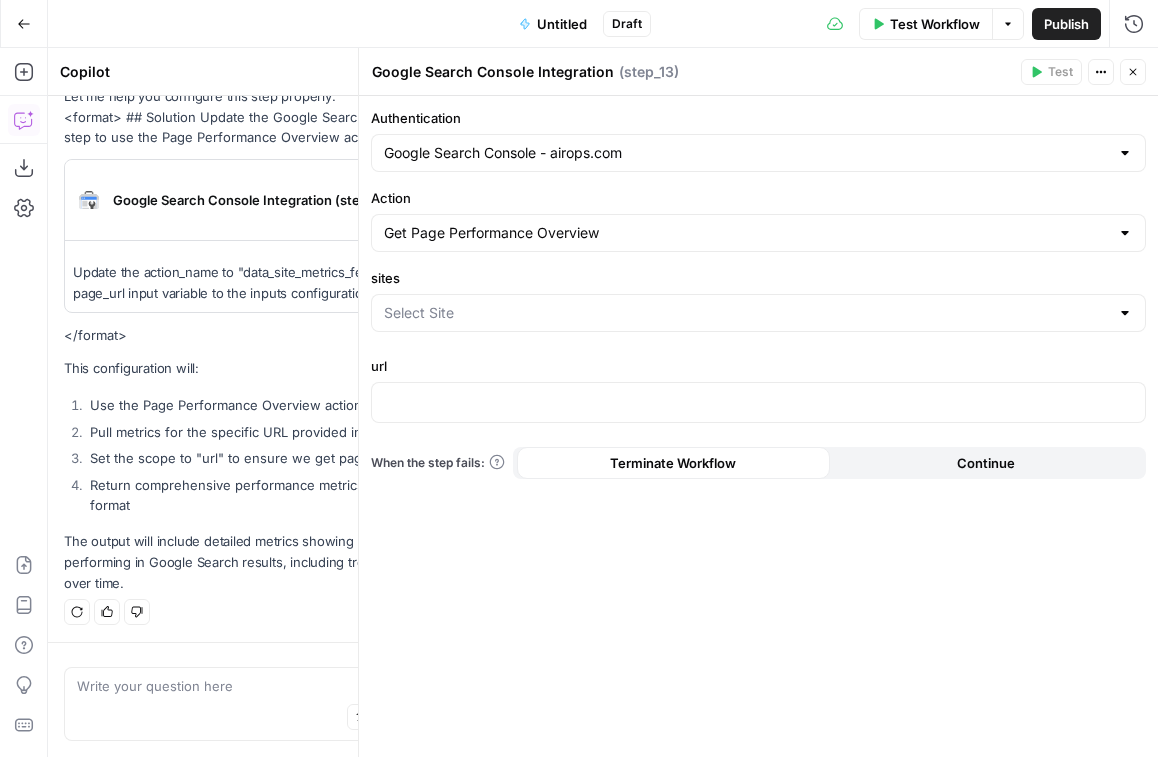 click on "url" at bounding box center (758, 366) 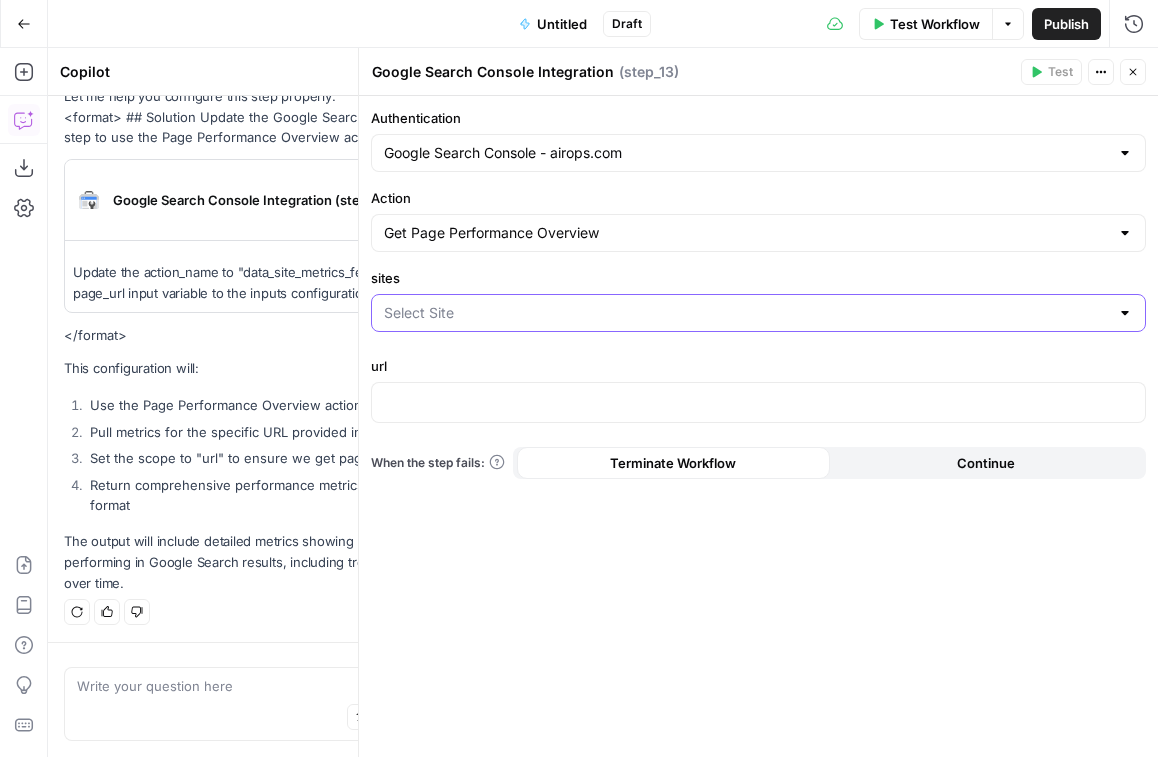 click on "sites" at bounding box center [746, 313] 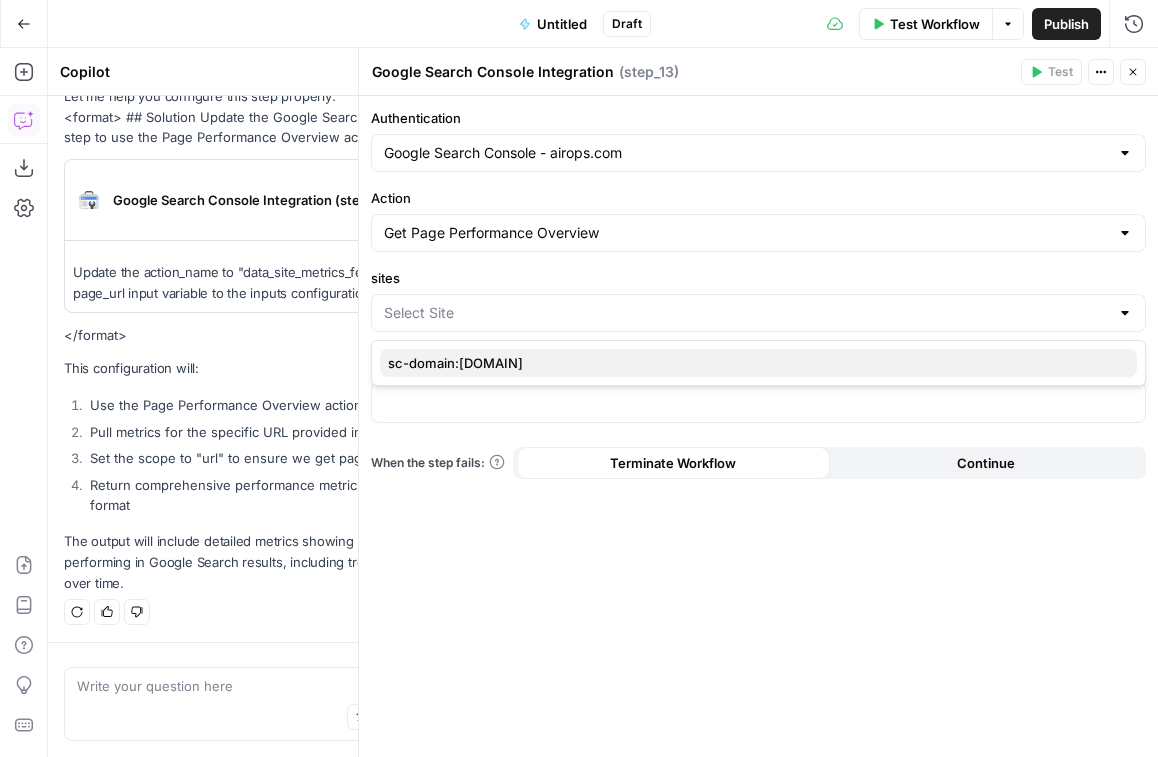 click on "sc-domain:airops.com" at bounding box center [754, 363] 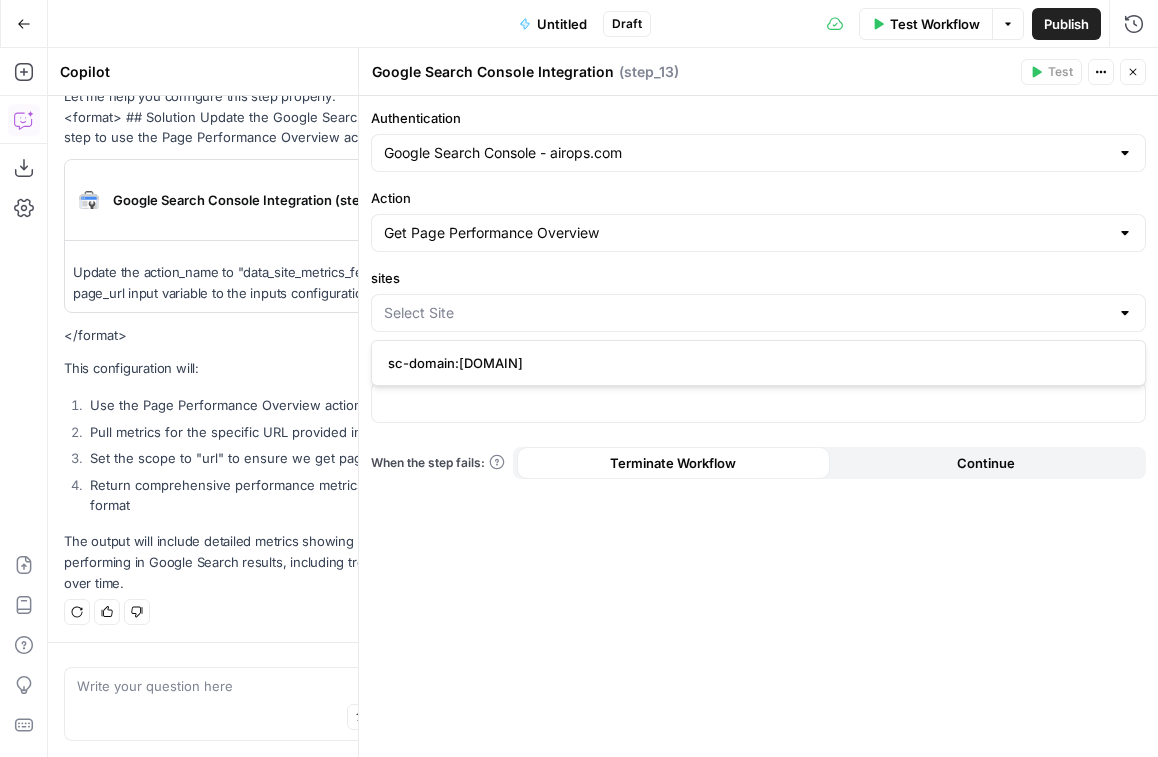 type on "sc-domain:airops.com" 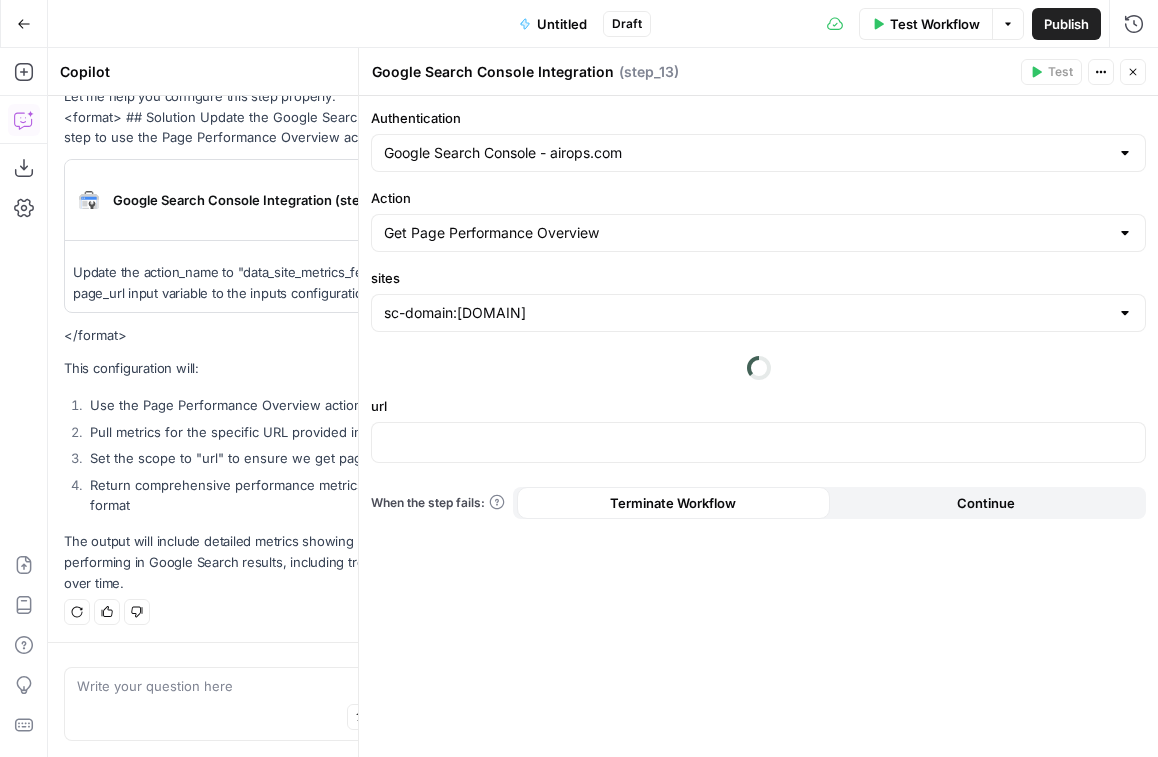 click on "Authentication Google Search Console - airops.com Action Get Page Performance Overview sites sc-domain:airops.com url When the step fails: Terminate Workflow Continue" at bounding box center (758, 426) 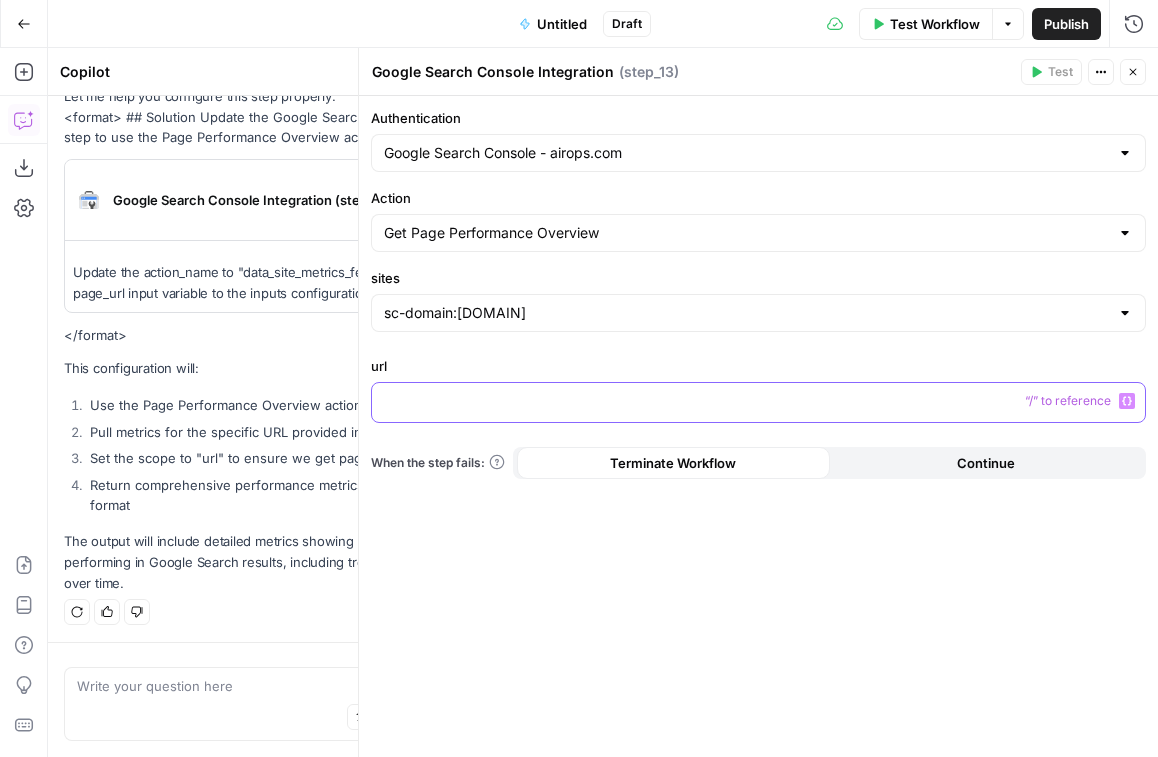 click at bounding box center (758, 401) 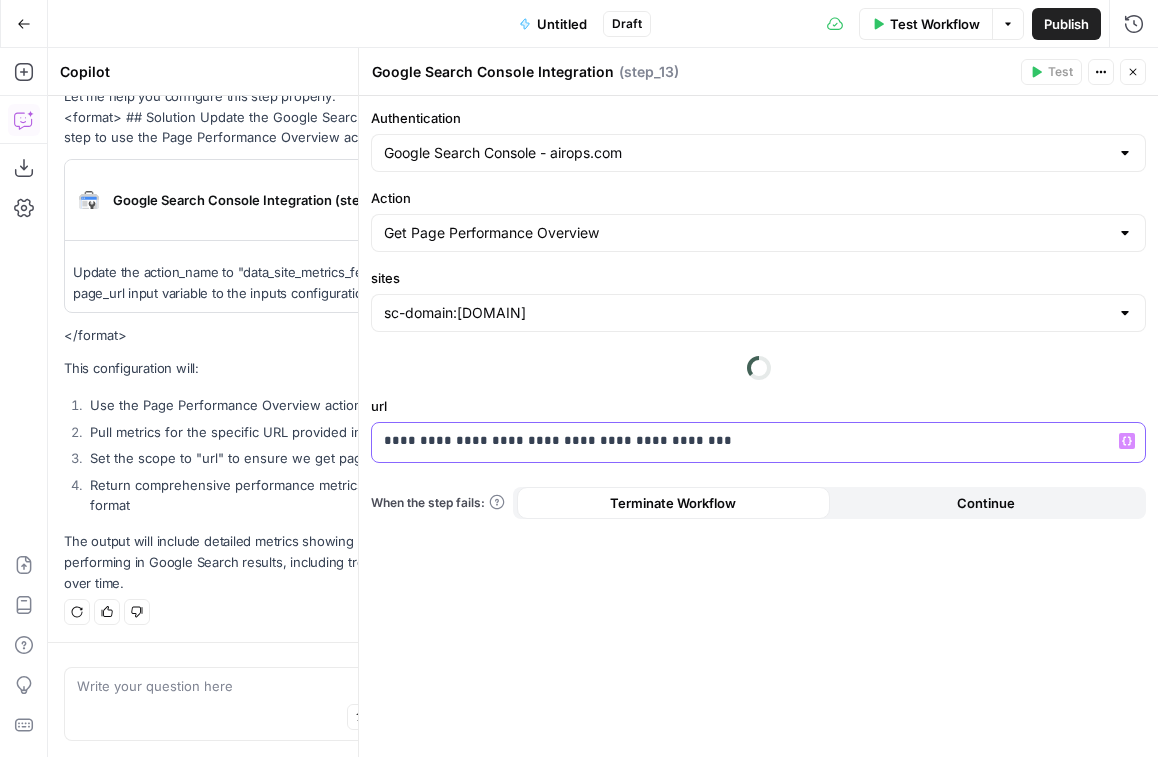 click on "**********" at bounding box center (758, 441) 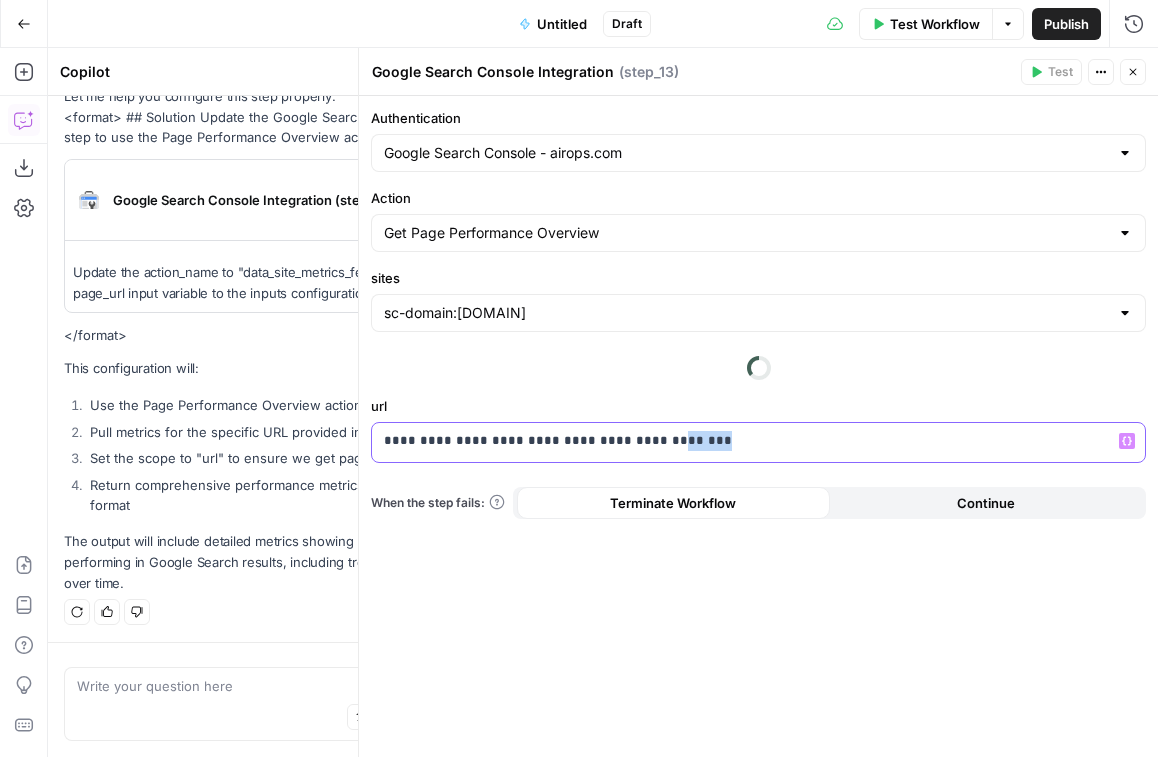 click on "**********" at bounding box center (758, 441) 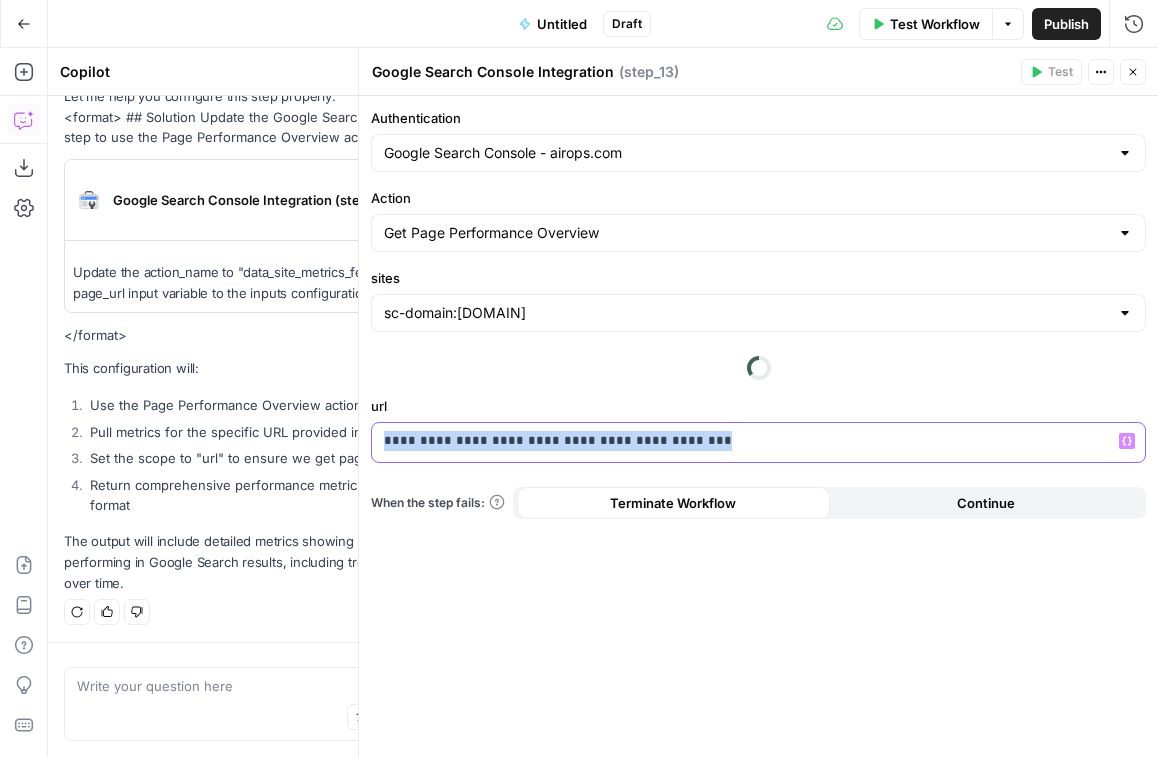 click on "**********" at bounding box center [758, 426] 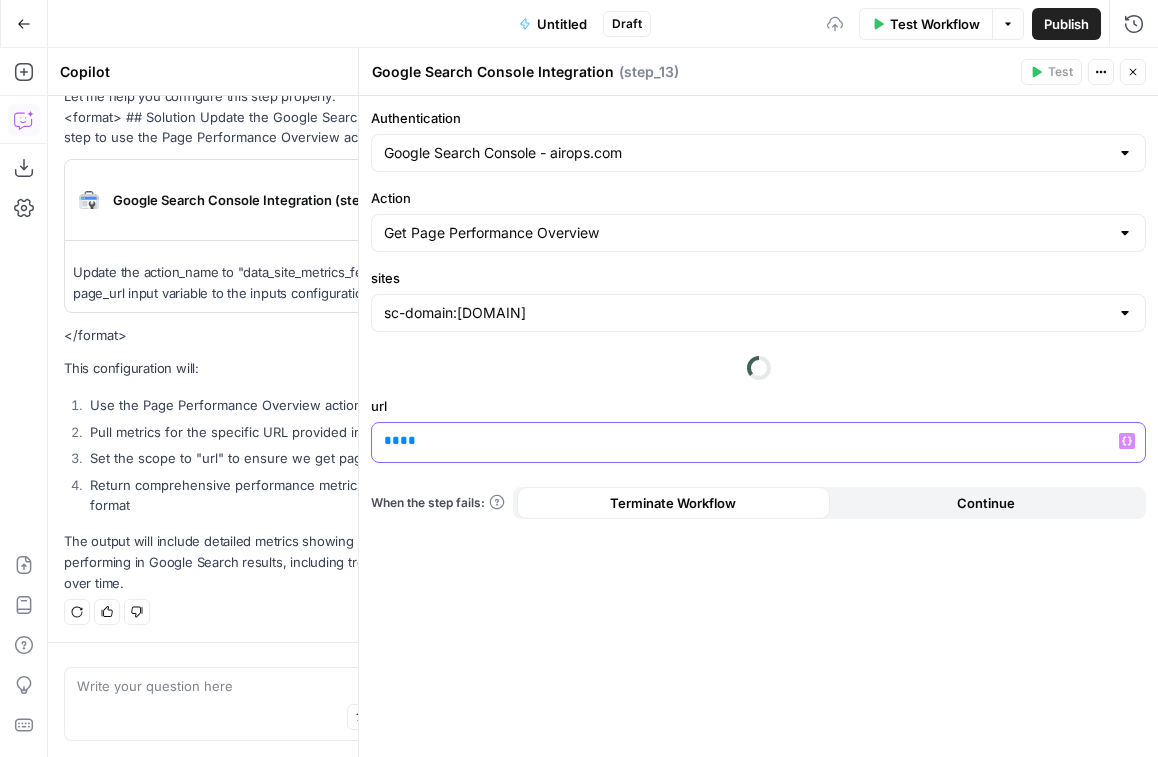 type 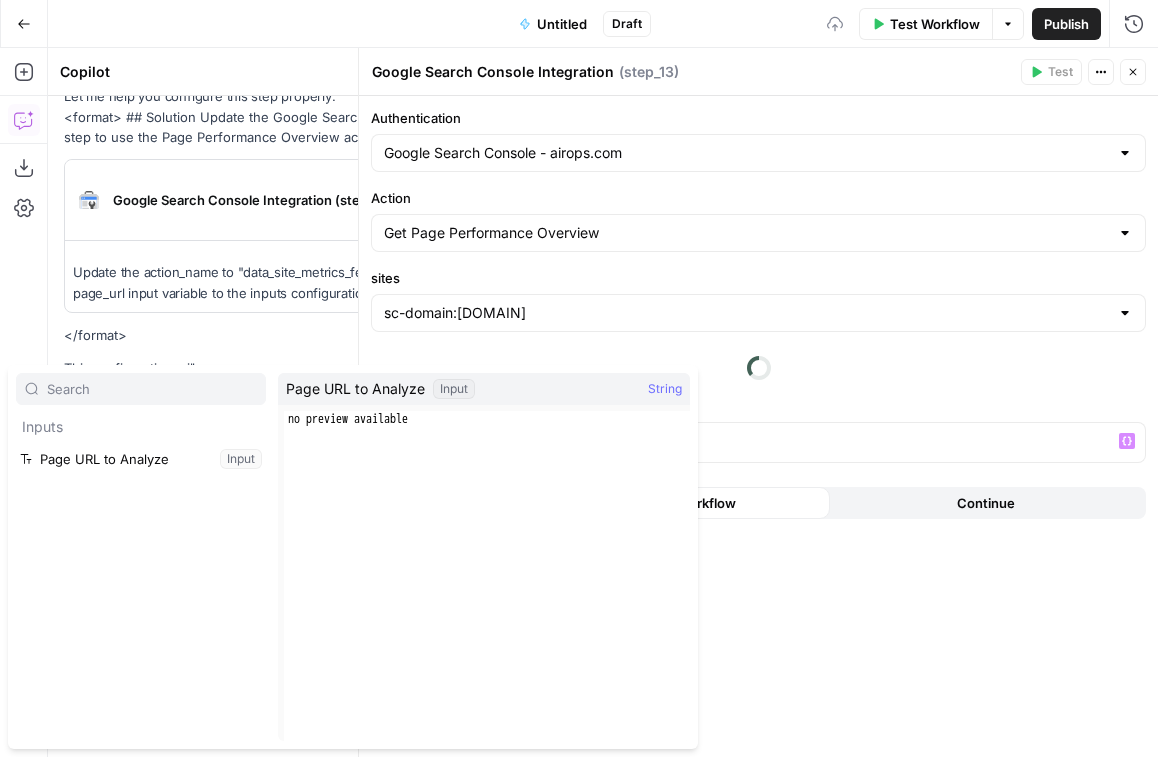click on "Inputs" at bounding box center [141, 427] 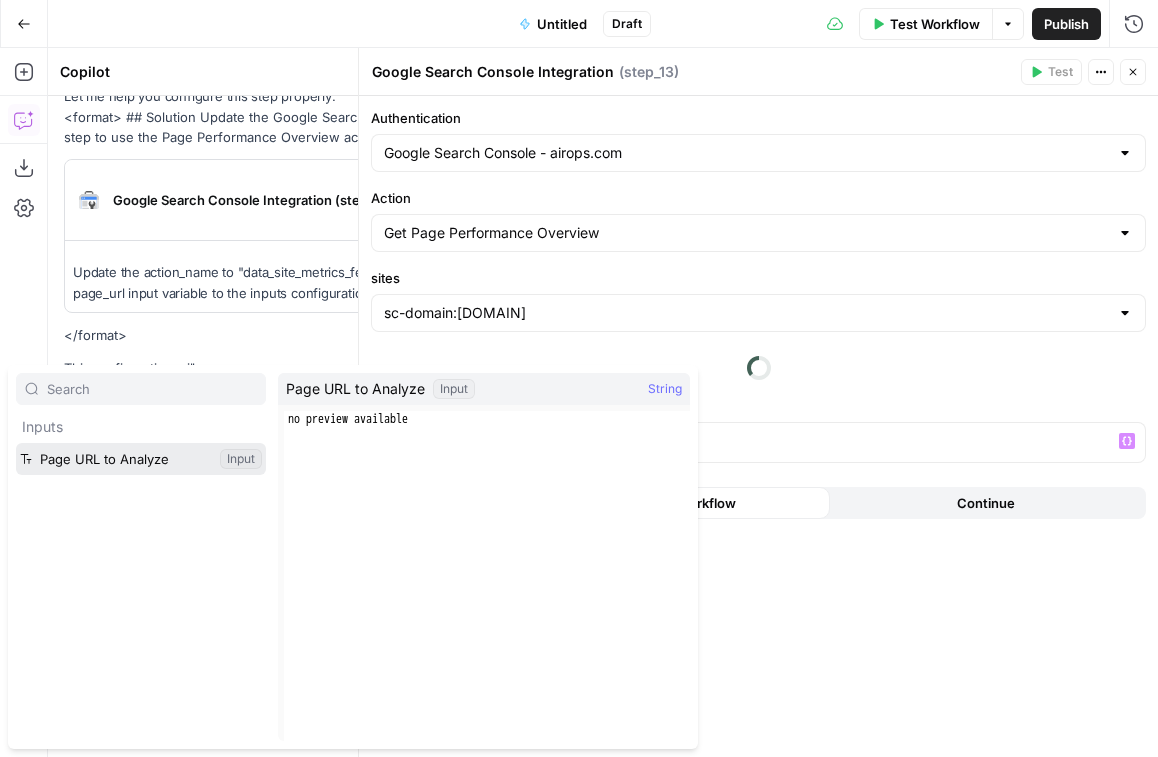 click at bounding box center [141, 459] 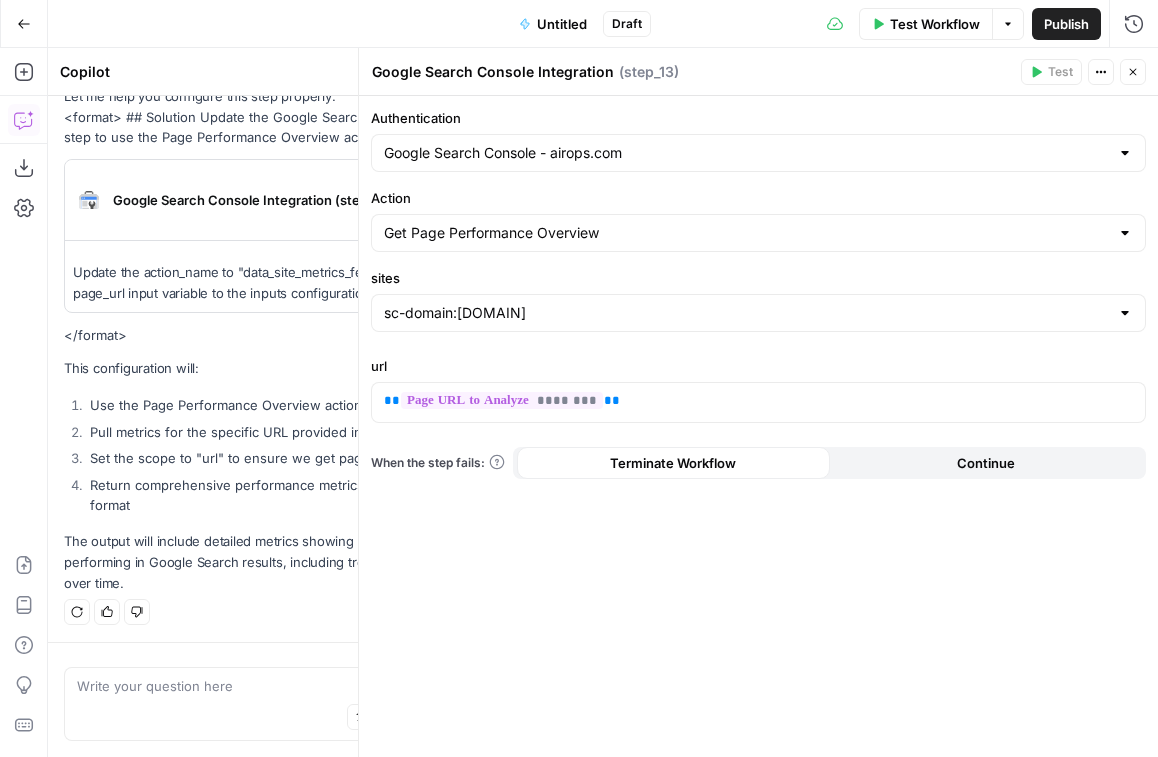 click on "Close" at bounding box center (1133, 72) 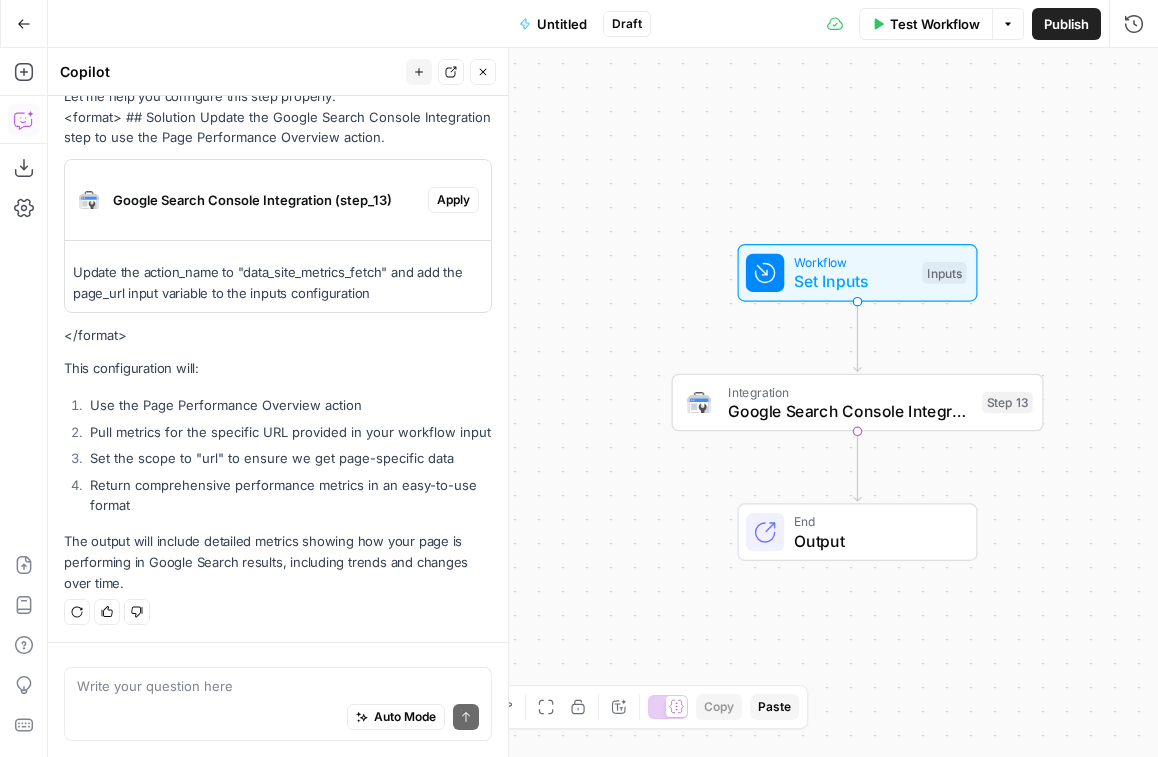 click on "Set Inputs" at bounding box center (853, 281) 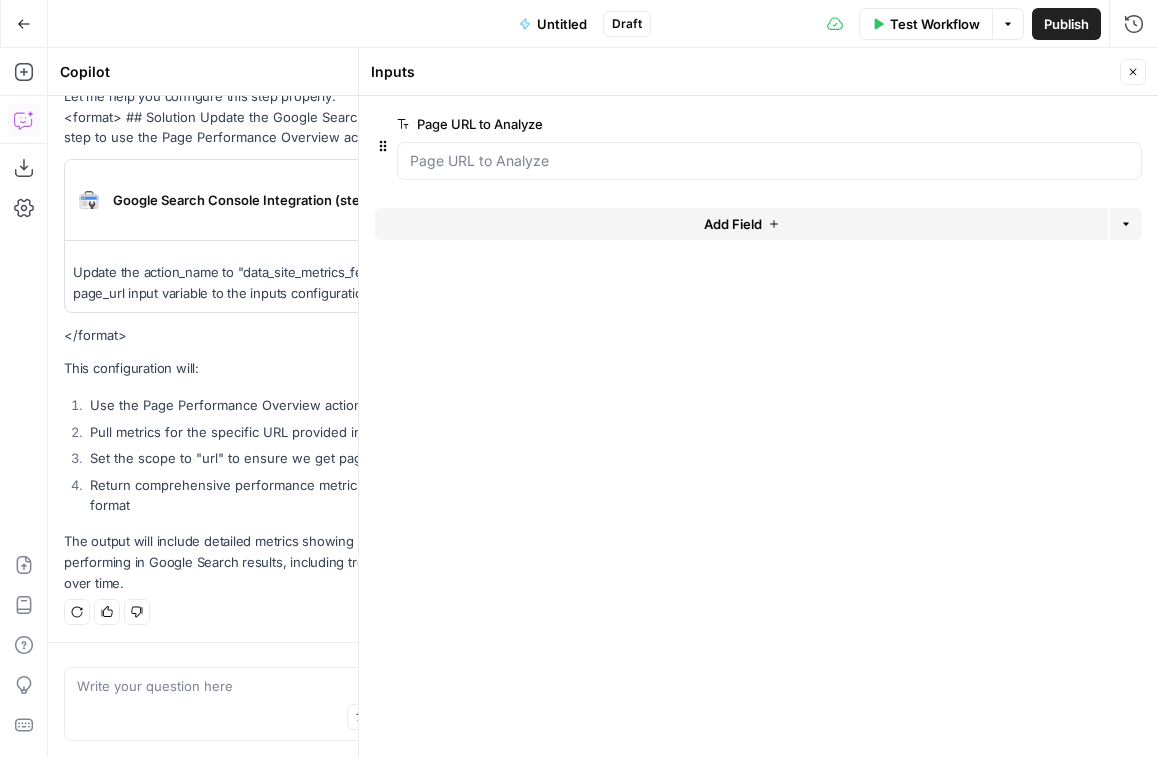 click on "edit field" at bounding box center [1067, 124] 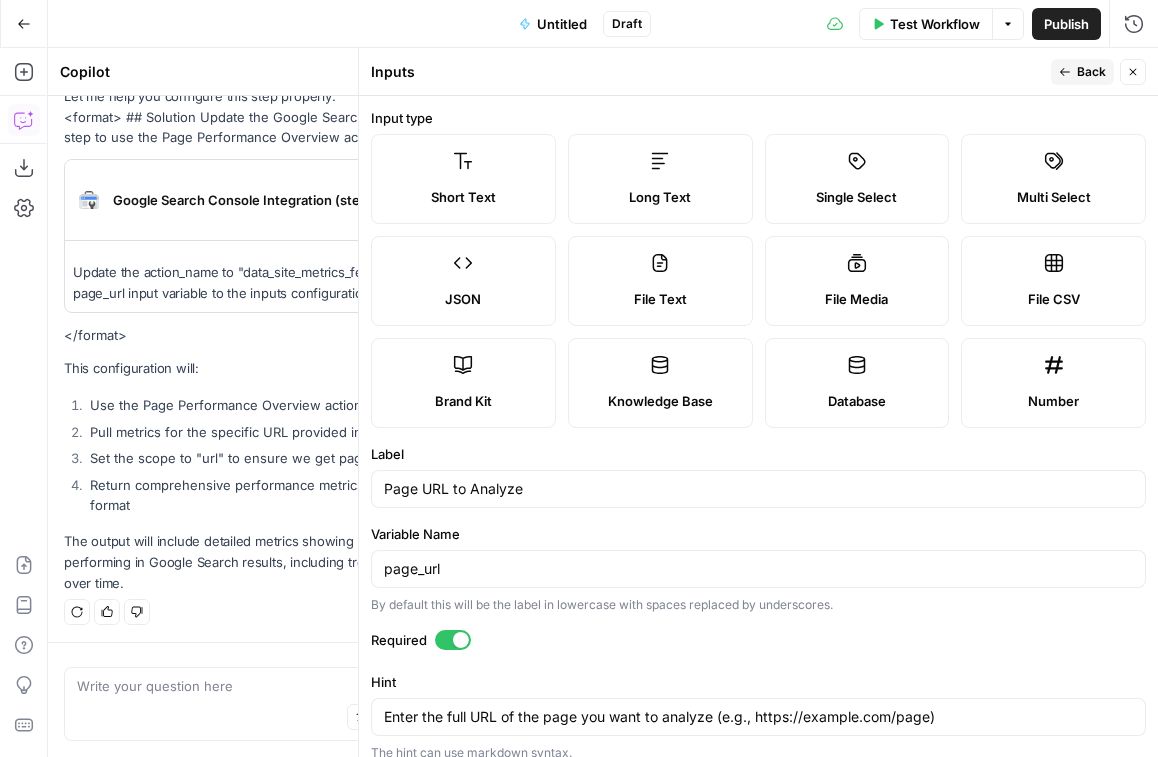 click 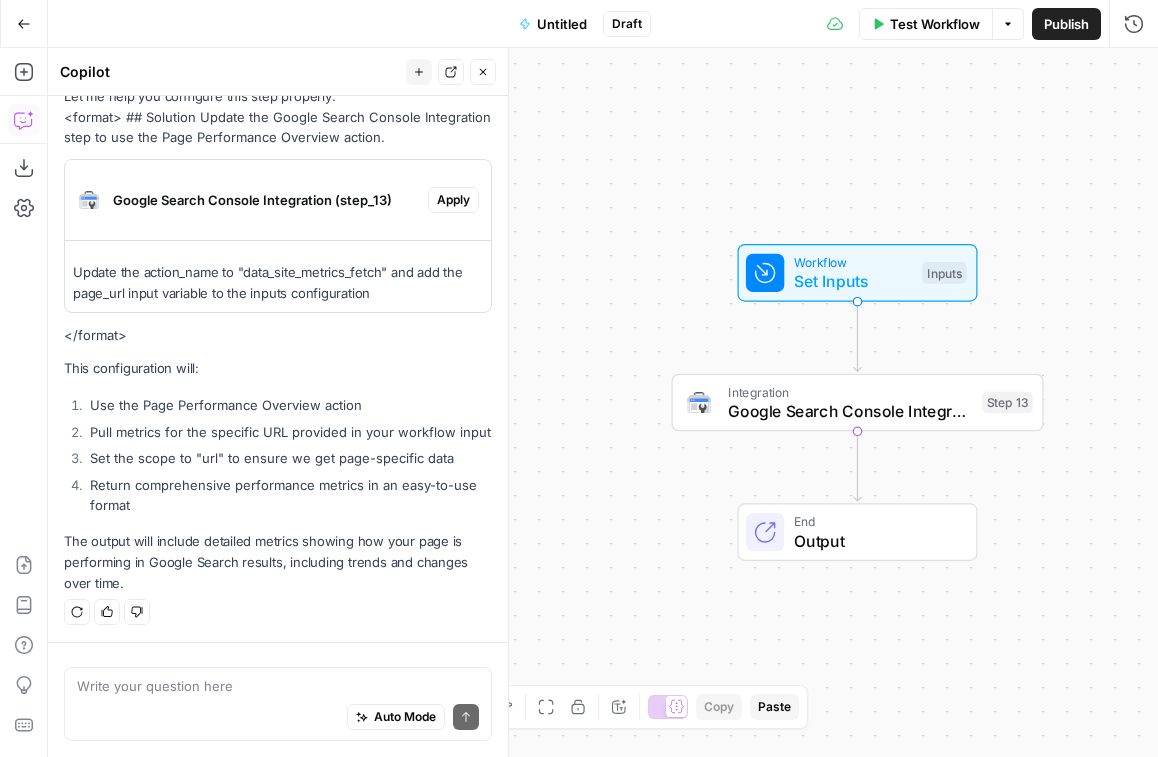 click on "Test Workflow" at bounding box center (926, 24) 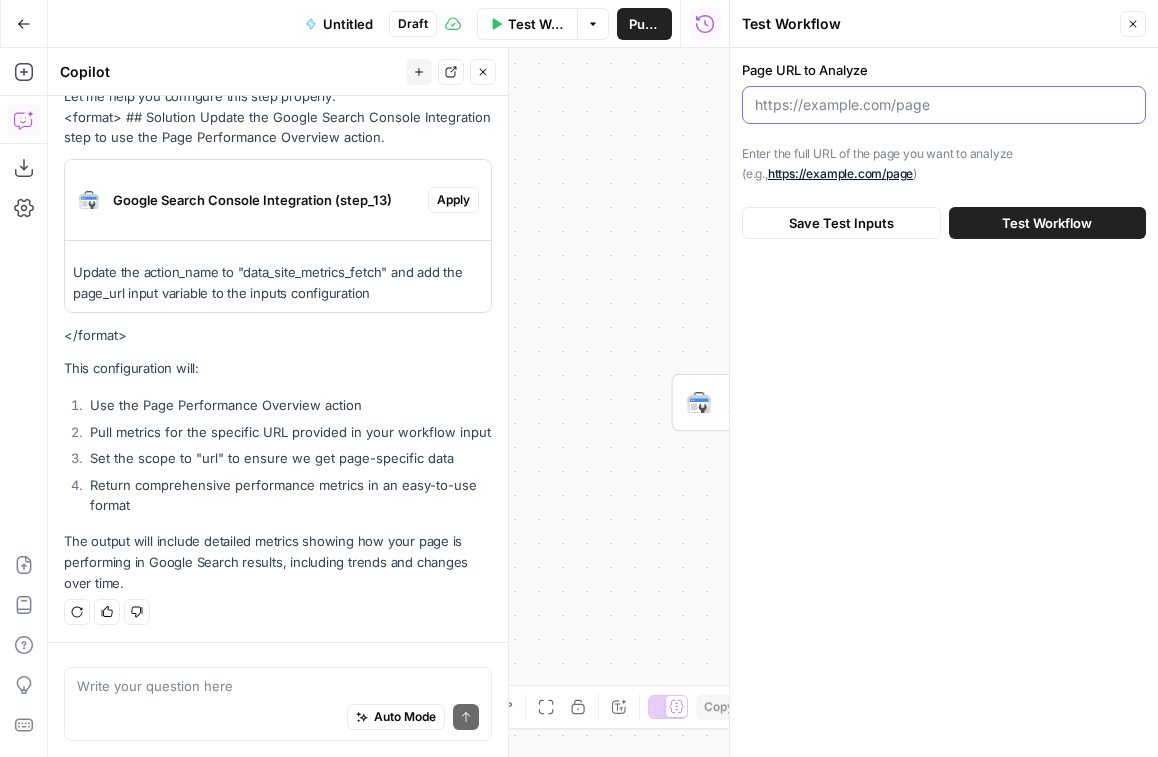 click on "Page URL to Analyze" at bounding box center (944, 105) 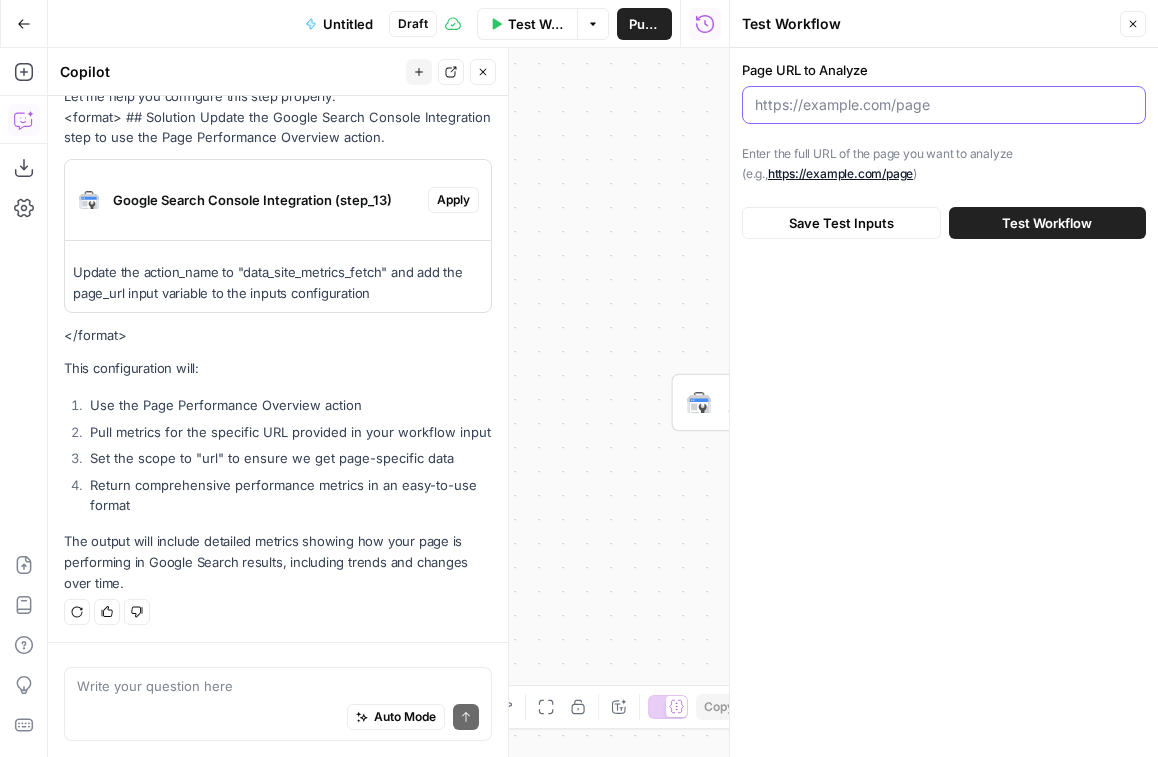 paste on "https://www.airops.com/blog/alpha-ramp-ai-search" 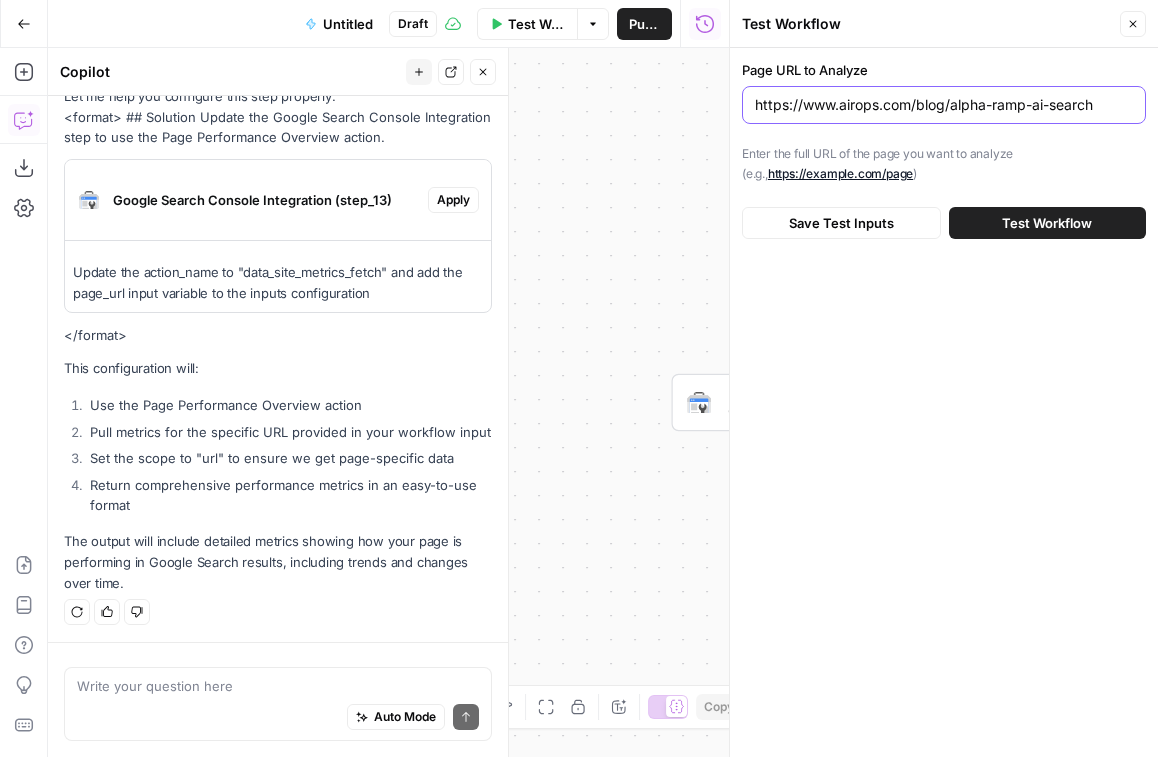 type on "https://www.airops.com/blog/alpha-ramp-ai-search" 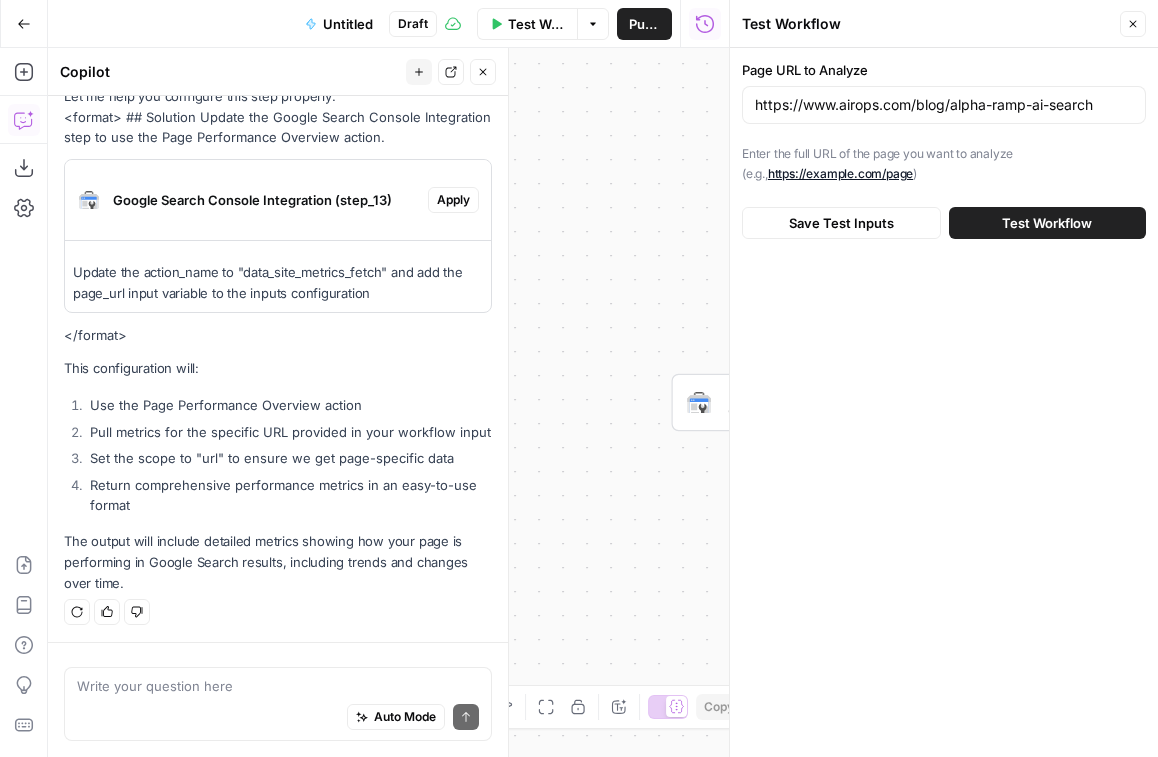 click on "Test Workflow" at bounding box center [1047, 223] 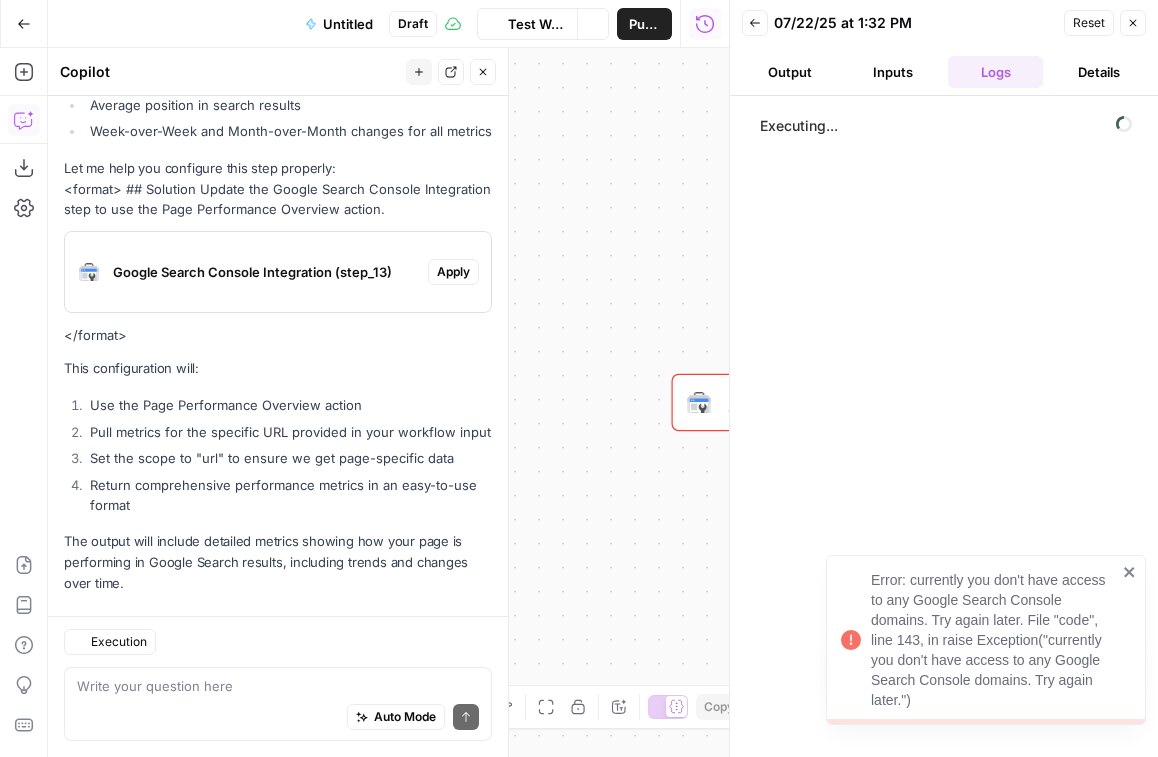 scroll, scrollTop: 502, scrollLeft: 0, axis: vertical 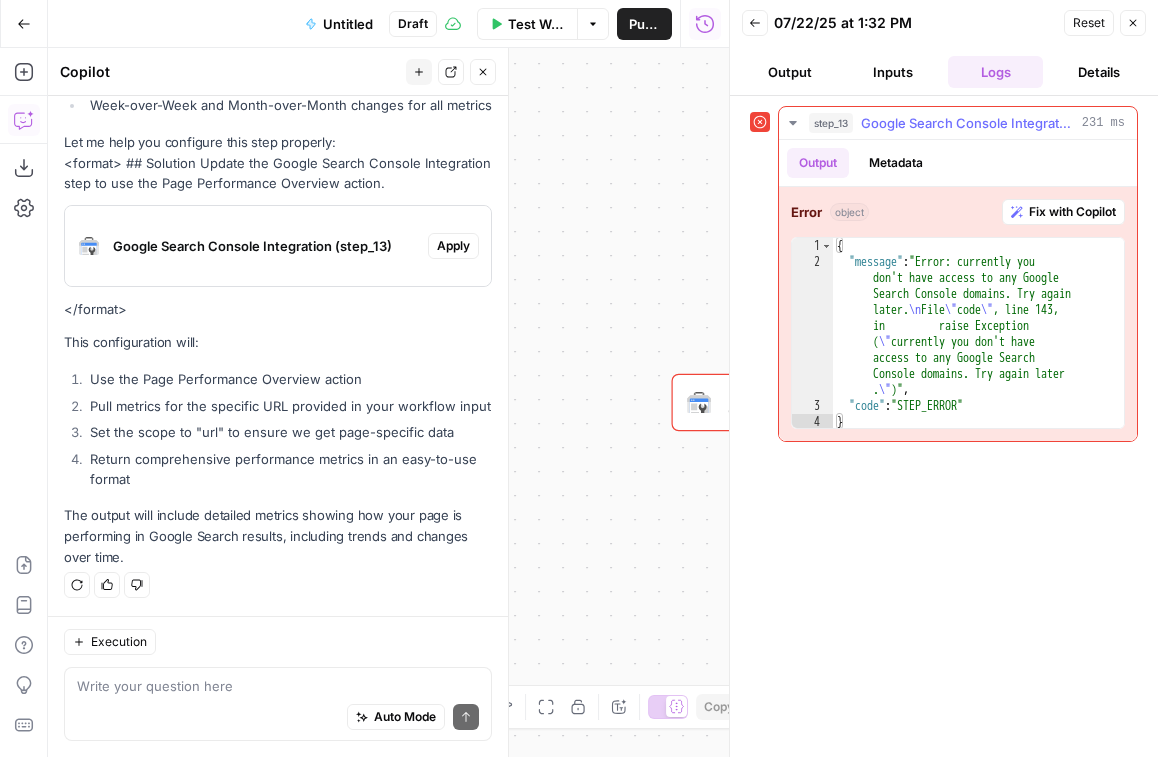 click on "Fix with Copilot" at bounding box center (1072, 212) 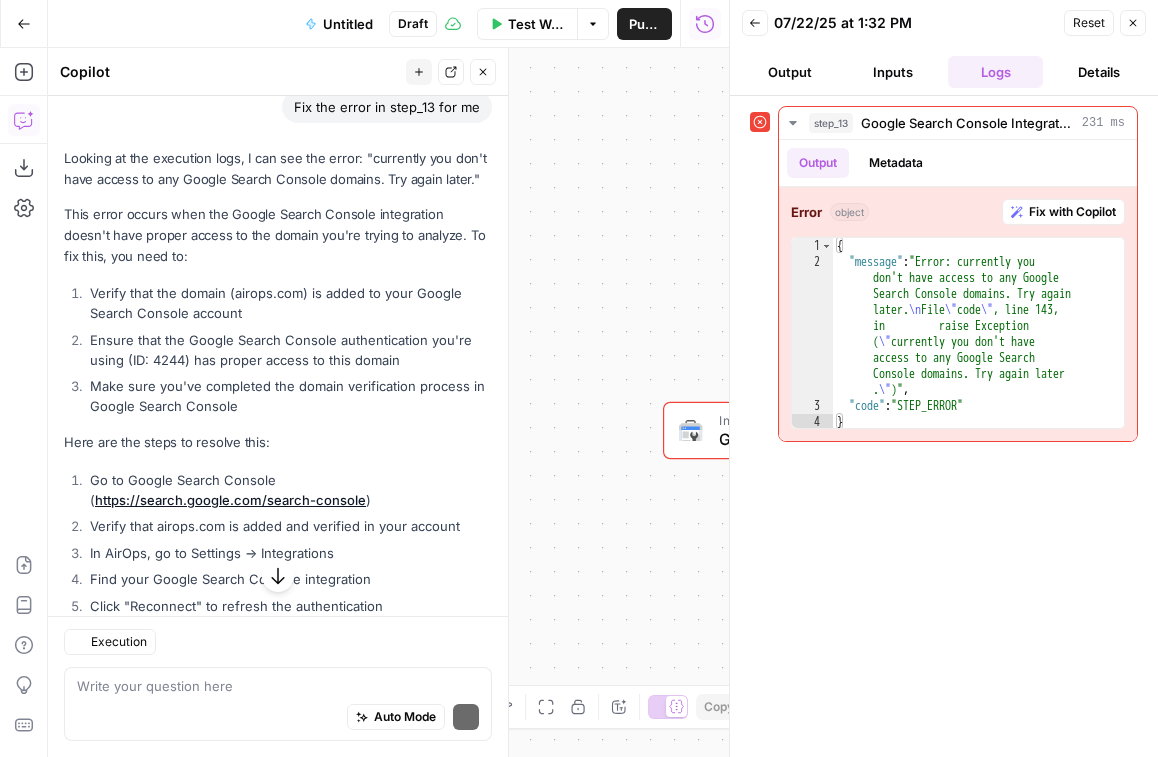 scroll, scrollTop: 1023, scrollLeft: 0, axis: vertical 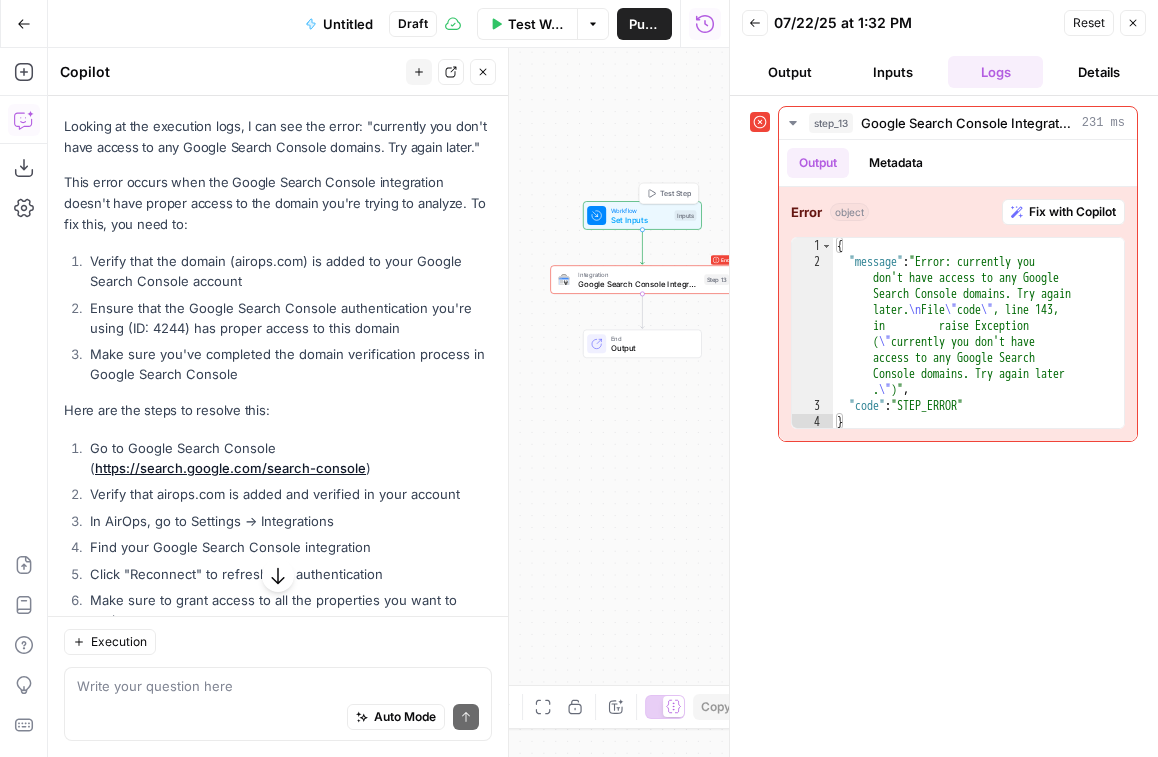 click on "Google Search Console Integration" at bounding box center [638, 284] 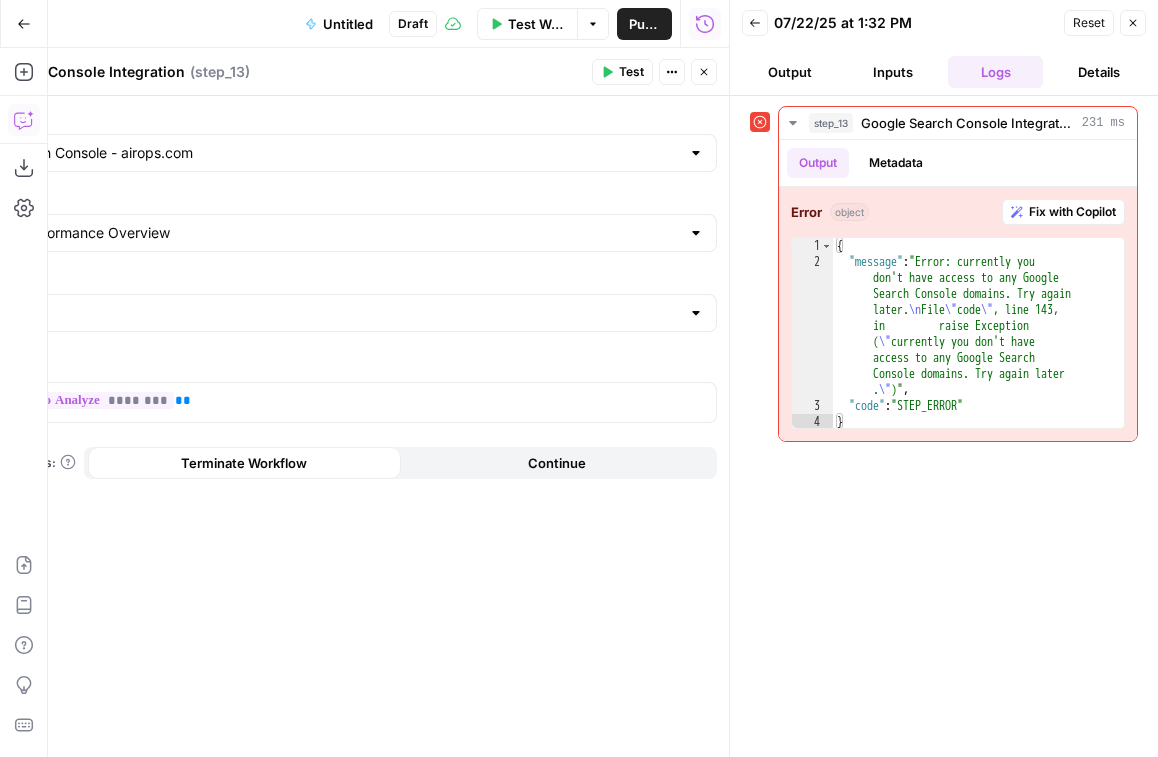 click 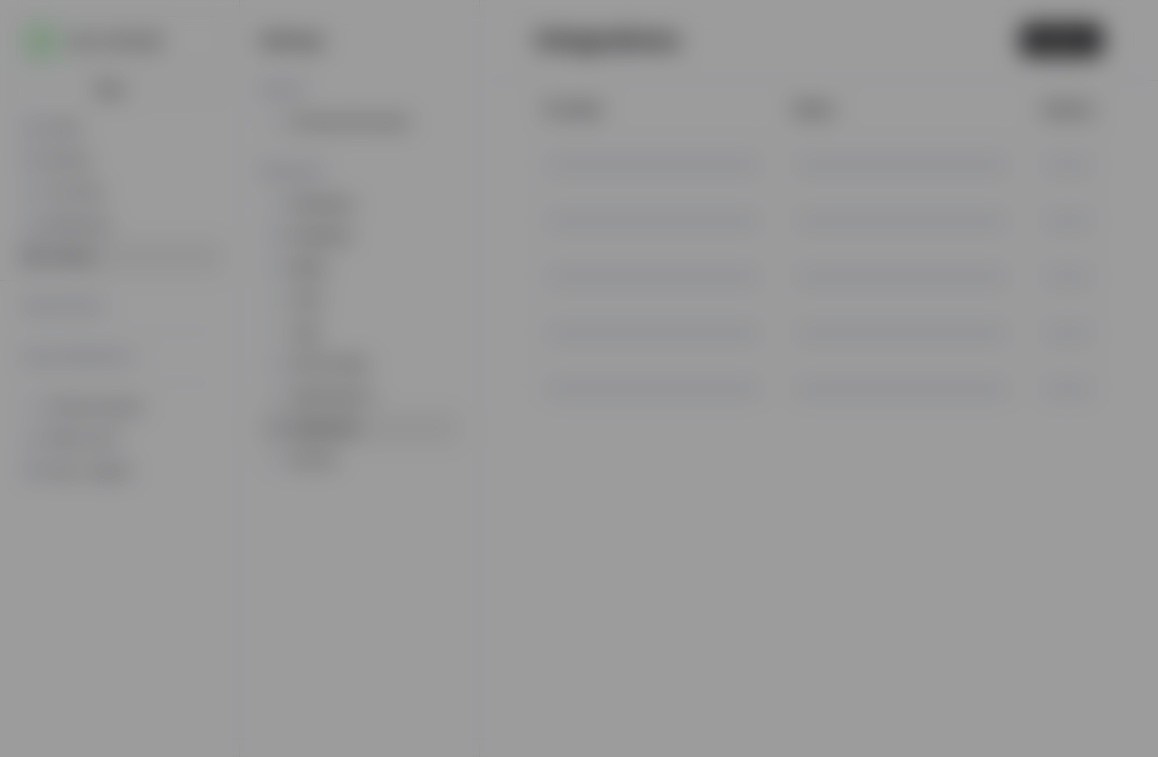 scroll, scrollTop: 0, scrollLeft: 0, axis: both 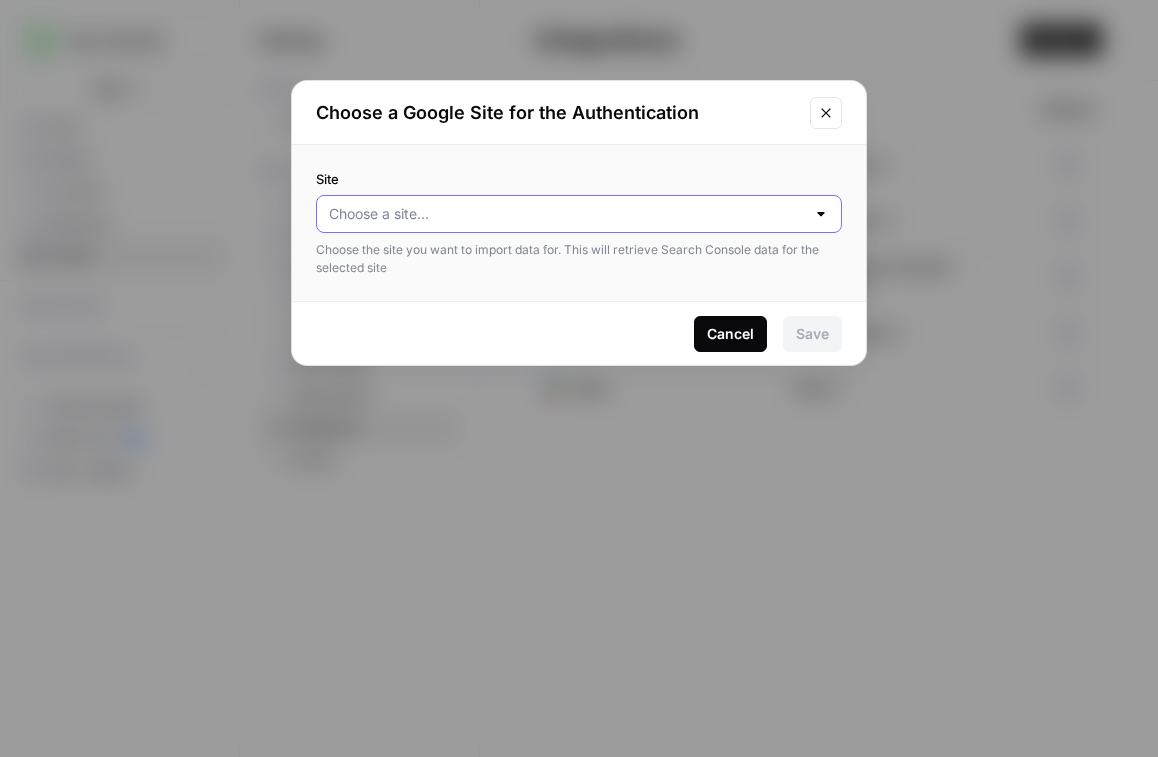 click on "Site" at bounding box center (567, 214) 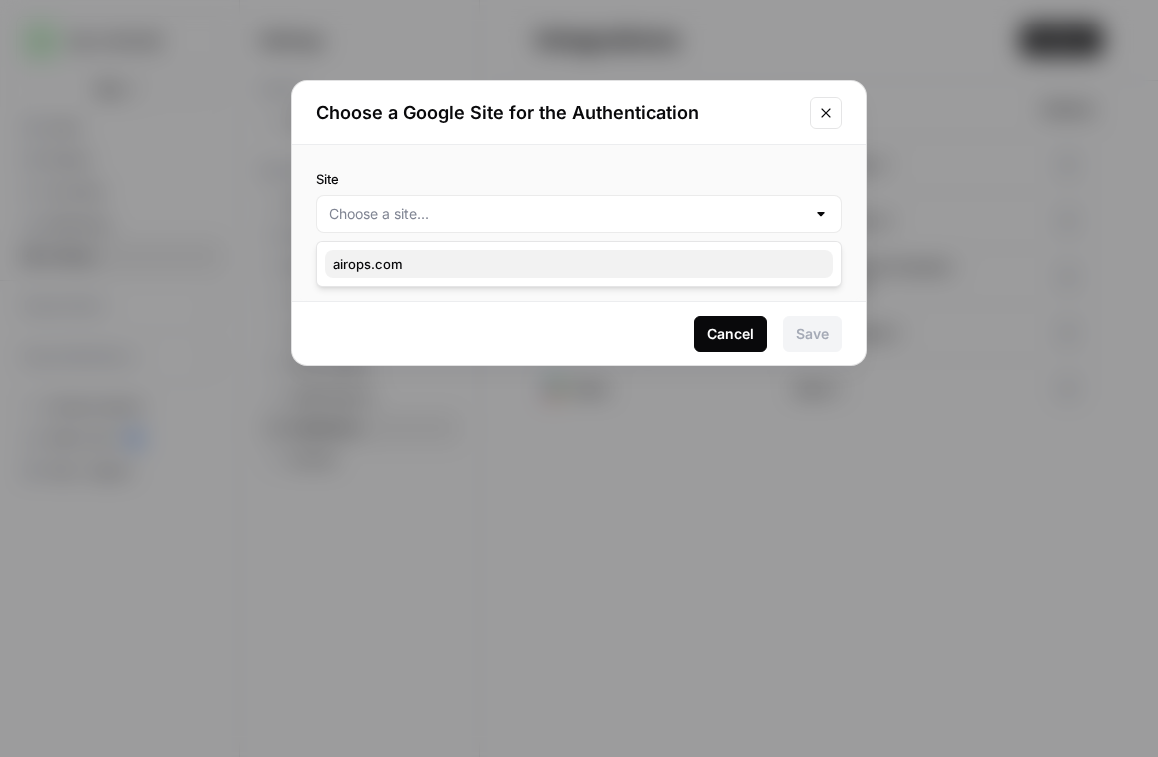 click on "airops.com" at bounding box center (575, 264) 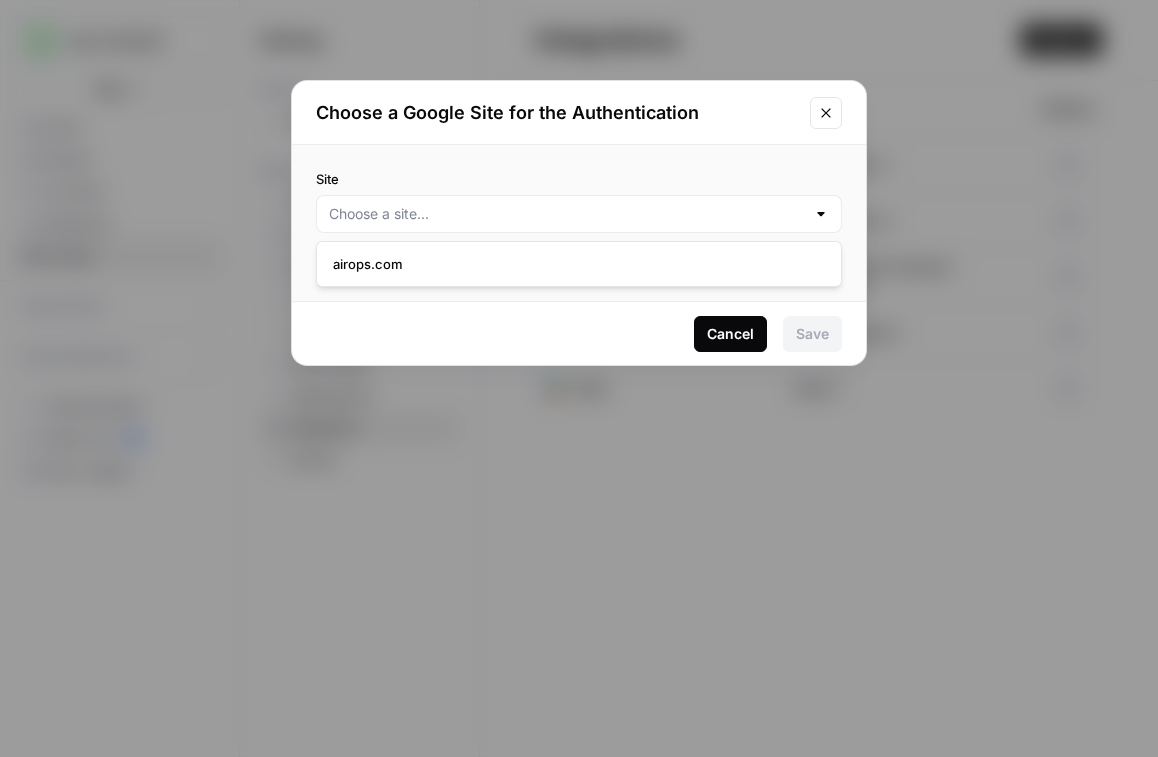 type on "airops.com" 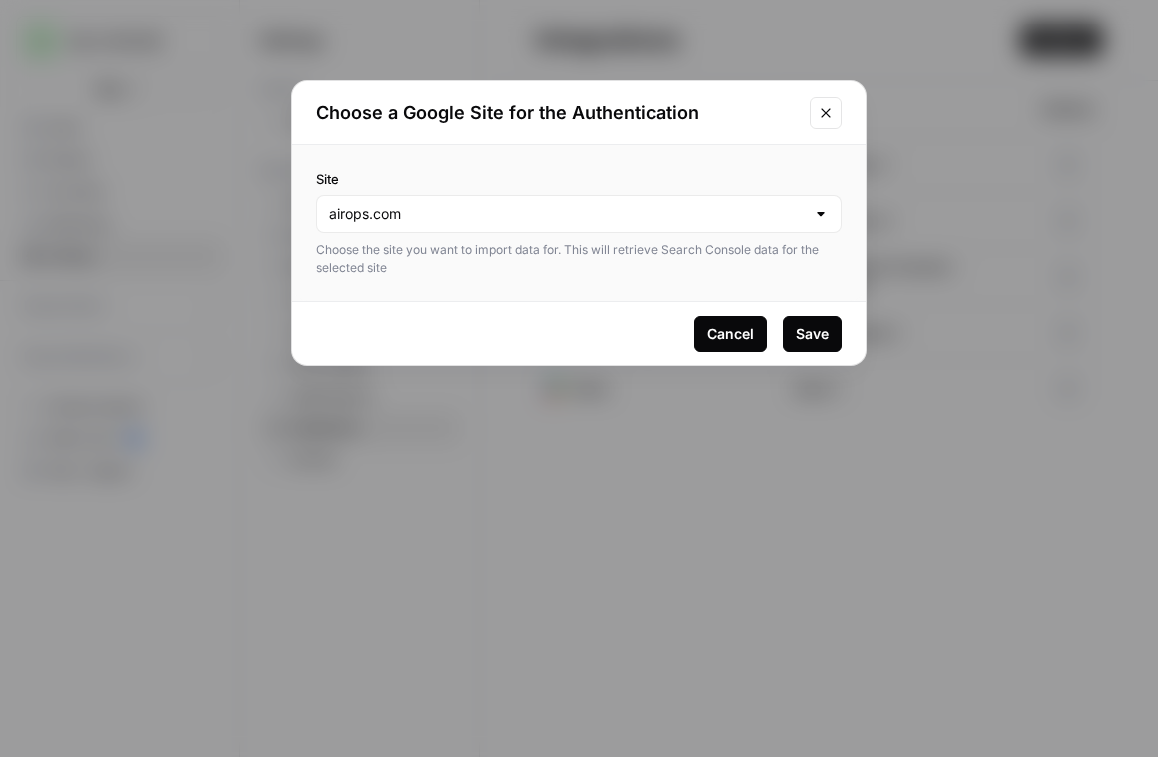 click 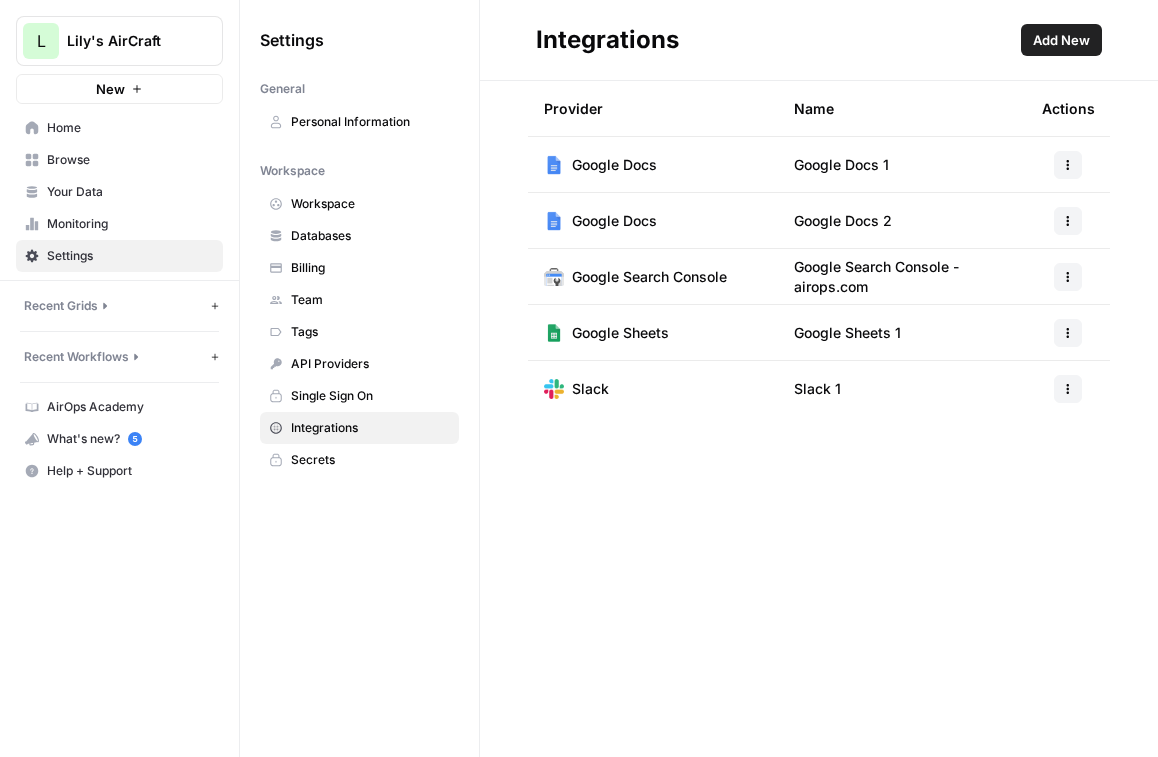 click on "Your Data" at bounding box center (119, 192) 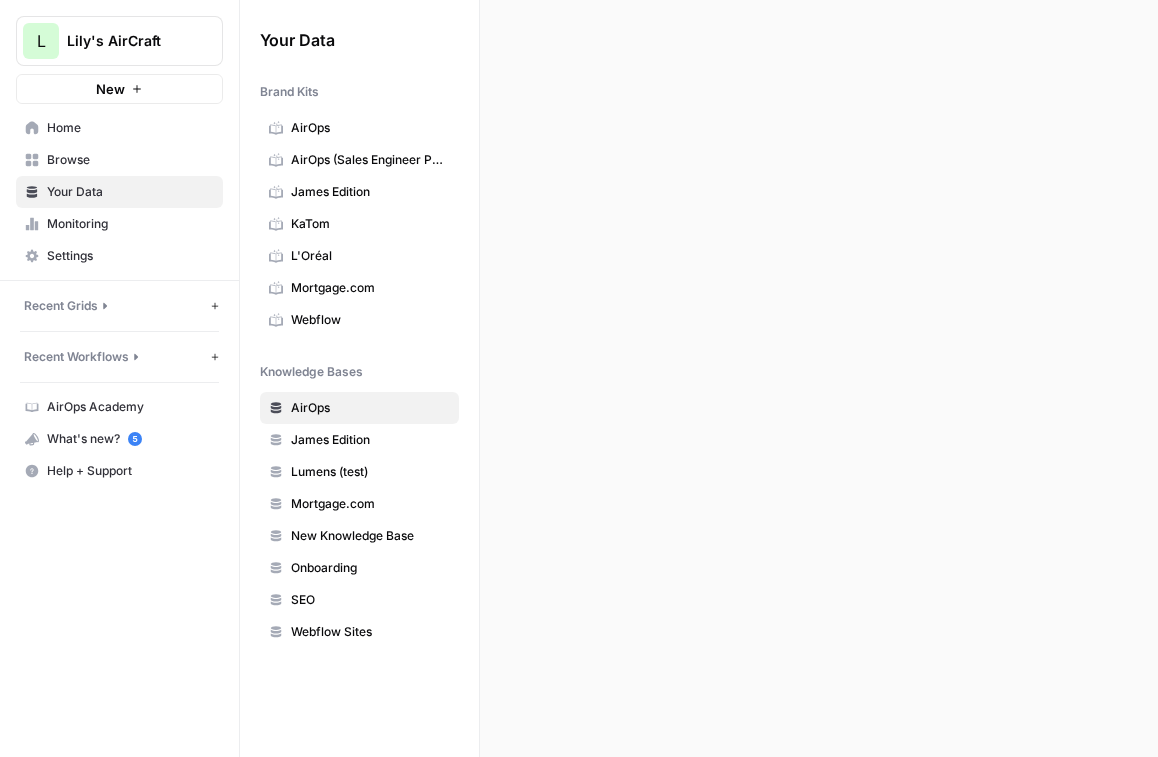click on "Home" at bounding box center [130, 128] 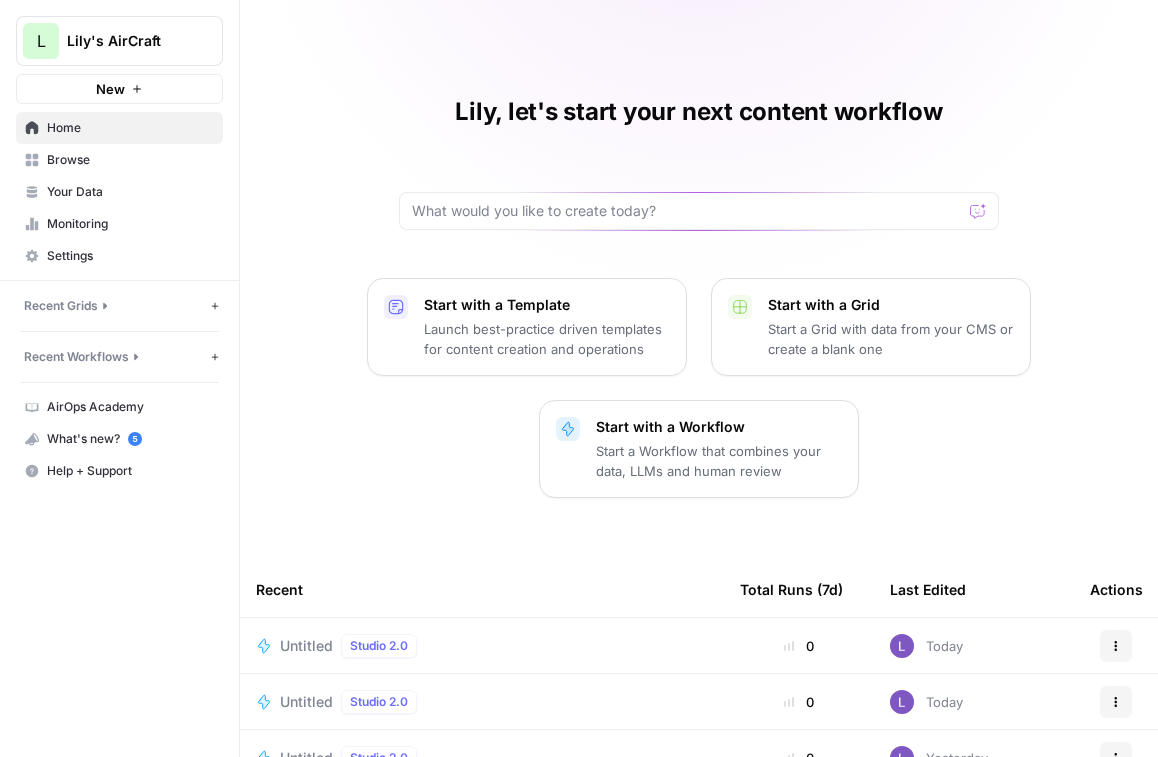 click on "Untitled Studio 2.0" at bounding box center [482, 645] 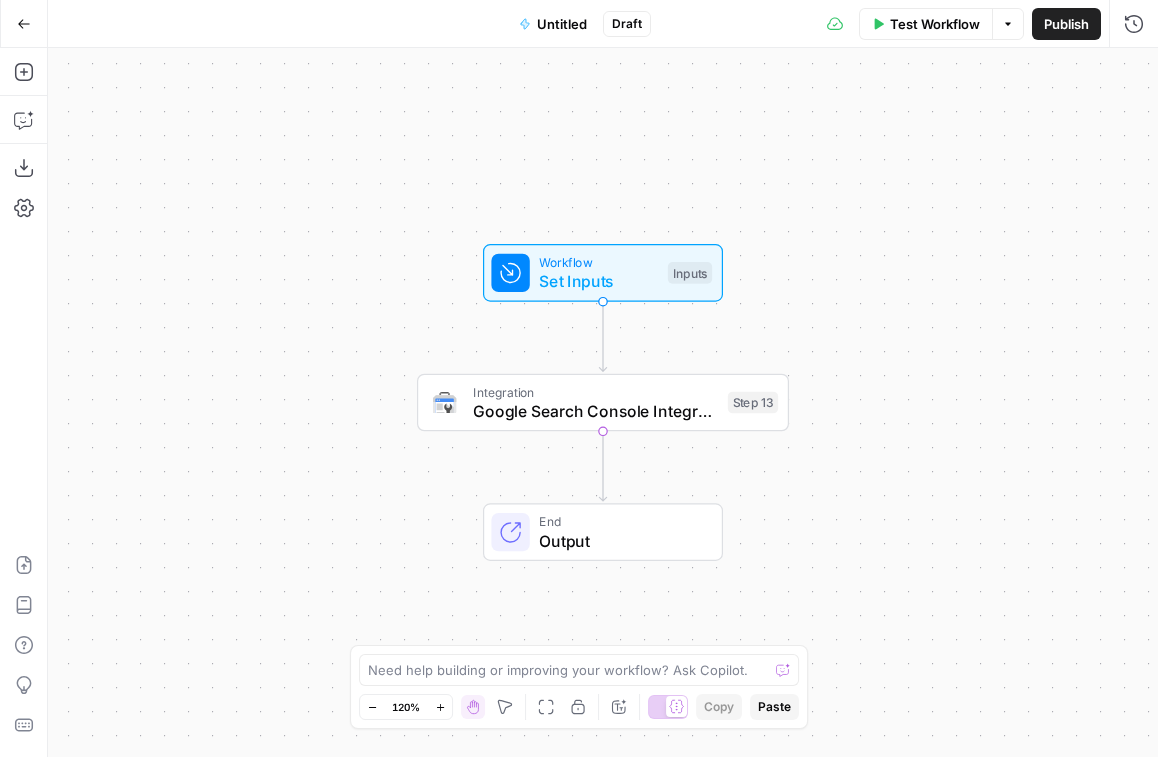 click on "Google Search Console Integration" at bounding box center [595, 411] 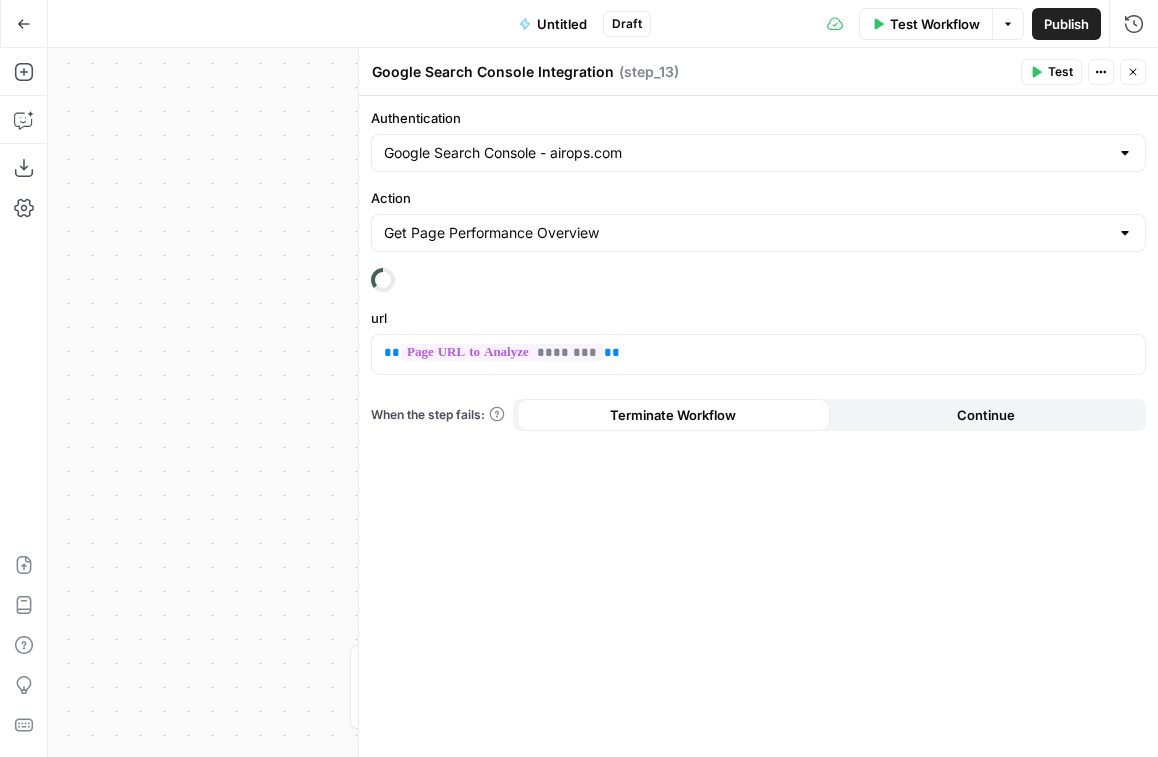 click on "Google Search Console - airops.com" at bounding box center (758, 153) 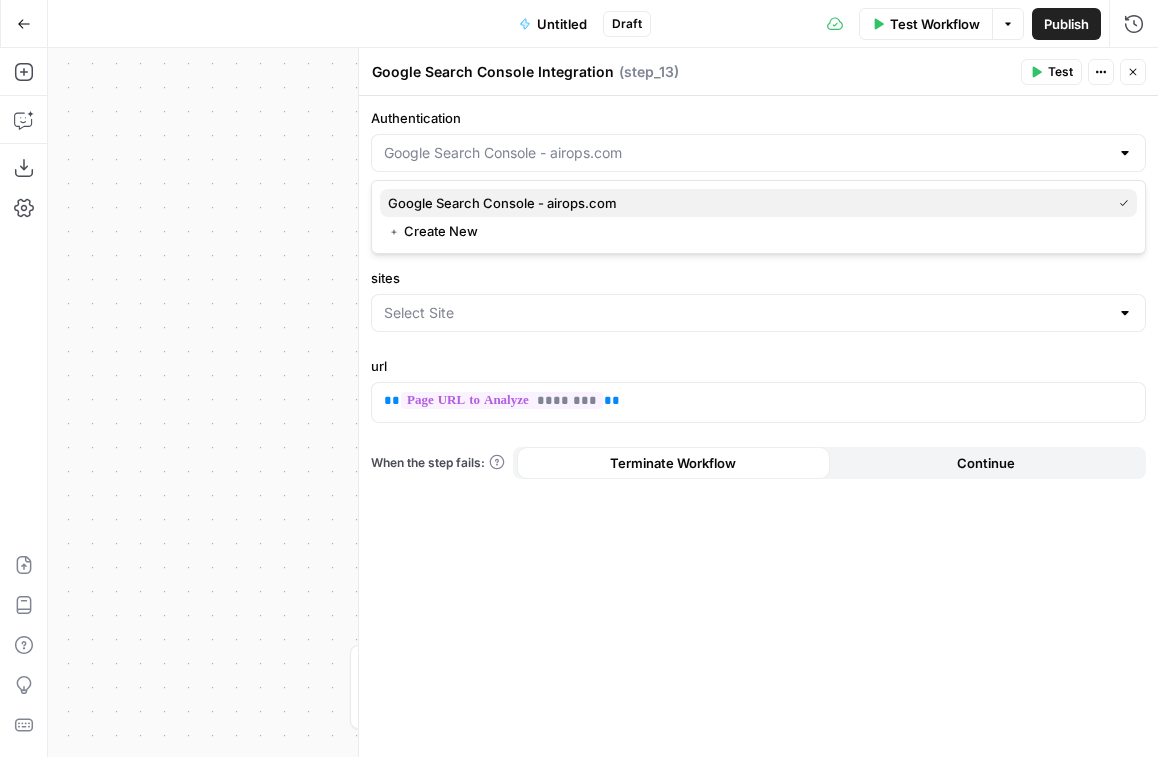 click on "Google Search Console - airops.com" at bounding box center (745, 203) 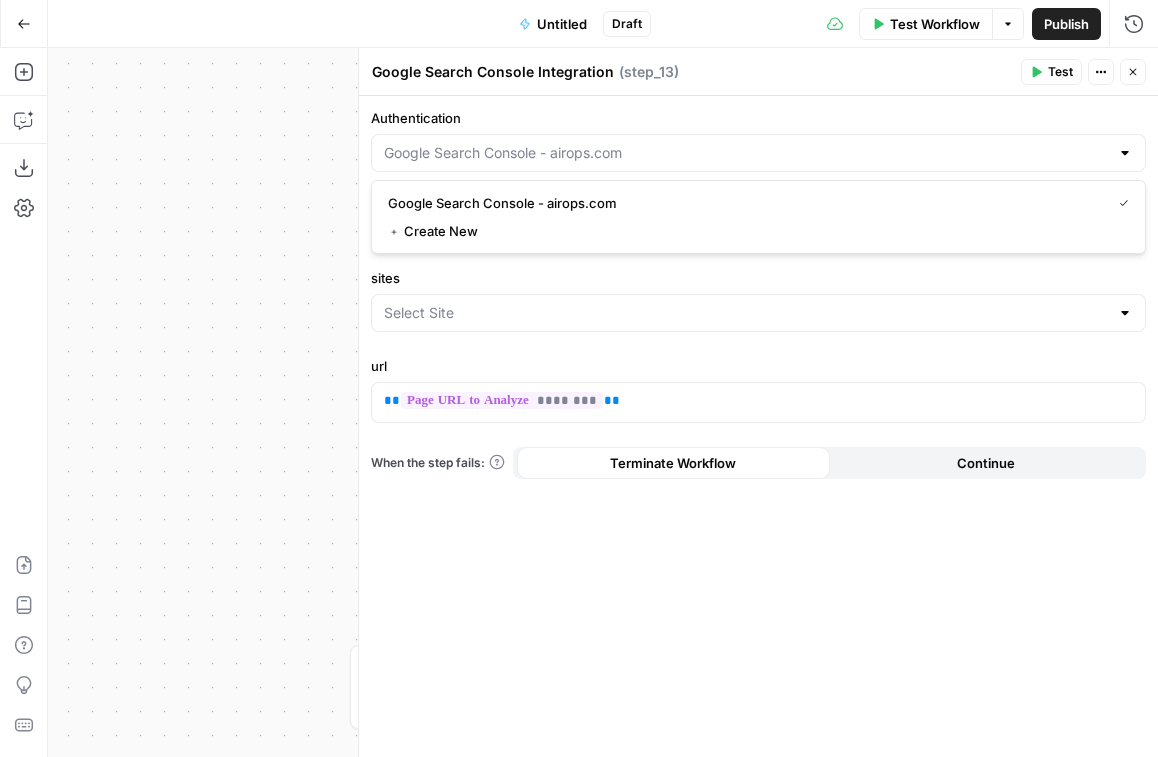 type on "Google Search Console - airops.com" 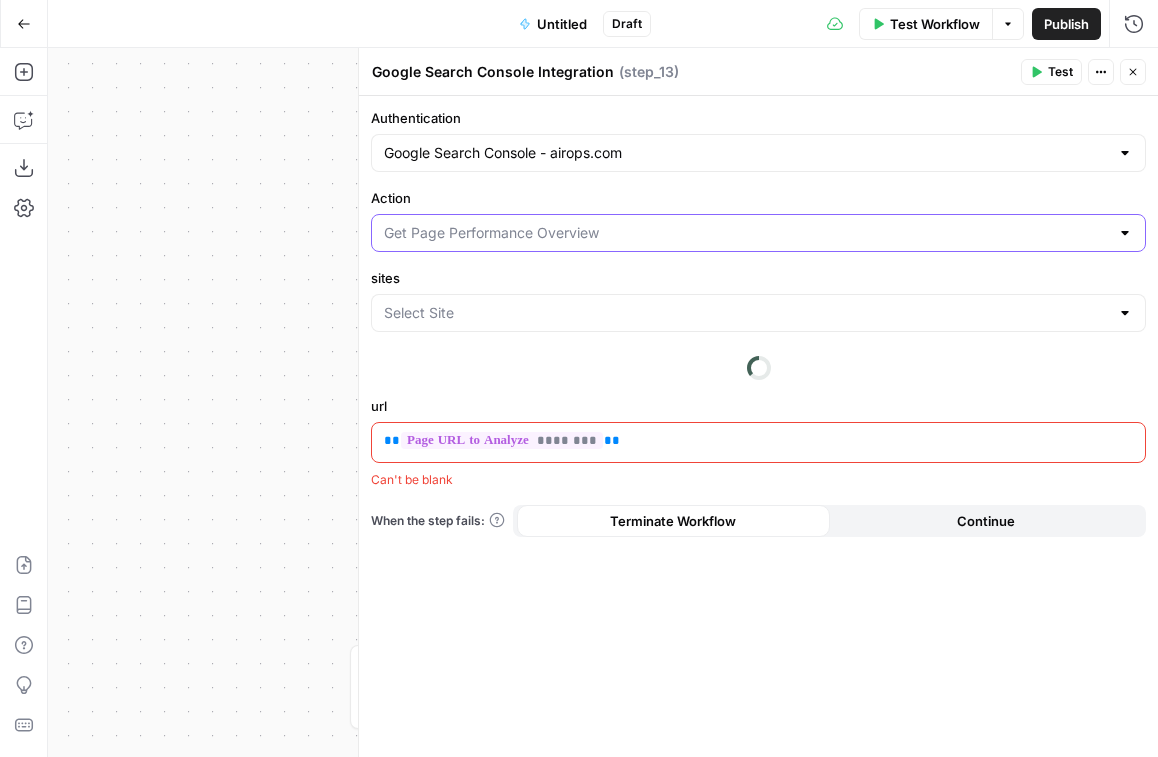 click on "Action" at bounding box center (746, 233) 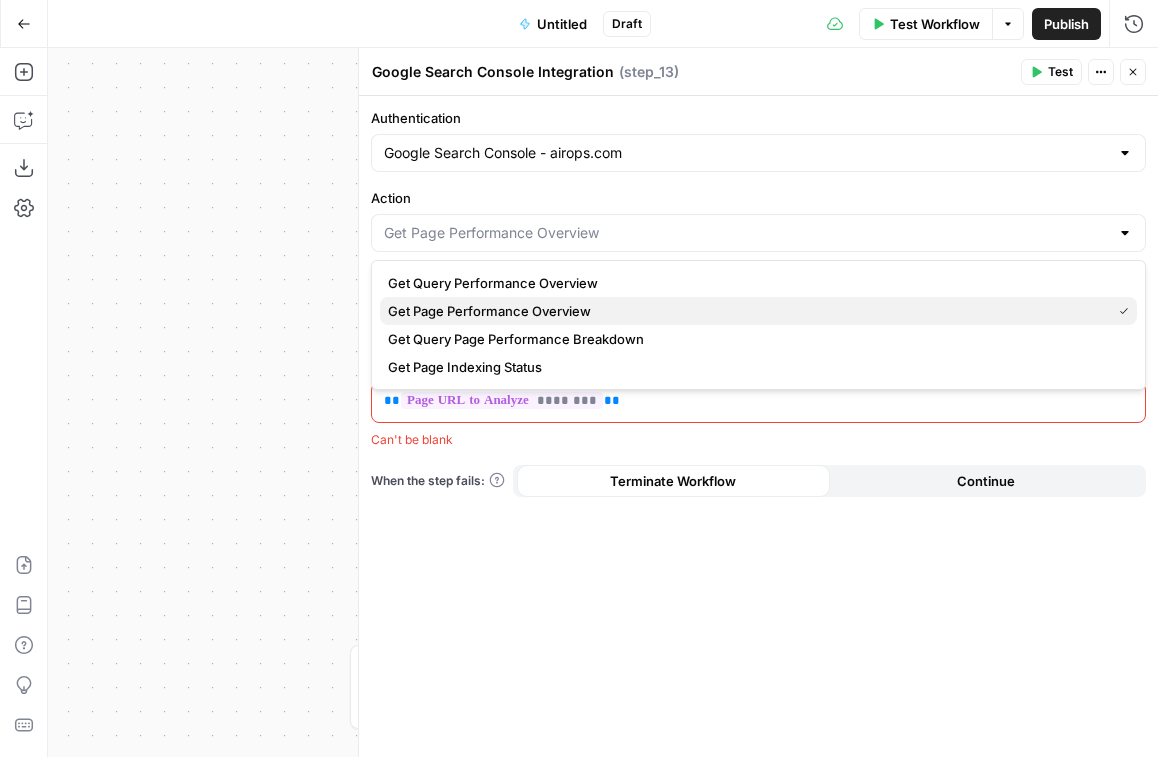 click on "Get Page Performance Overview" at bounding box center (745, 311) 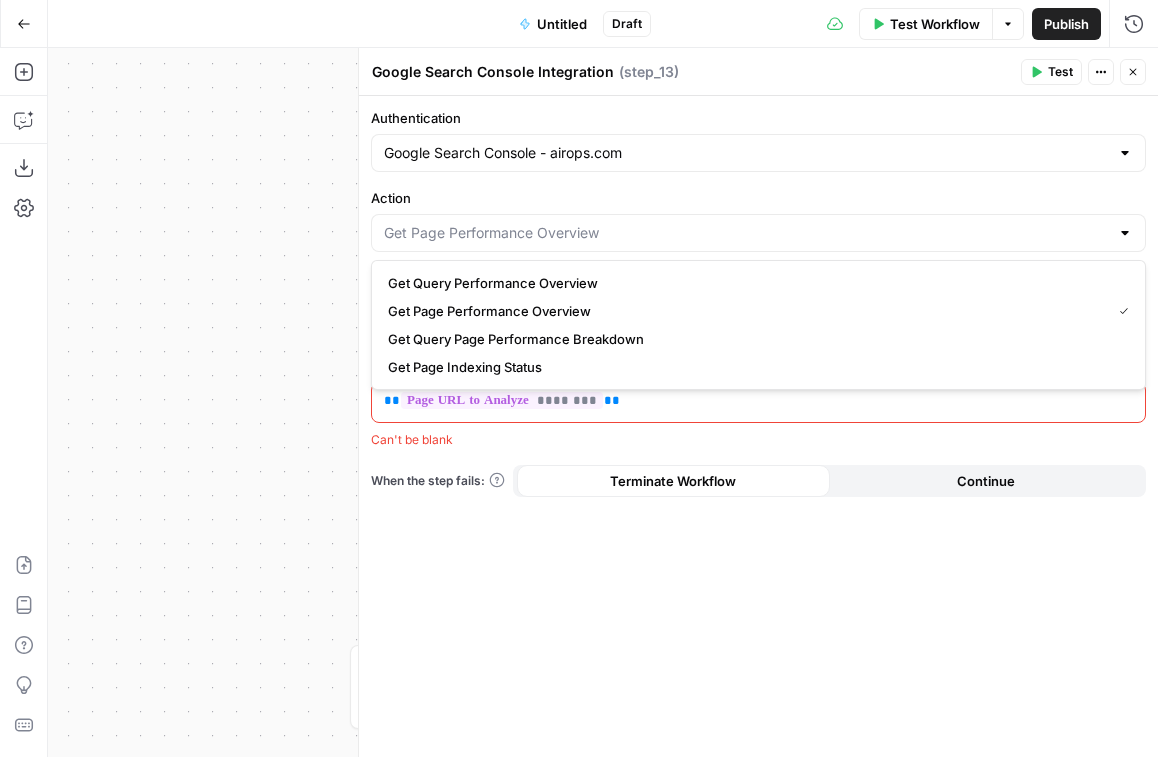 type on "Get Page Performance Overview" 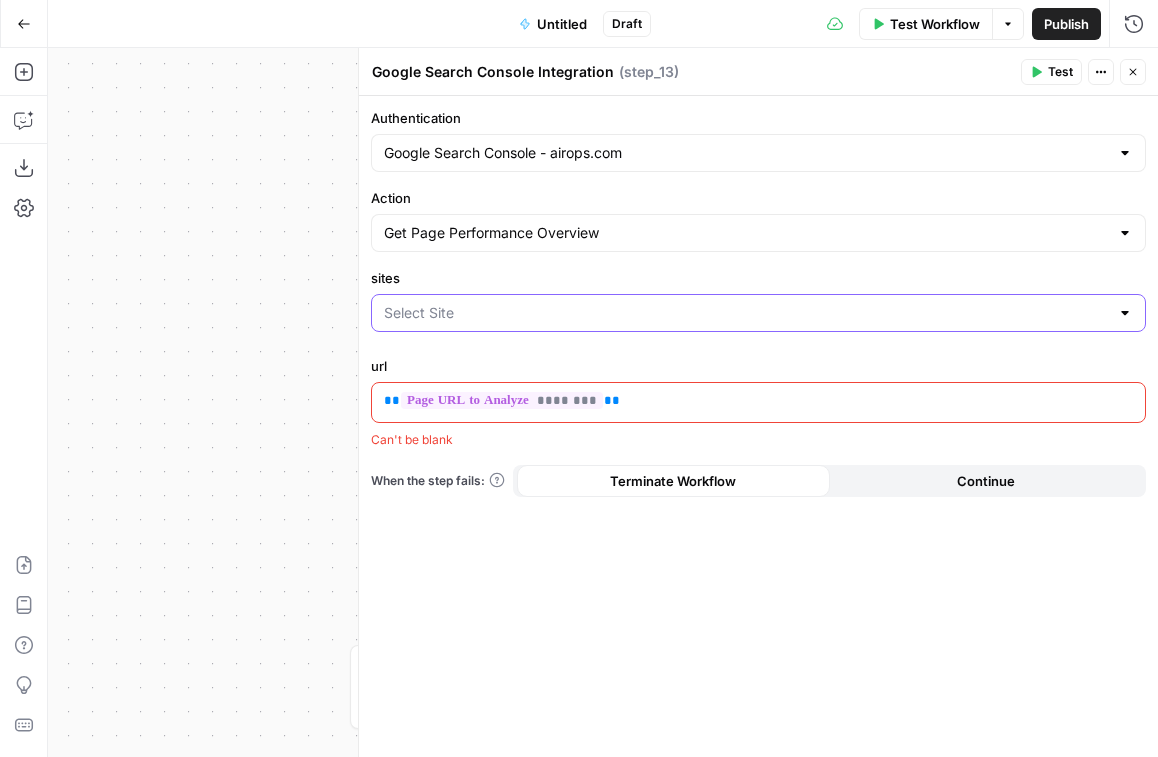 click on "sites" at bounding box center (746, 313) 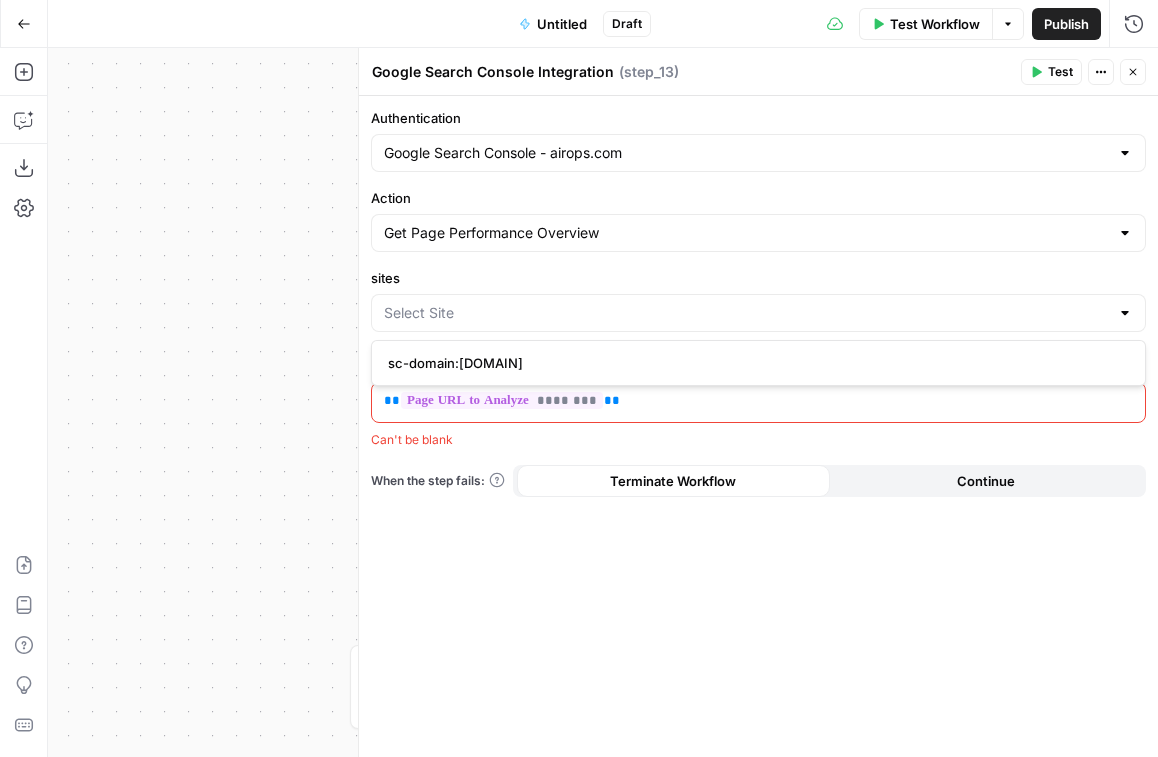 click at bounding box center [758, 313] 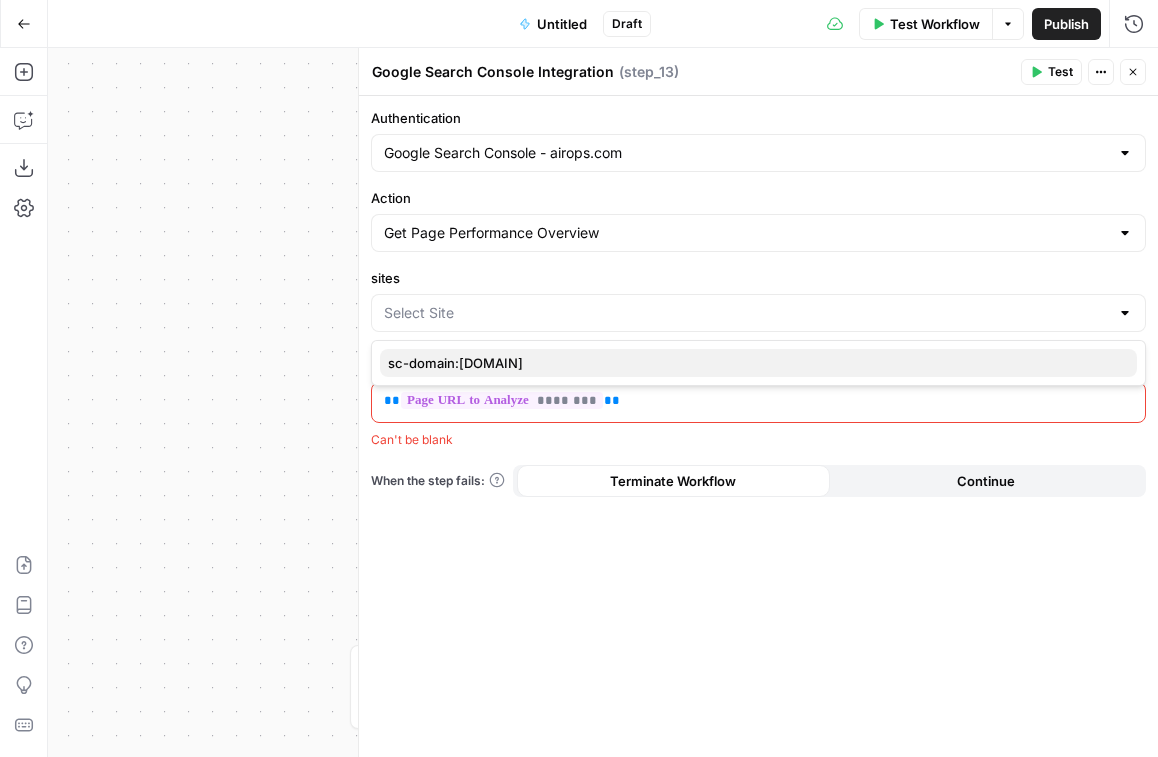 click on "sc-domain:airops.com" at bounding box center (758, 363) 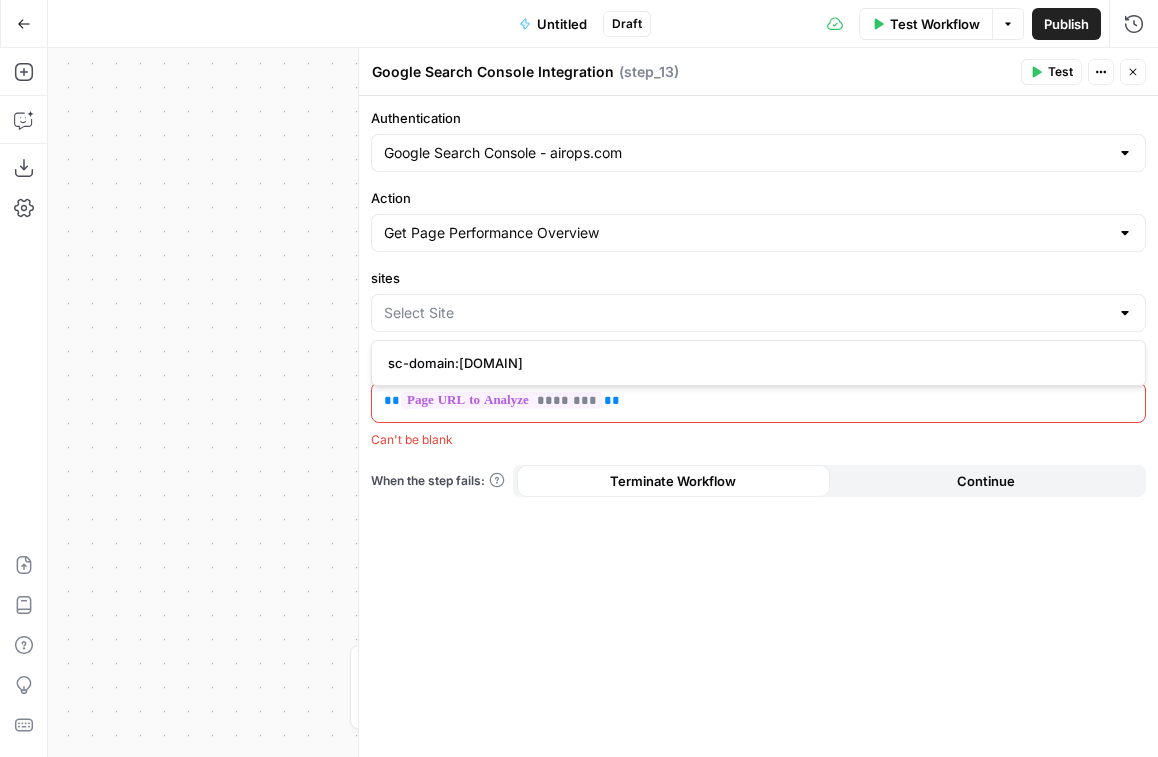 type on "sc-domain:airops.com" 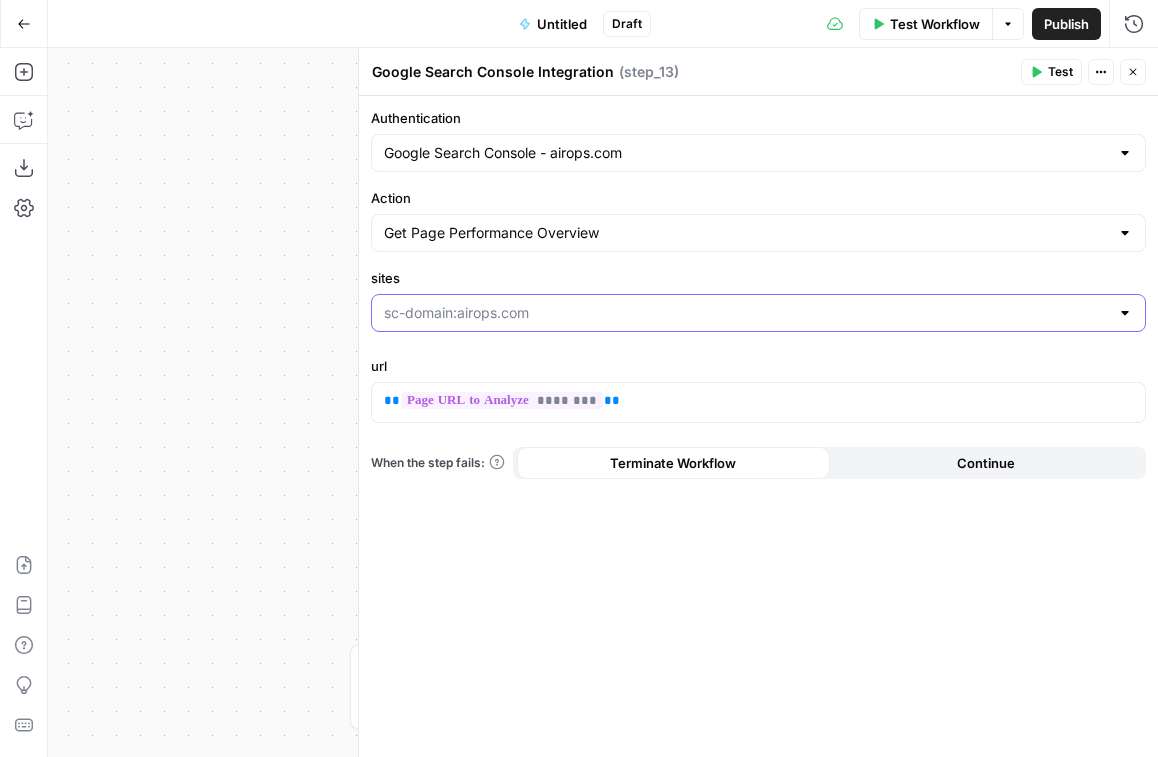 click on "sites" at bounding box center [746, 313] 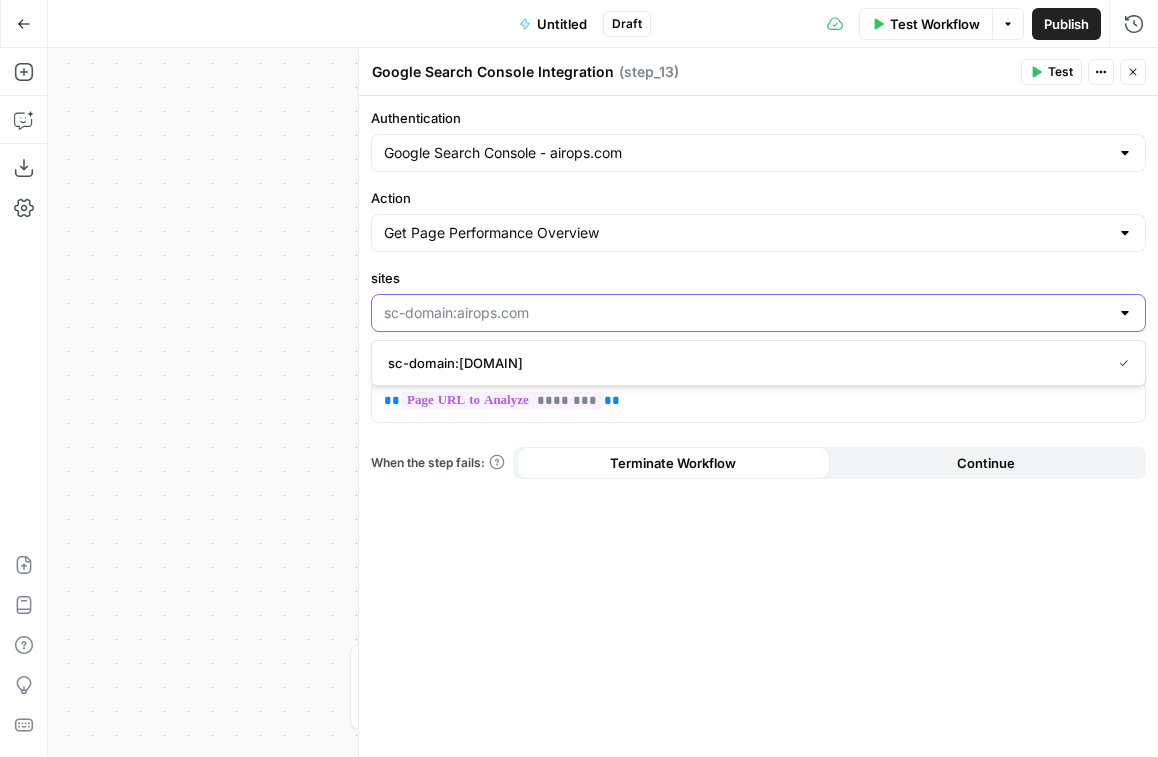 click on "sites" at bounding box center (746, 313) 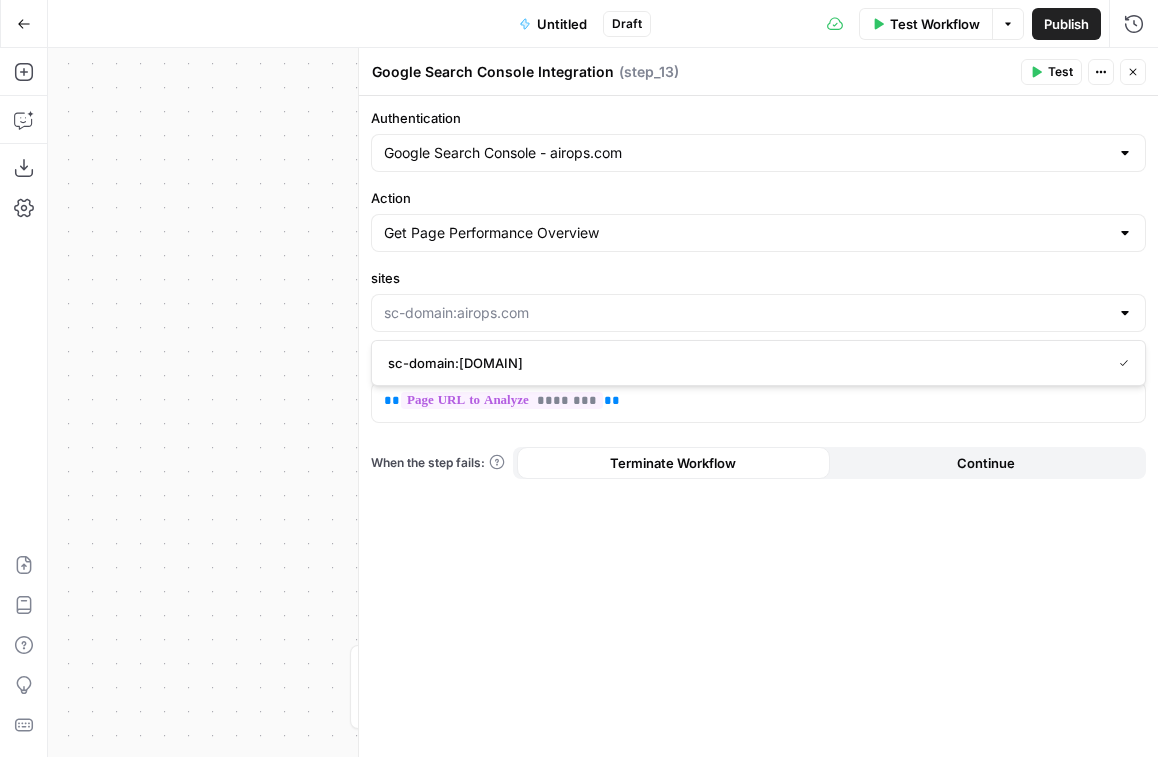 type on "sc-domain:airops.com" 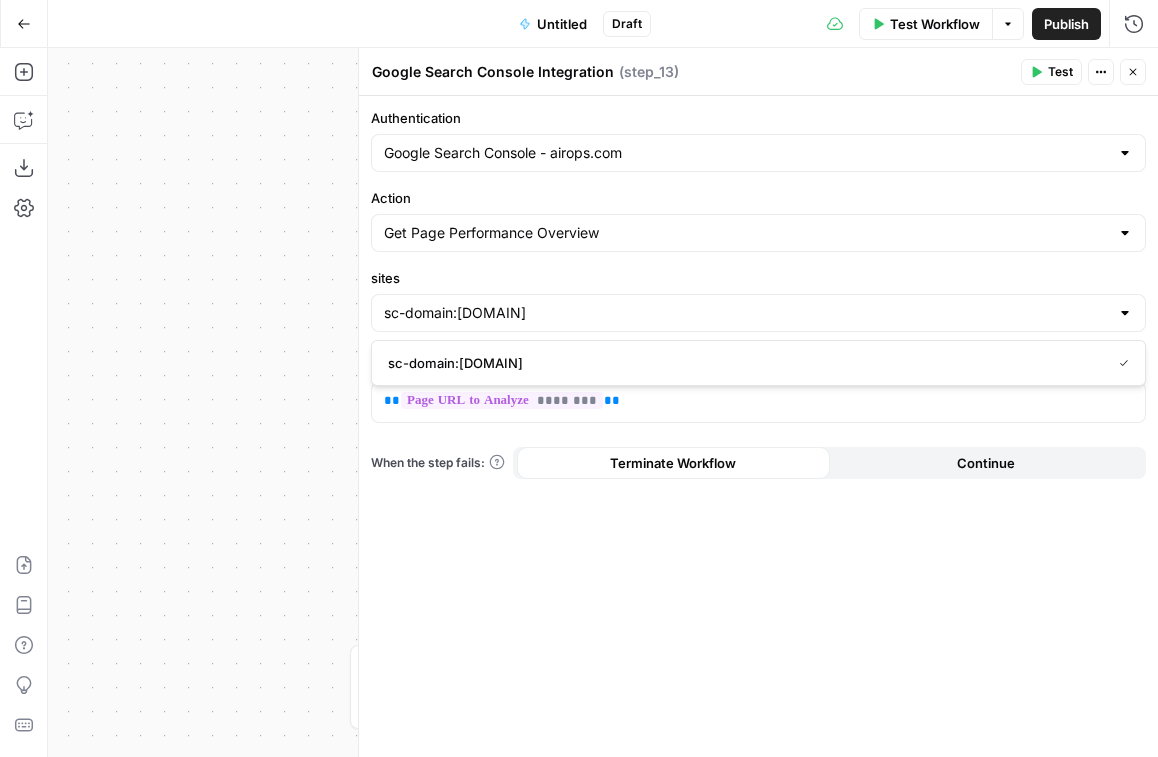 click on "Get Page Performance Overview" at bounding box center (758, 233) 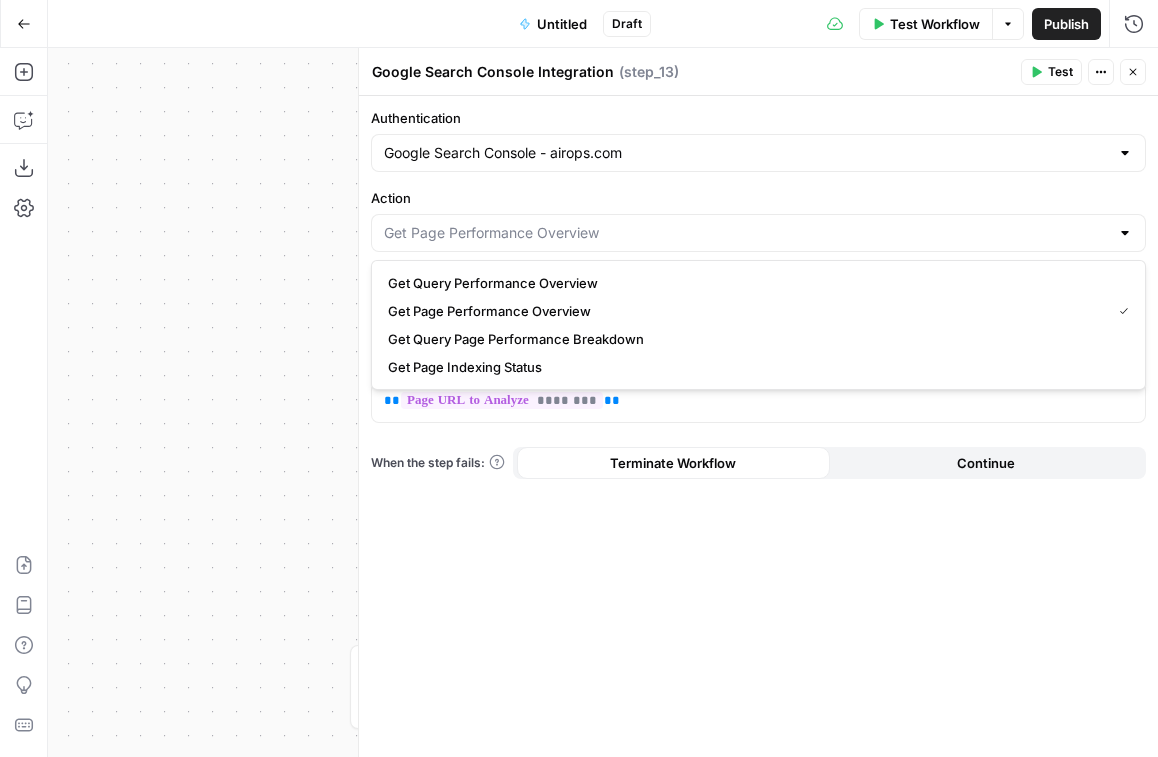 type on "Get Page Performance Overview" 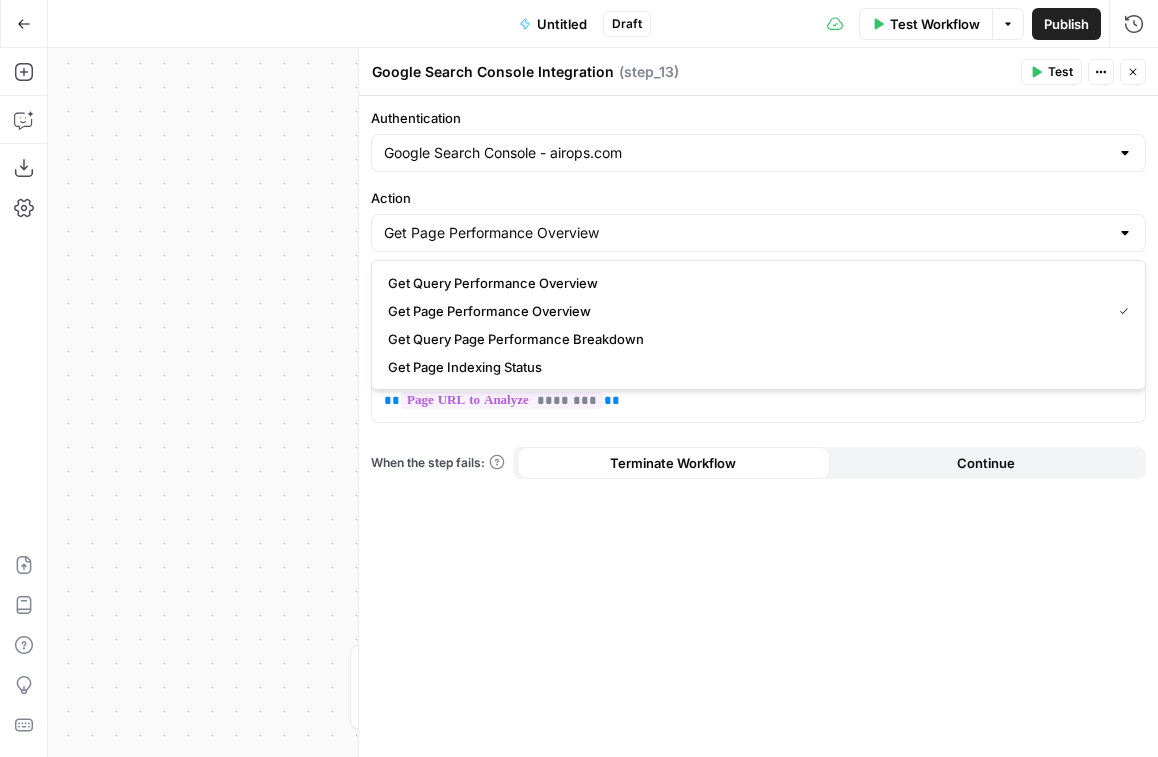 click on "Test" at bounding box center (1051, 72) 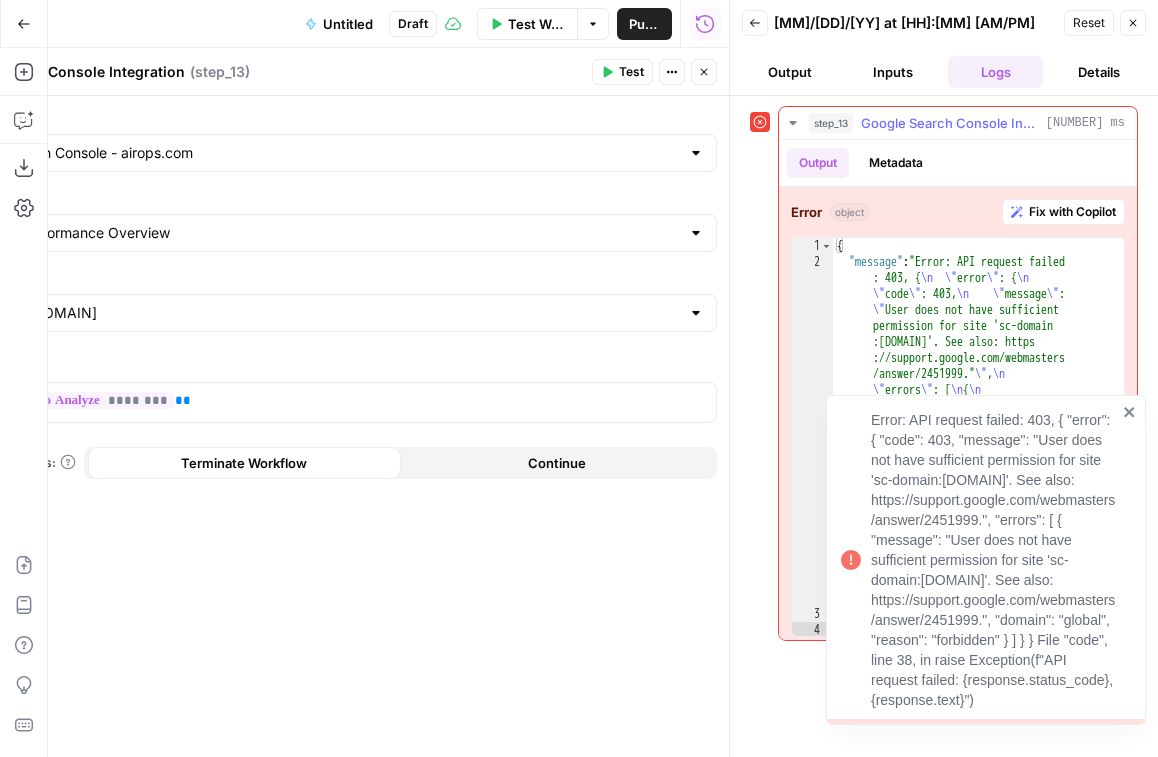 click on "Error object Fix with Copilot 1 2 3 4 {    "message" :  "Error: API request failed        : 403, { \n    \" error \" : { \n             \" code \" : 403, \n      \" message \" :         \" User does not have sufficient         permission for site 'sc-domain        :airops.com'. See also: https        ://support.google.com/webmasters        /answer/2451999. \" , \n             \" errors \" : [ \n       { \n                 \" message \" :  \" User does not have         sufficient permission for site         'sc-domain:airops.com'. See also:         https://support.google.com        /webmasters/answer/2451999. \" , \n                  \" domain \" :  \" global \" , \n                  \" reason \" :         \" forbidden \"\n       } \n     ] \n           } \n } \n\n File  \" code \" , line 38,         in             raise Exception        (f \" API request failed: {response        \" )" ,    }" at bounding box center [958, 418] 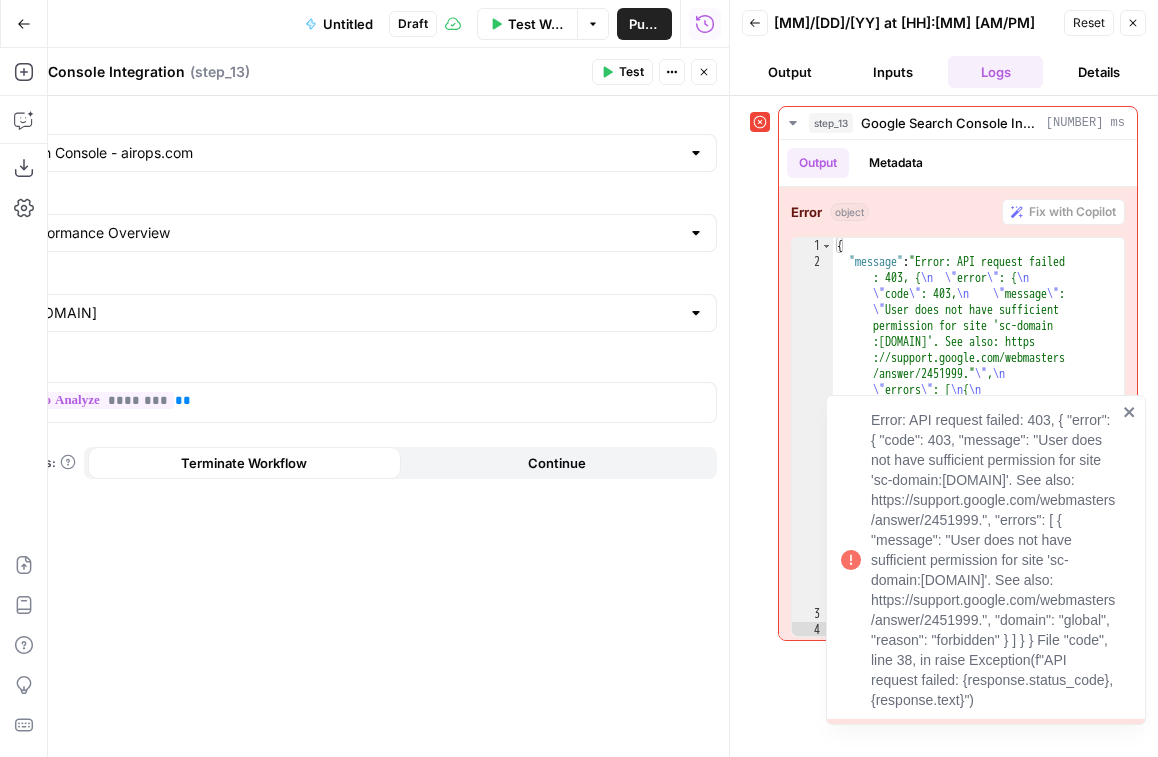 click 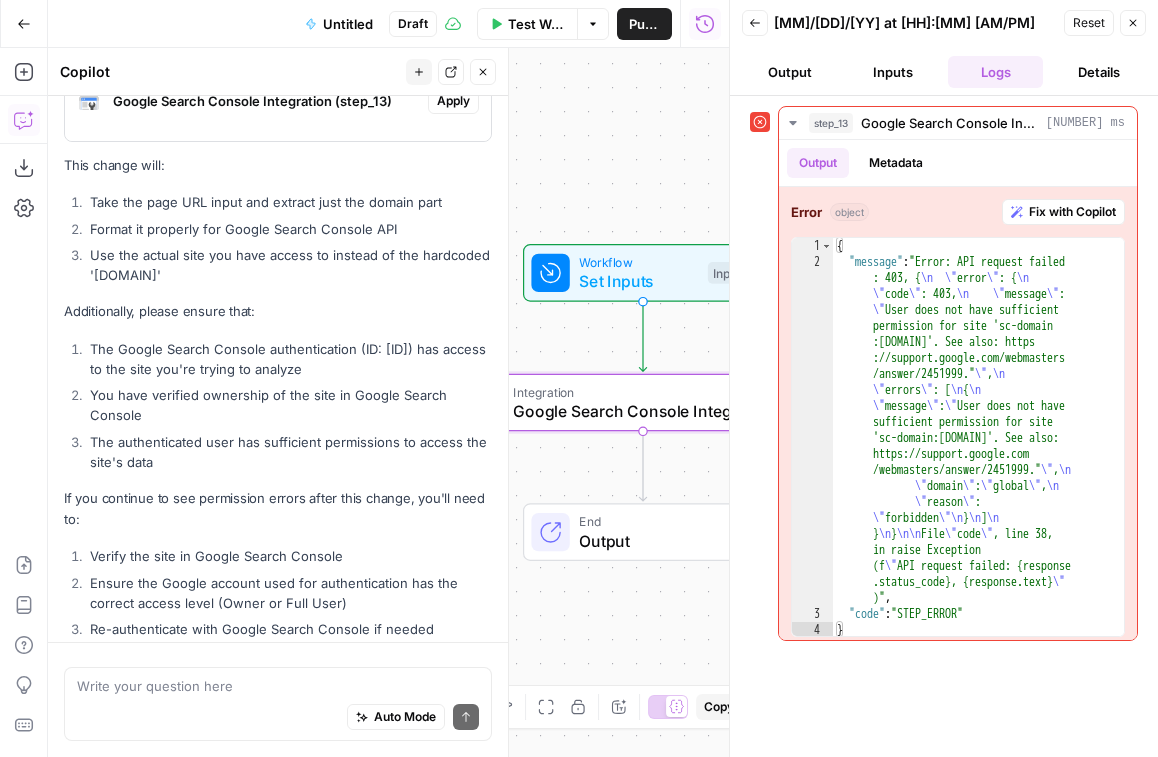 scroll, scrollTop: 466, scrollLeft: 0, axis: vertical 